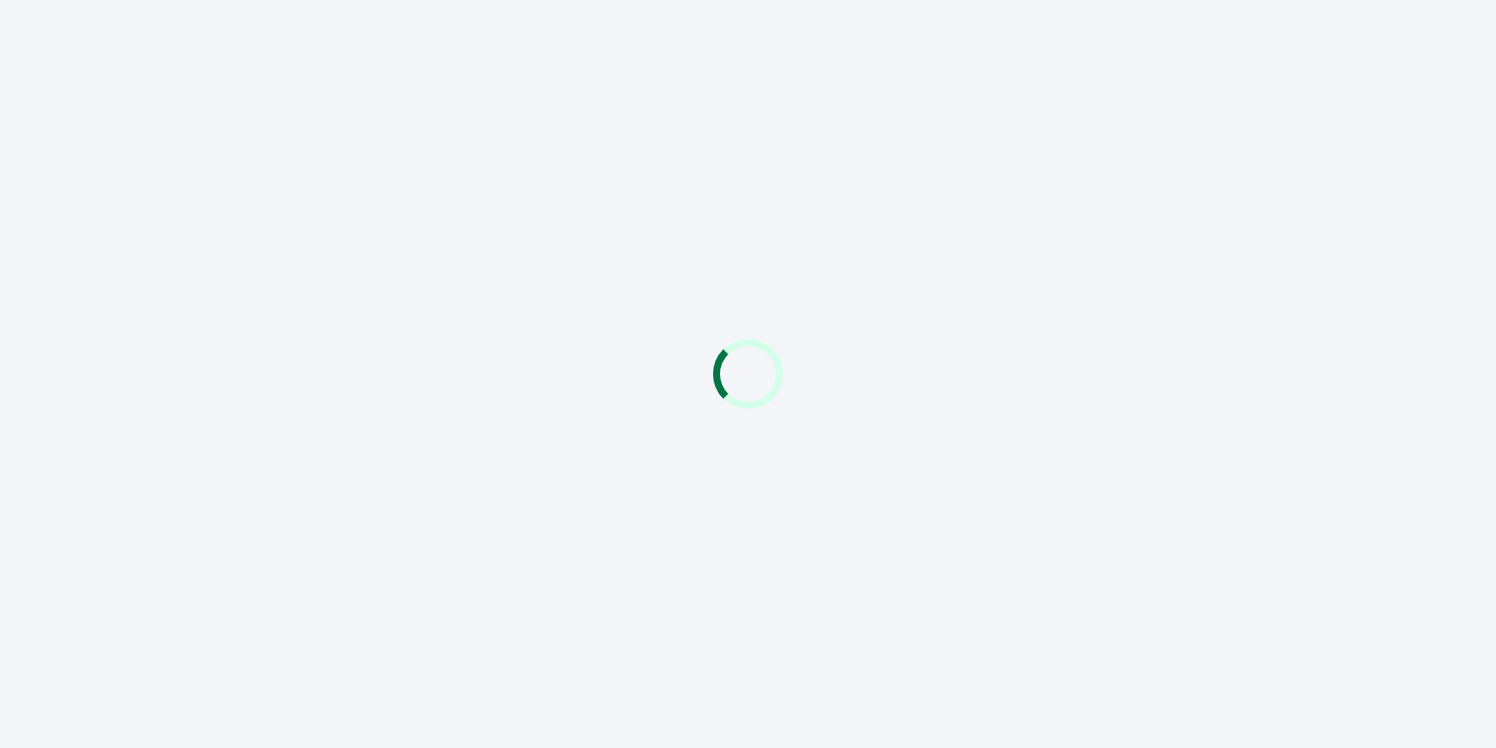 scroll, scrollTop: 0, scrollLeft: 0, axis: both 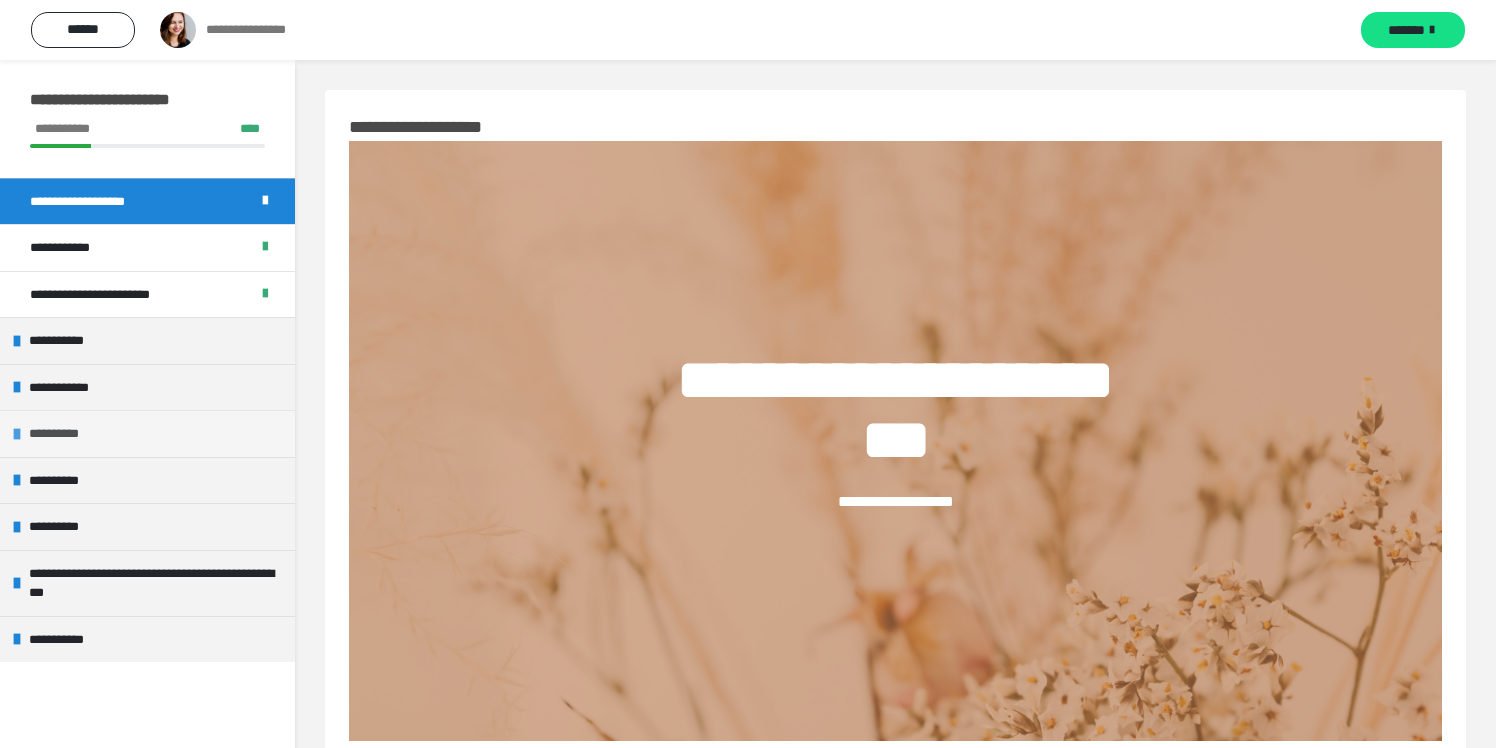 click on "**********" at bounding box center [67, 434] 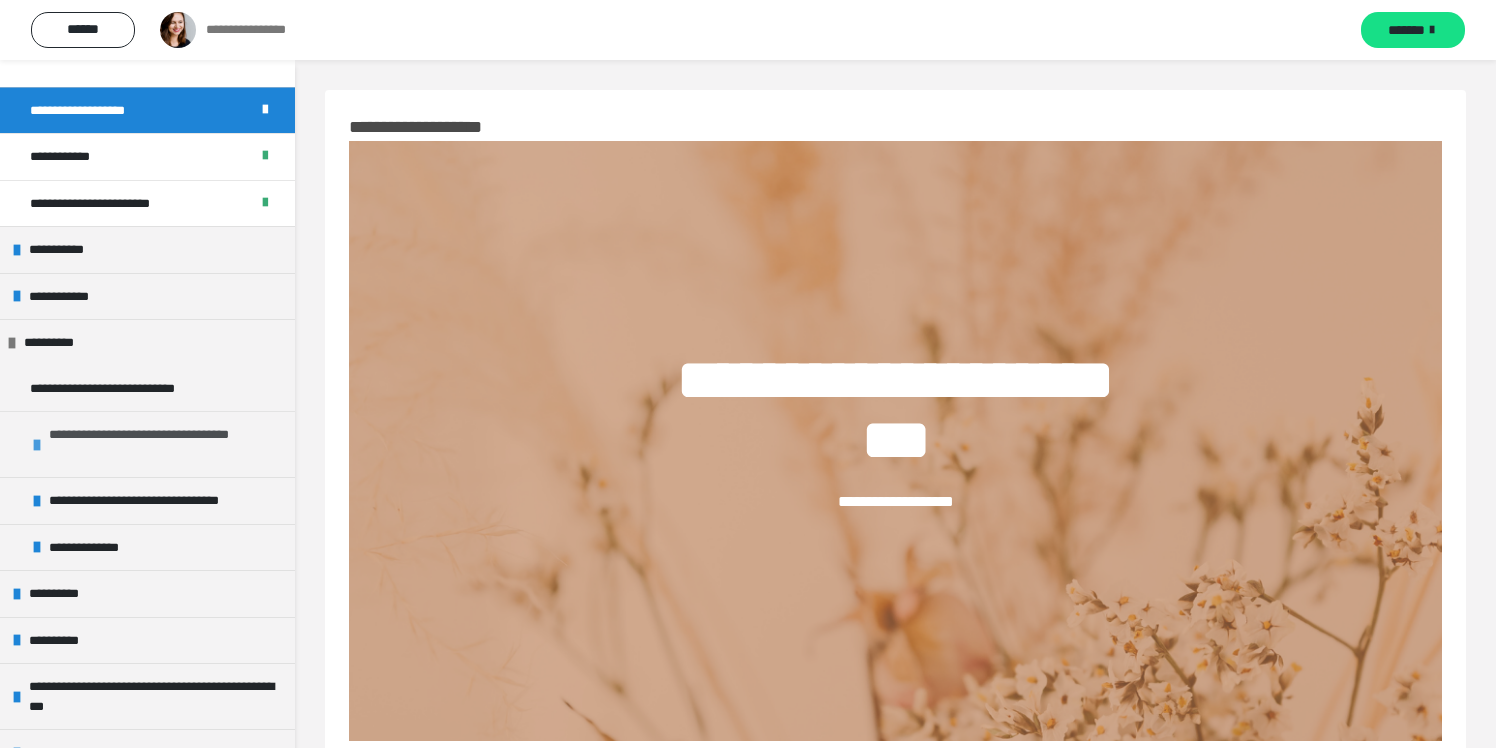 scroll, scrollTop: 93, scrollLeft: 0, axis: vertical 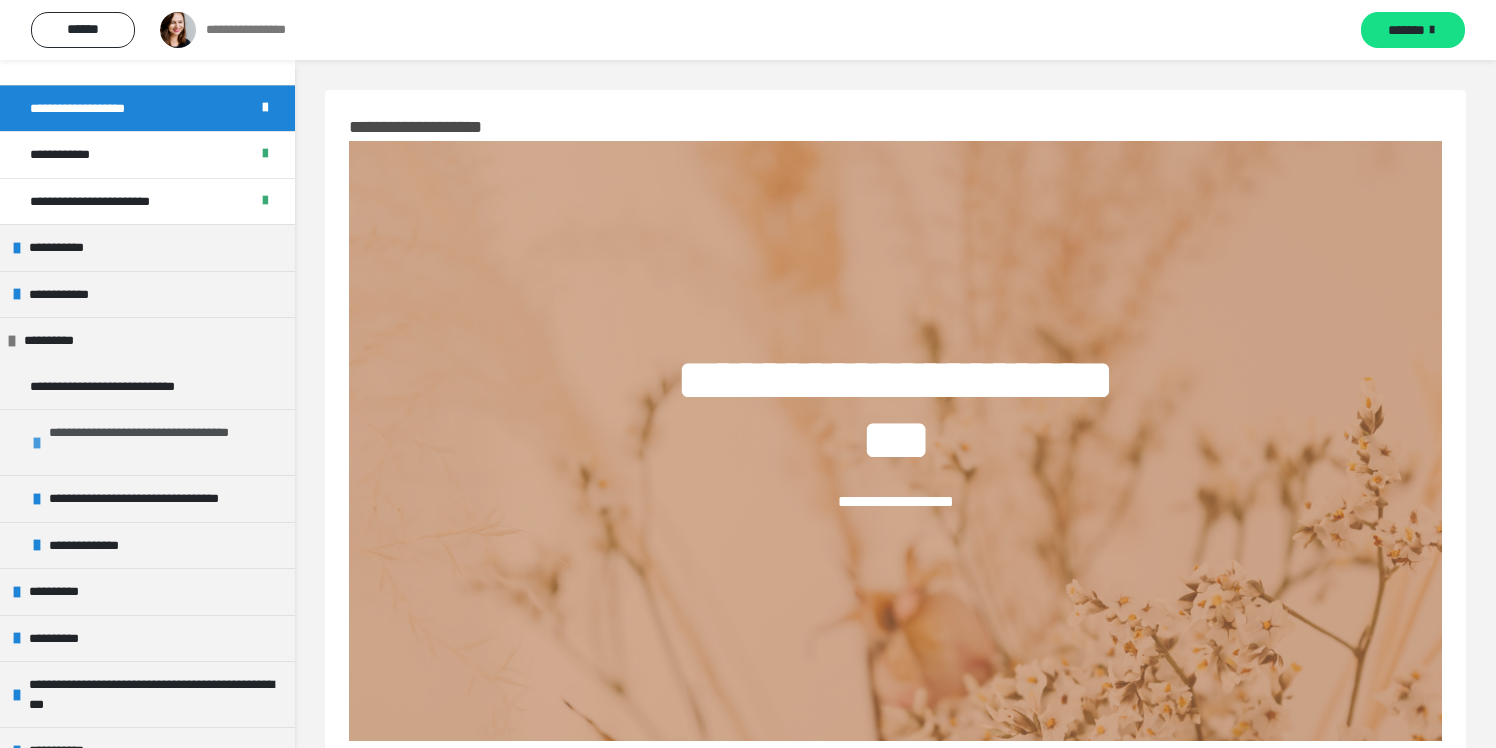 drag, startPoint x: 111, startPoint y: 437, endPoint x: 144, endPoint y: 437, distance: 33 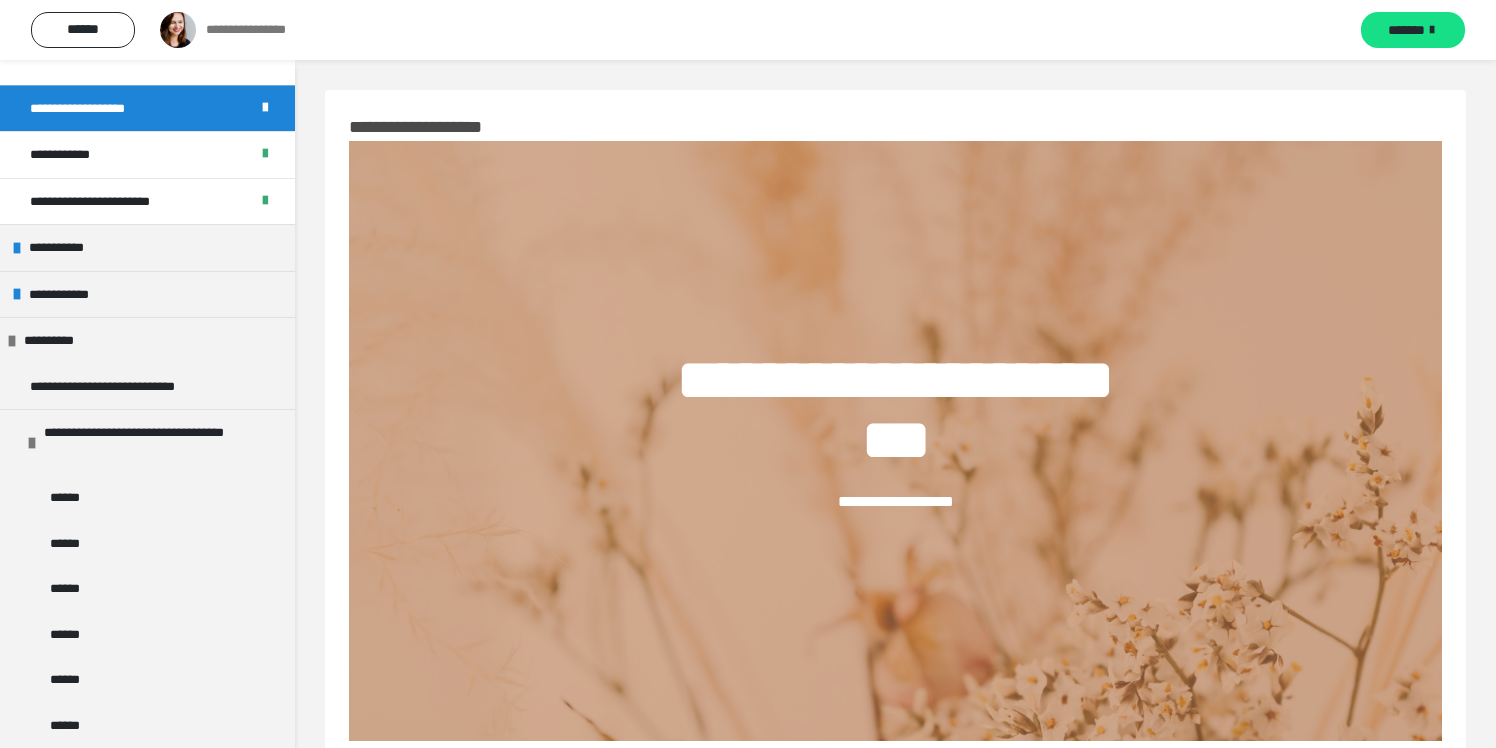 drag, startPoint x: 147, startPoint y: 498, endPoint x: 339, endPoint y: 461, distance: 195.53261 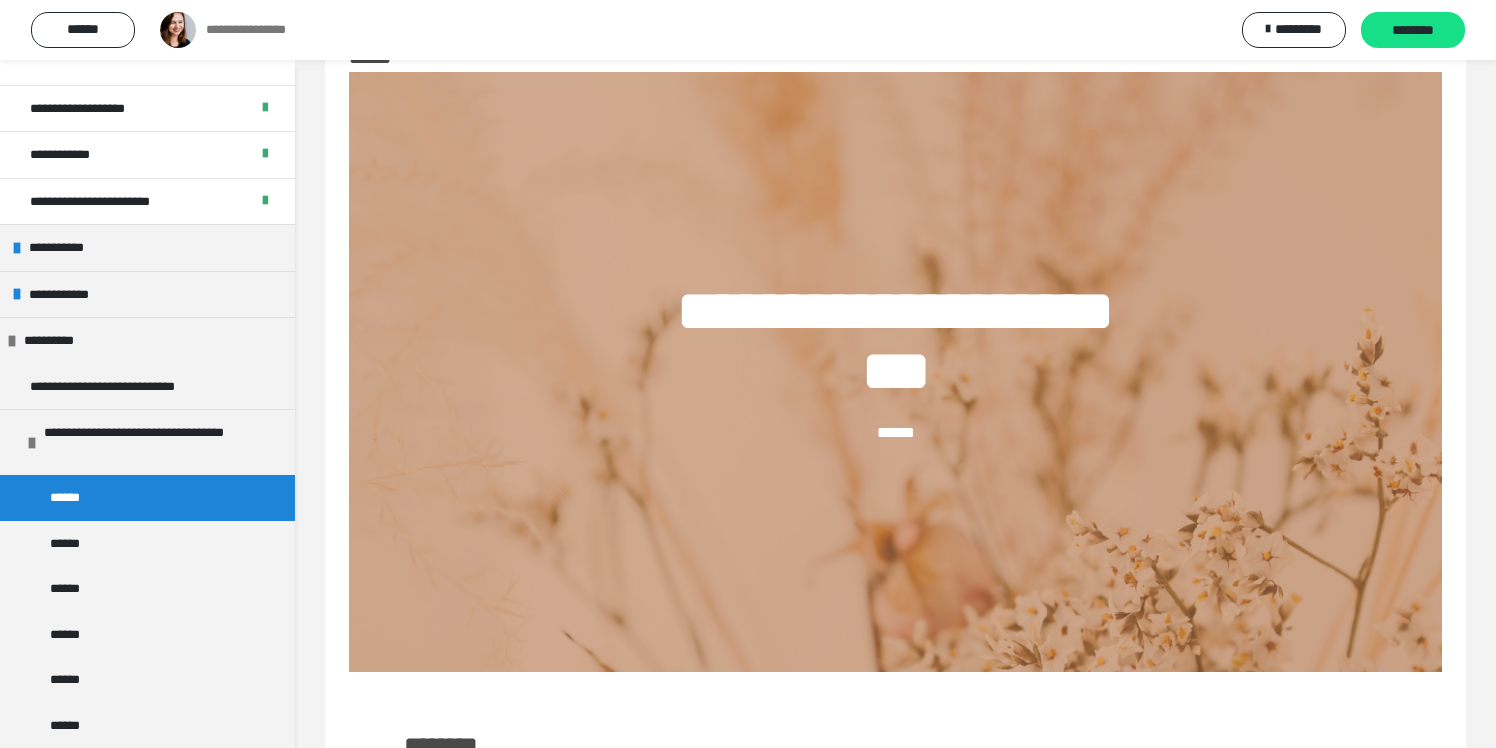scroll, scrollTop: 372, scrollLeft: 0, axis: vertical 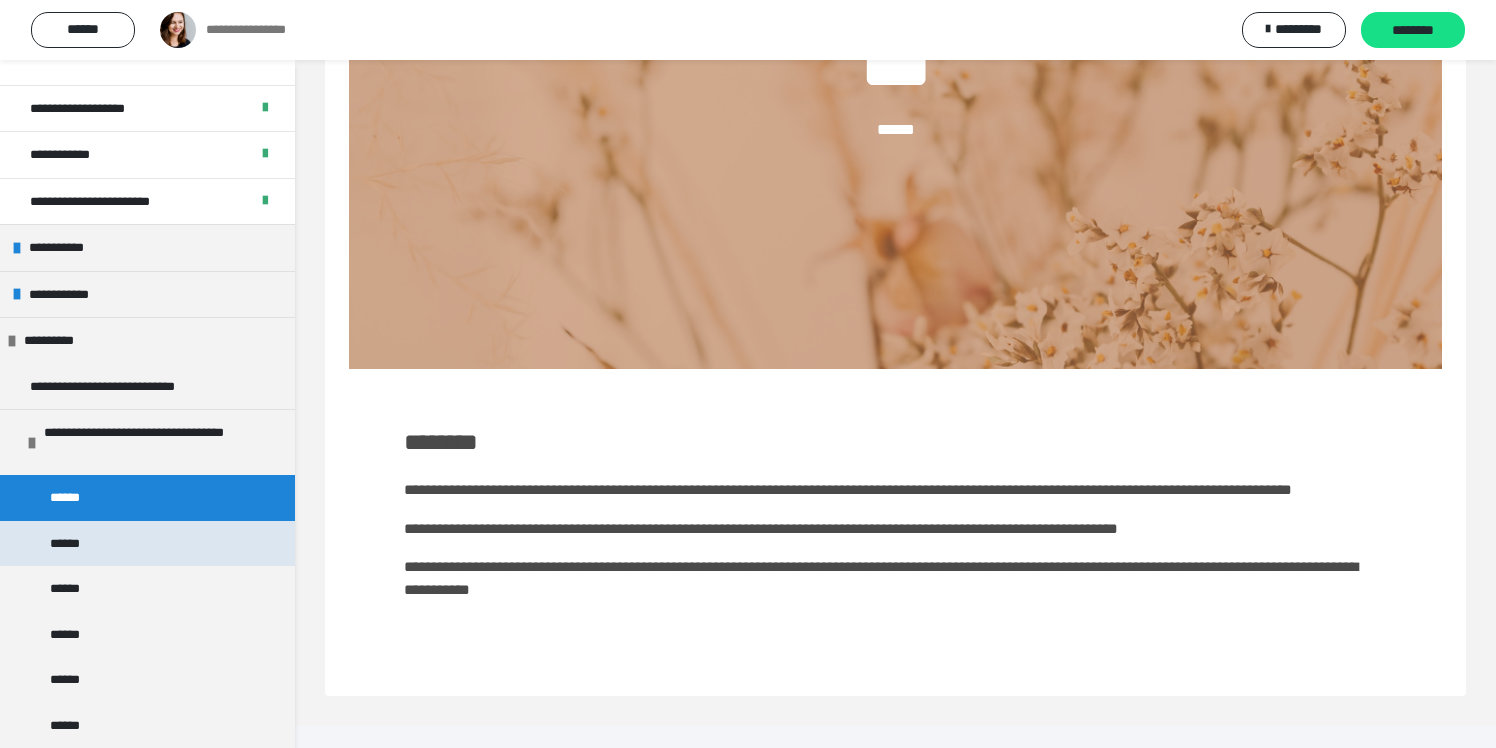 click on "******" at bounding box center (147, 544) 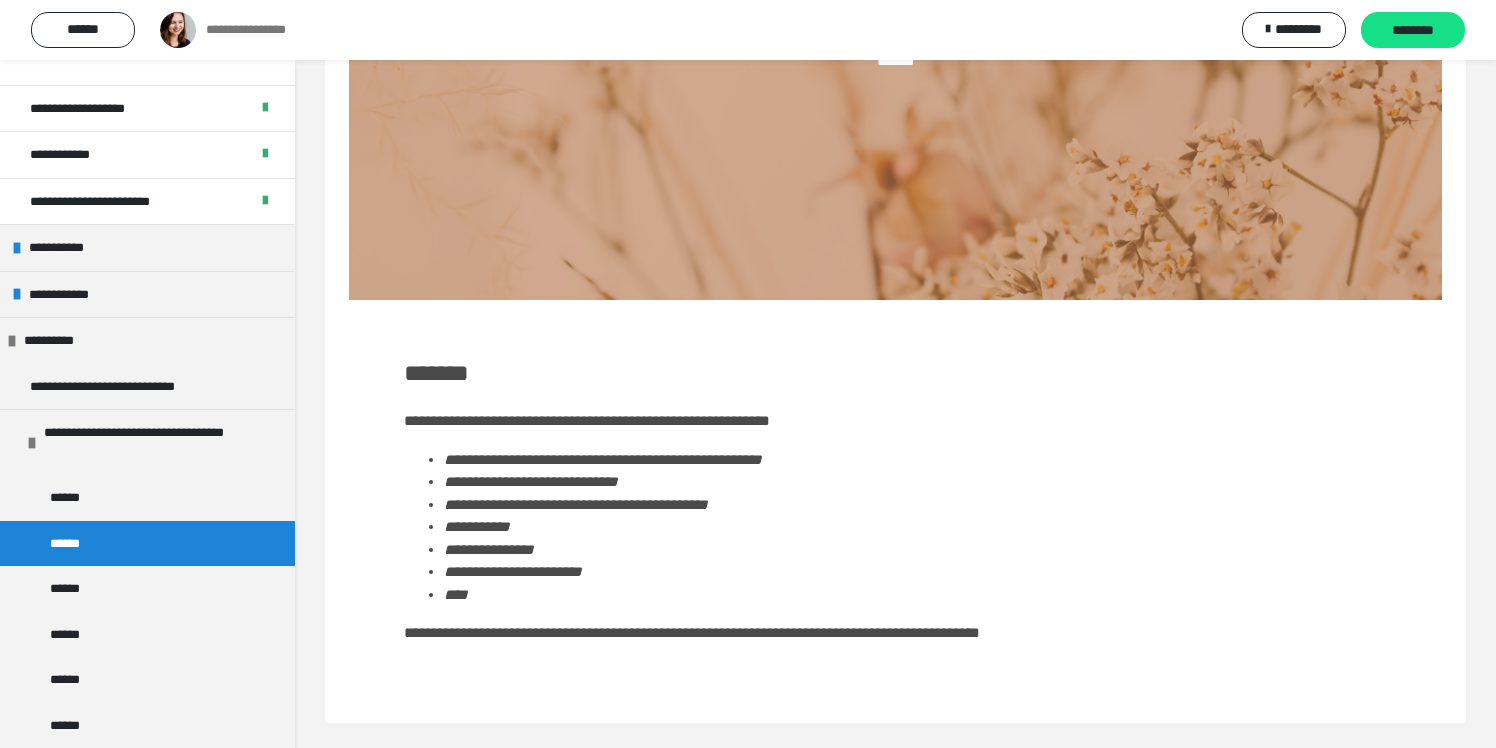 scroll, scrollTop: 446, scrollLeft: 0, axis: vertical 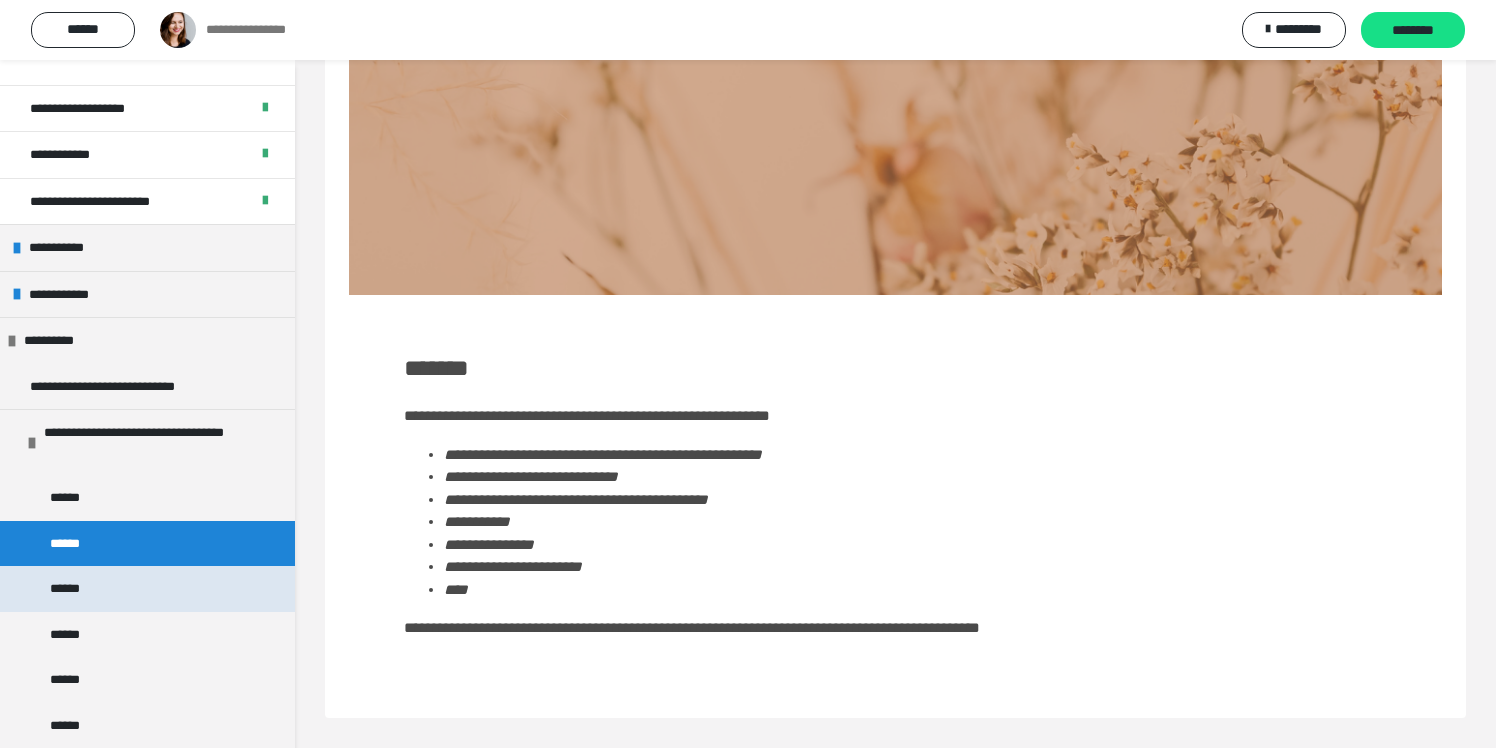 click on "******" at bounding box center [147, 589] 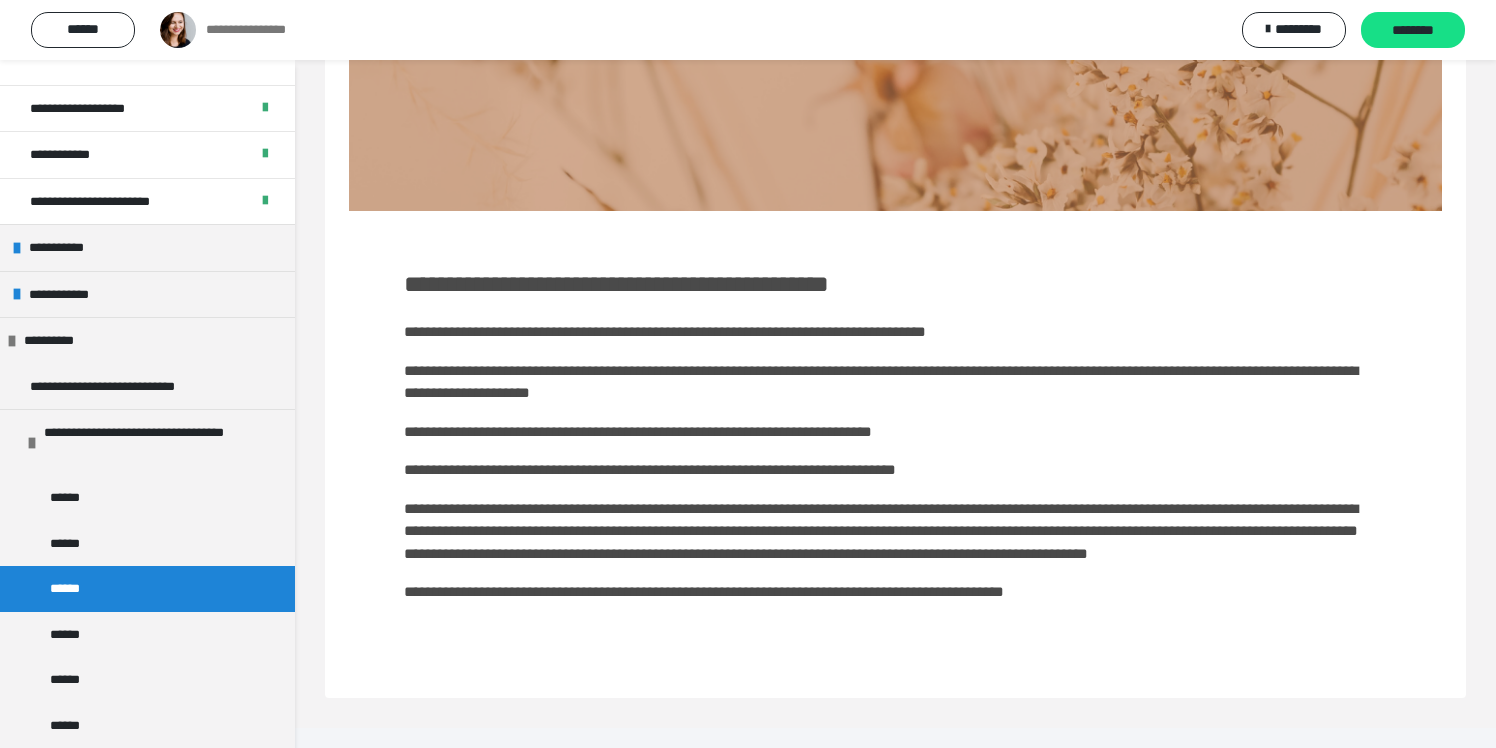 scroll, scrollTop: 533, scrollLeft: 0, axis: vertical 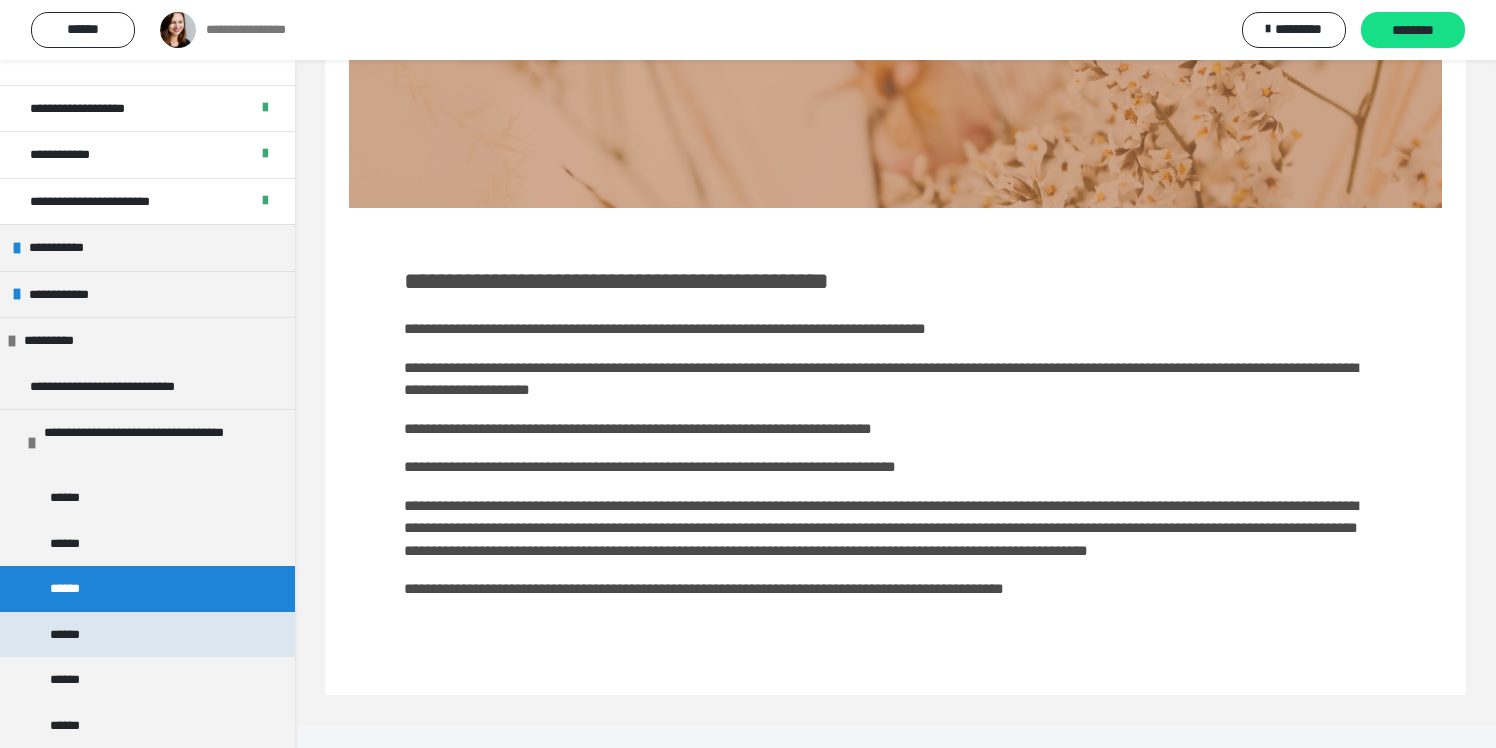 click on "******" at bounding box center [147, 635] 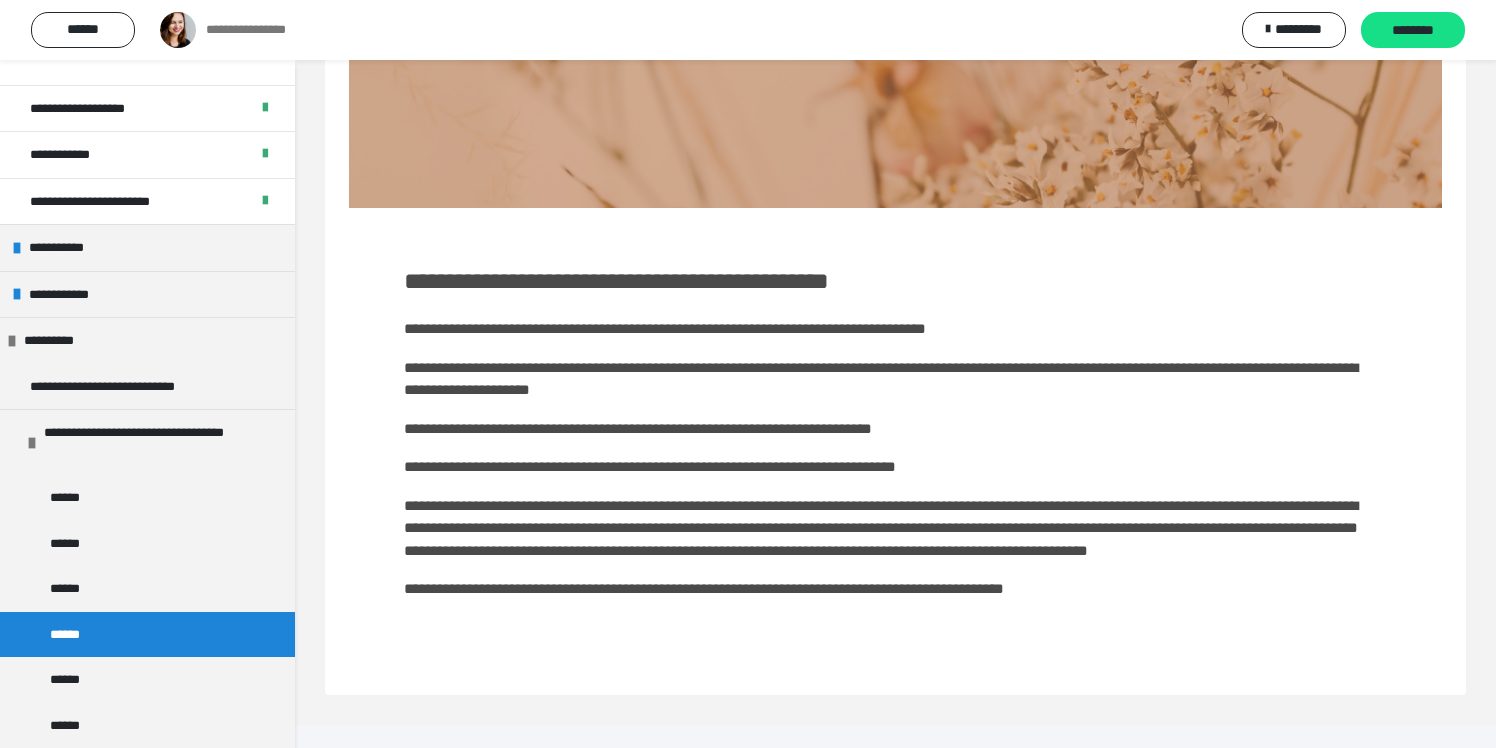 scroll, scrollTop: 433, scrollLeft: 0, axis: vertical 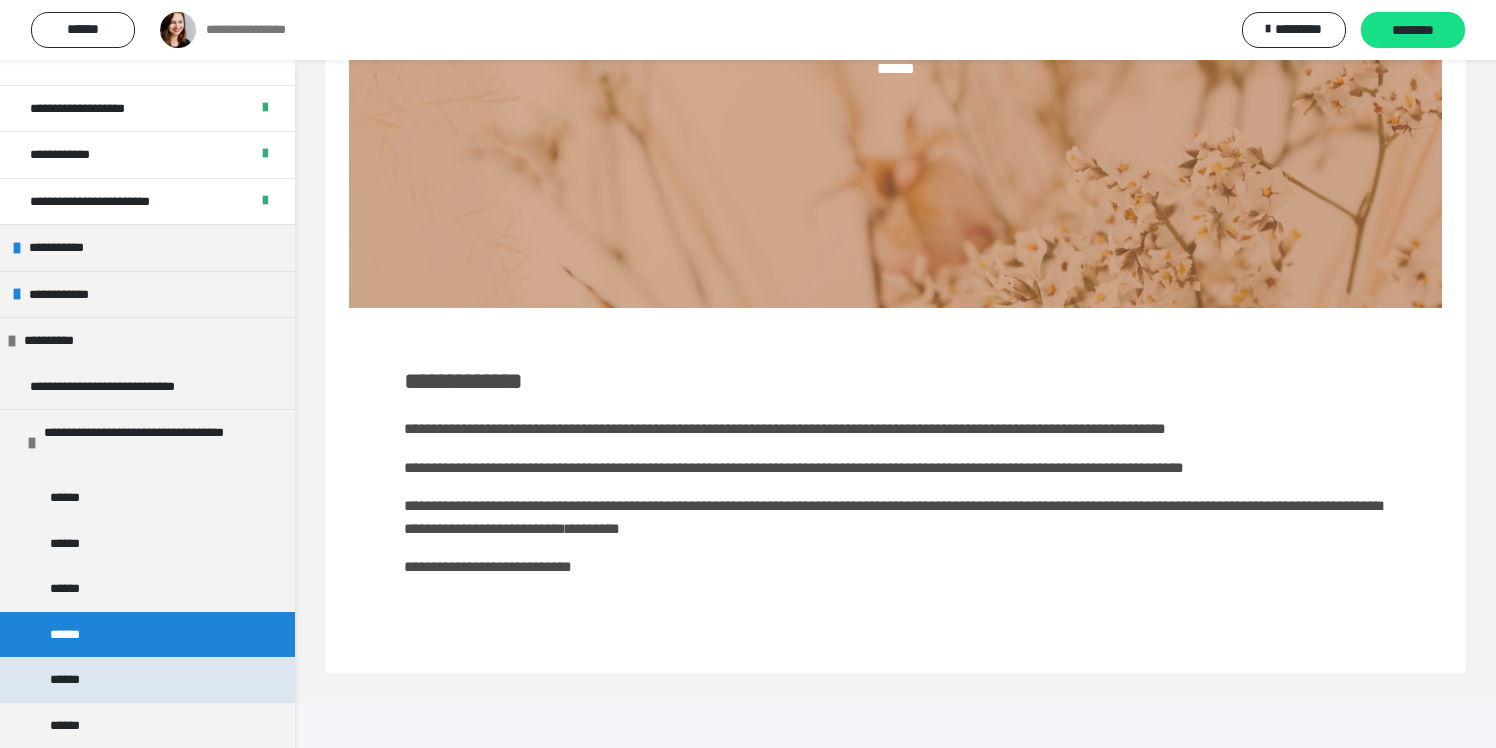 click on "******" at bounding box center (147, 680) 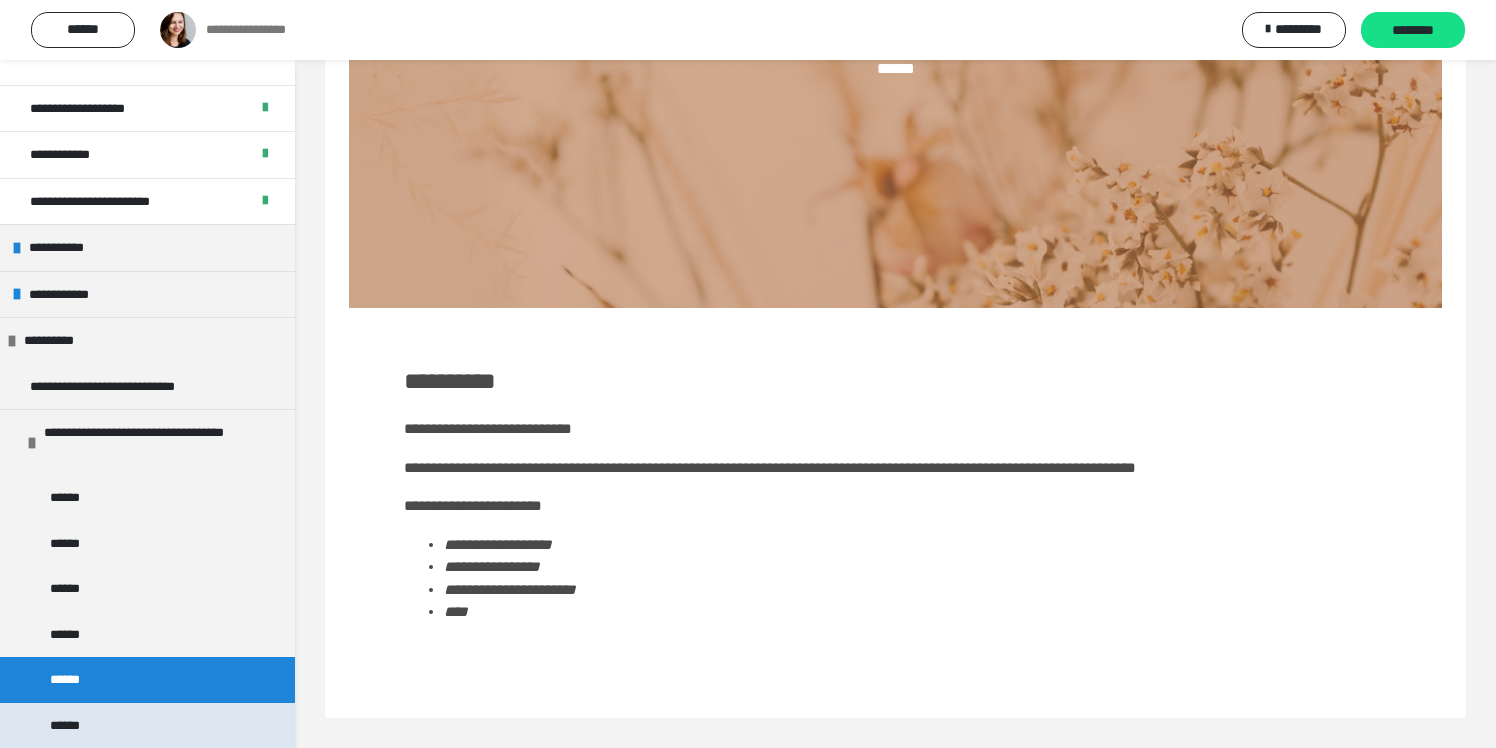 click on "******" at bounding box center (147, 726) 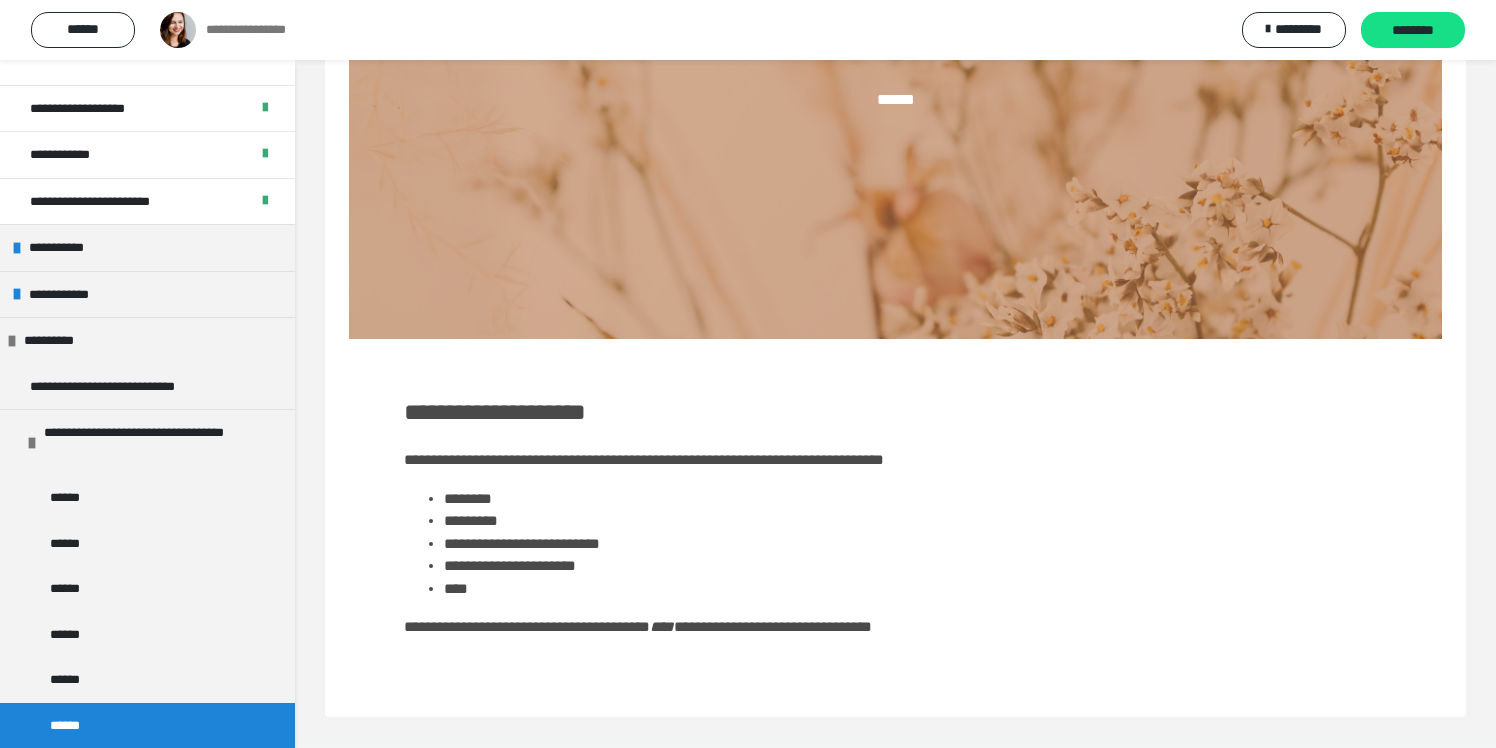 scroll, scrollTop: 401, scrollLeft: 0, axis: vertical 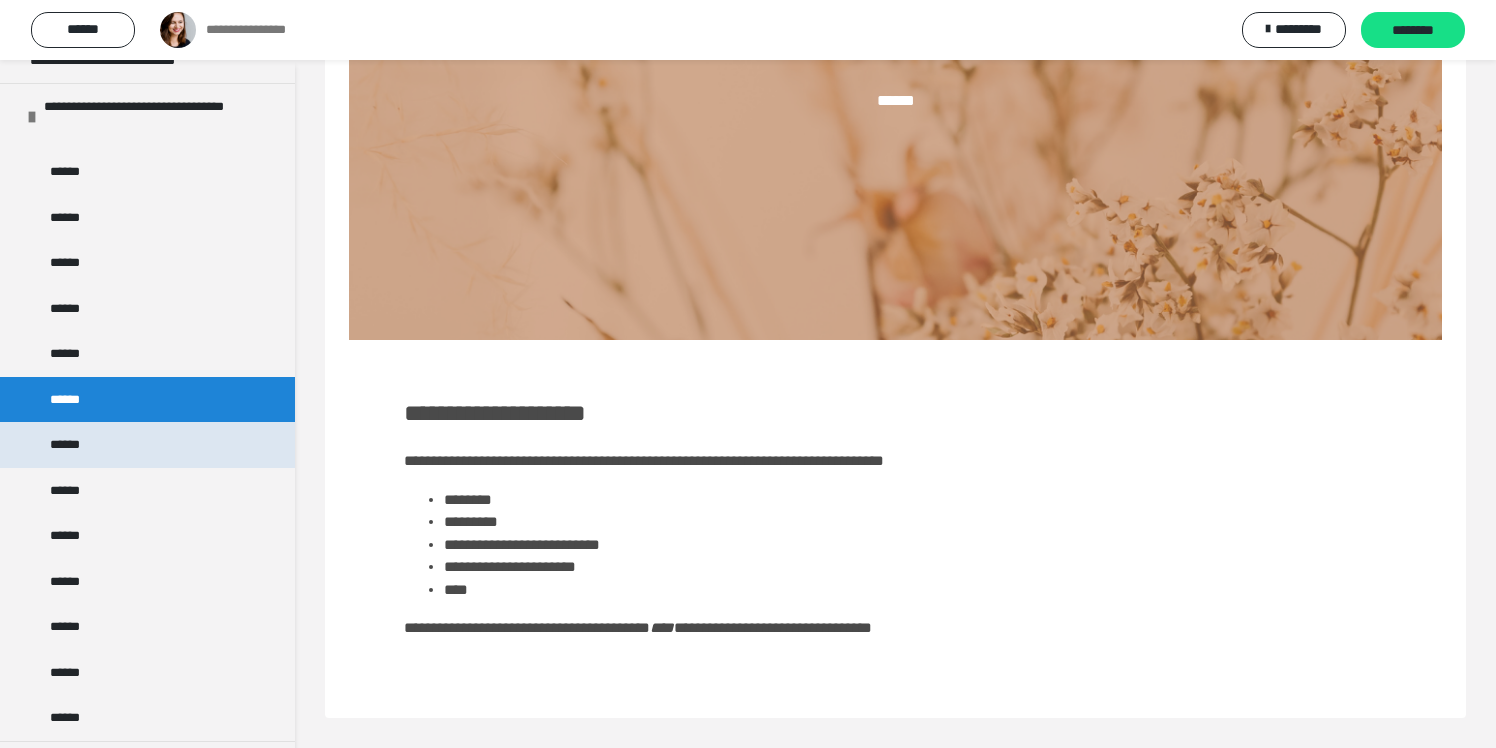 click on "******" at bounding box center (147, 445) 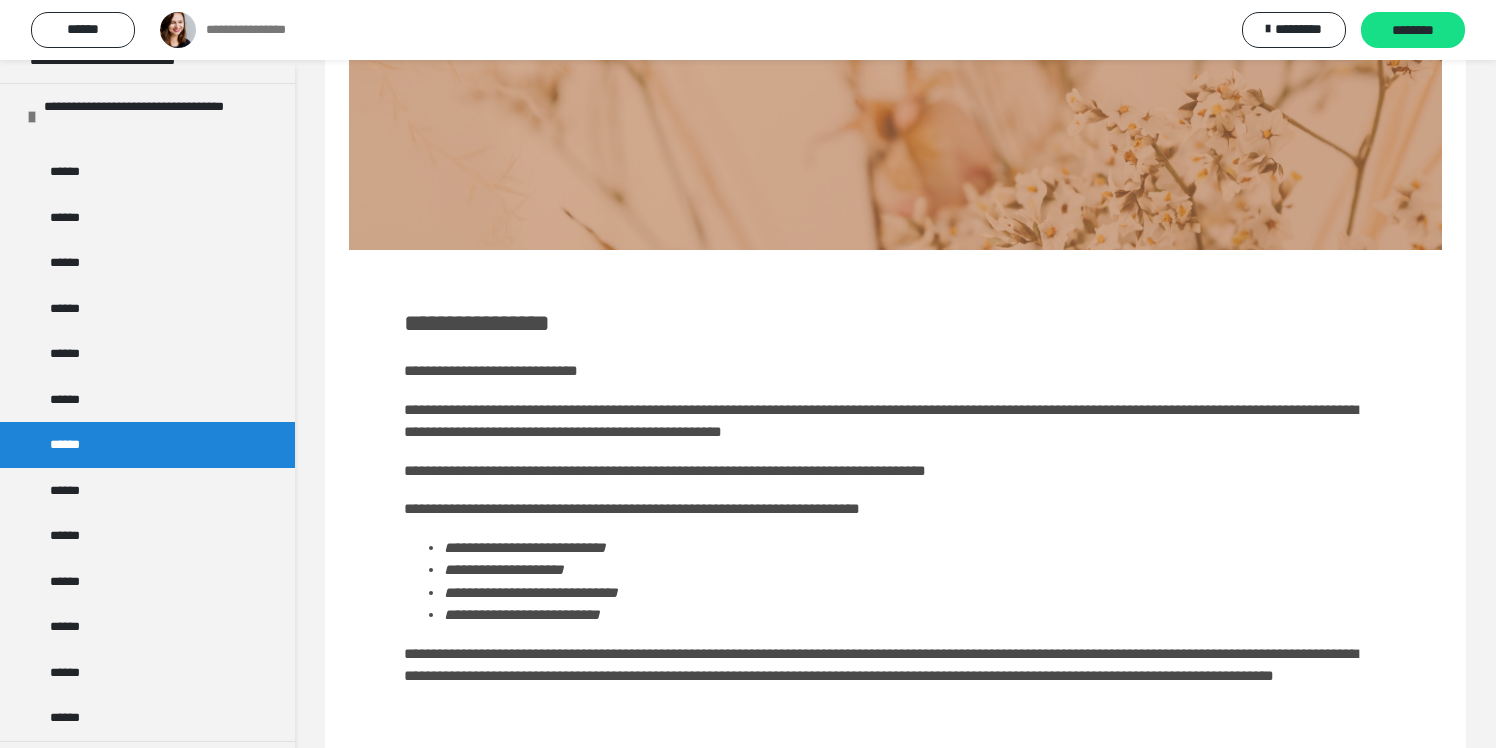 scroll, scrollTop: 562, scrollLeft: 0, axis: vertical 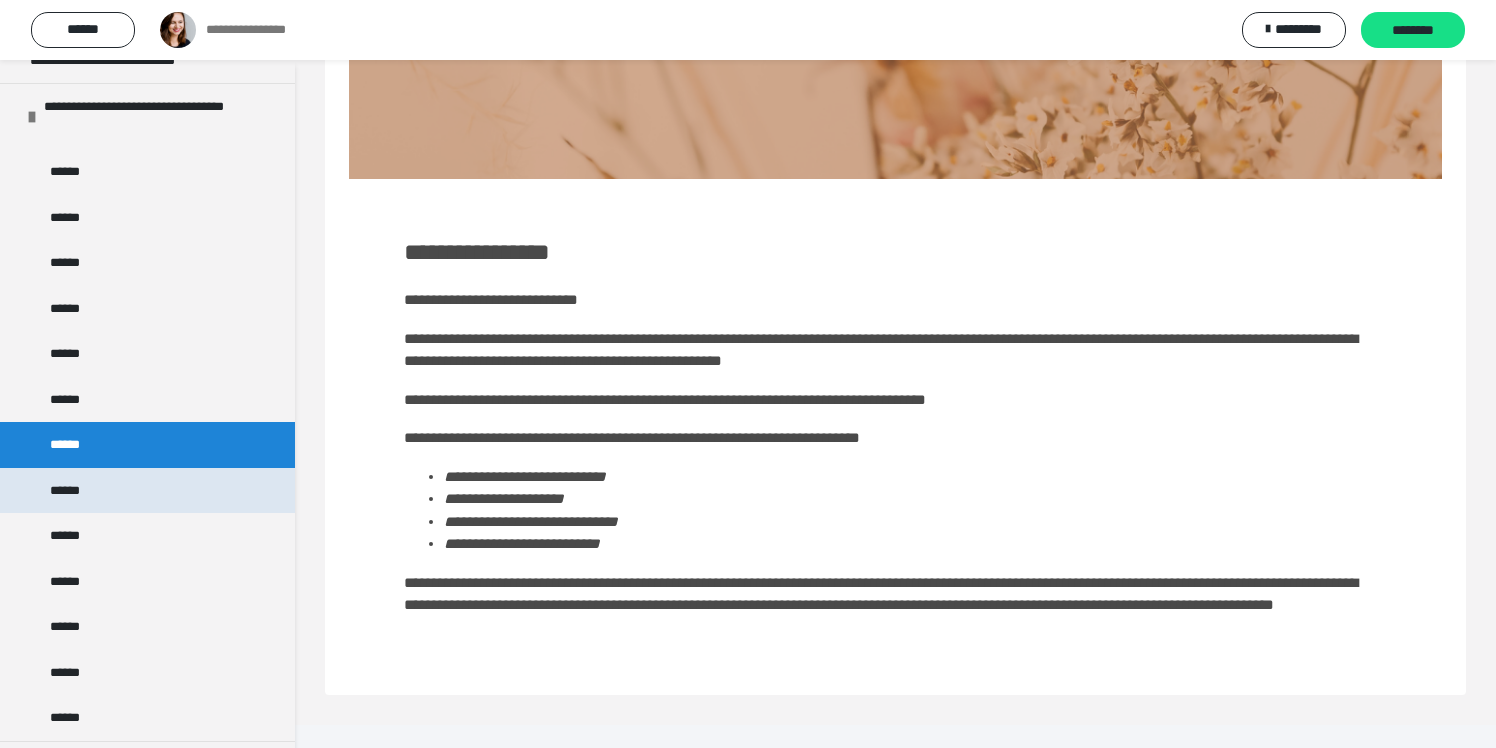click on "******" at bounding box center [147, 491] 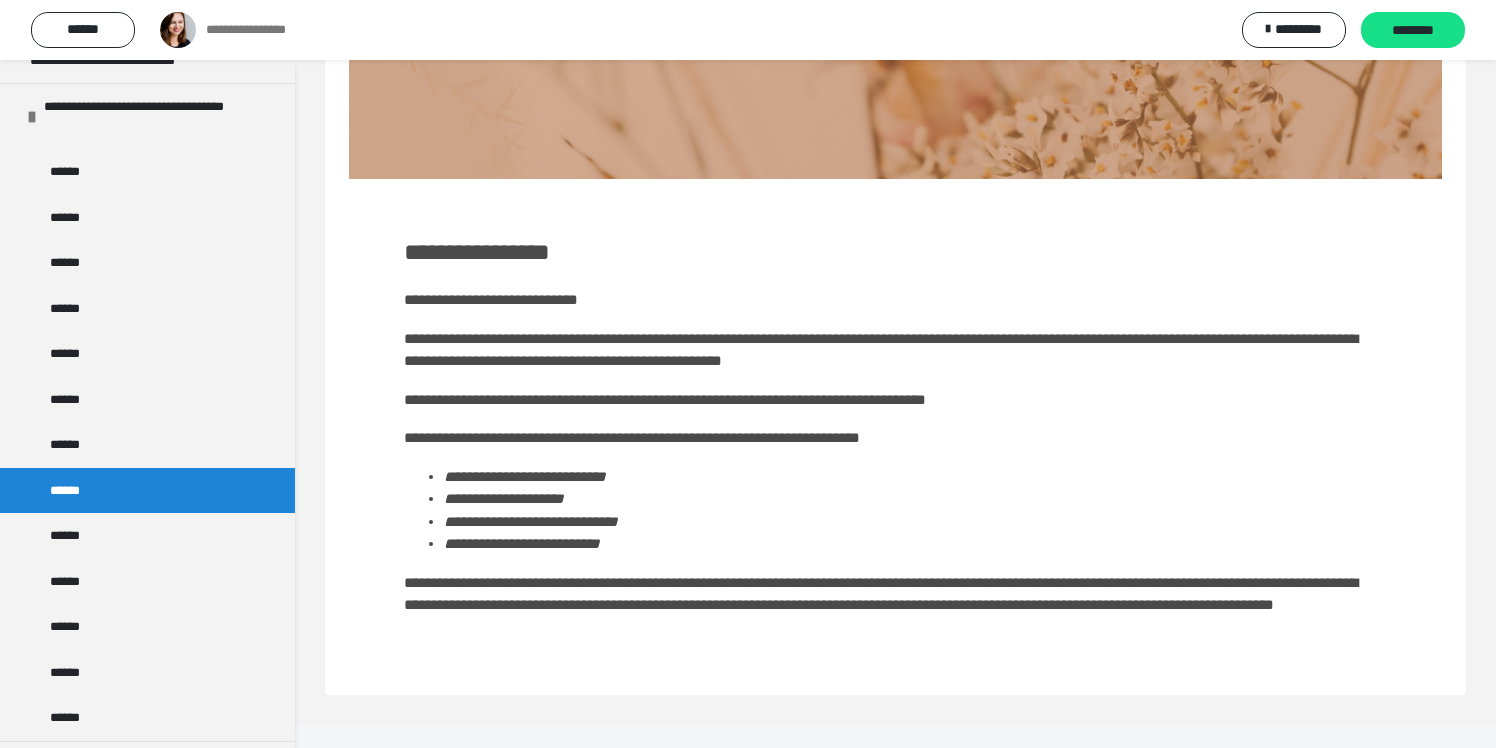 scroll, scrollTop: 350, scrollLeft: 0, axis: vertical 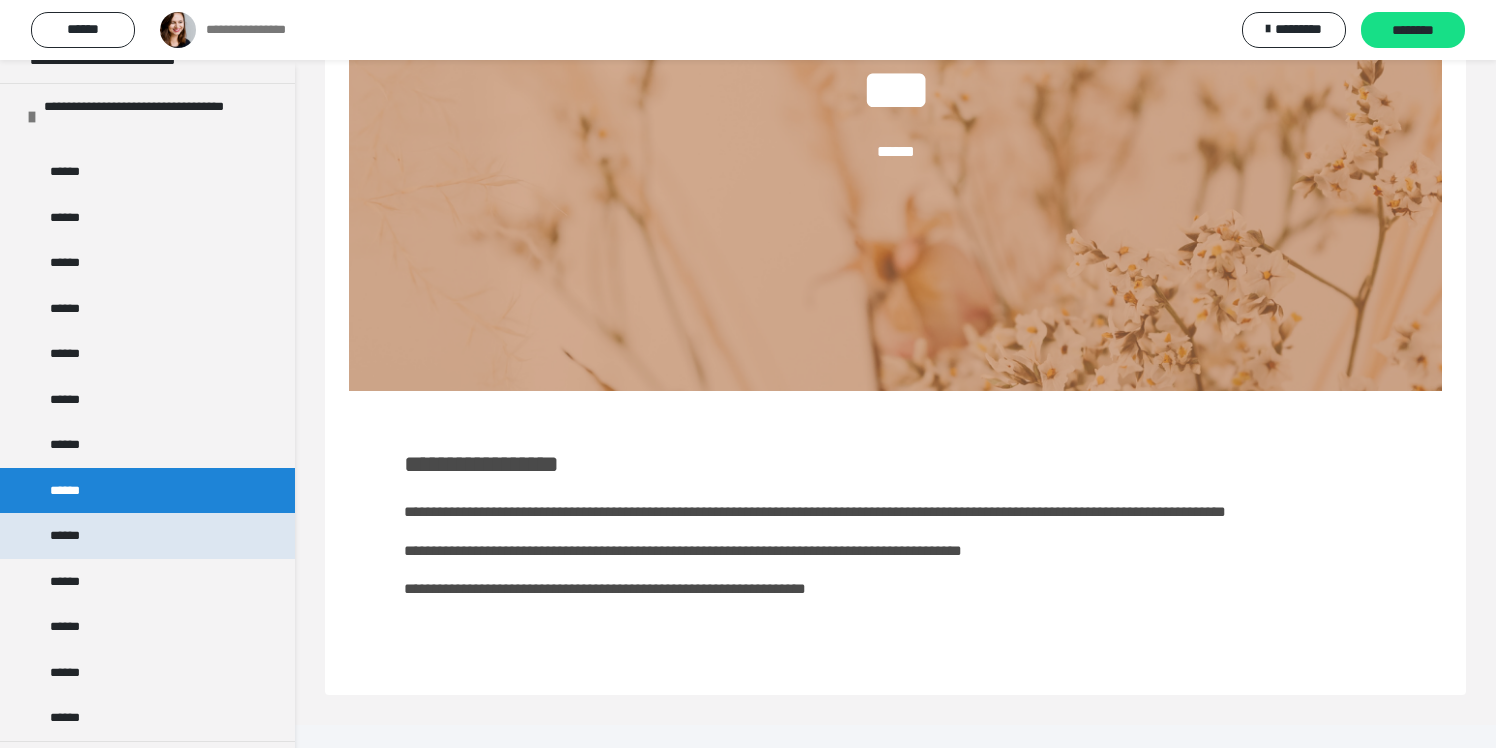 click on "******" at bounding box center (71, 536) 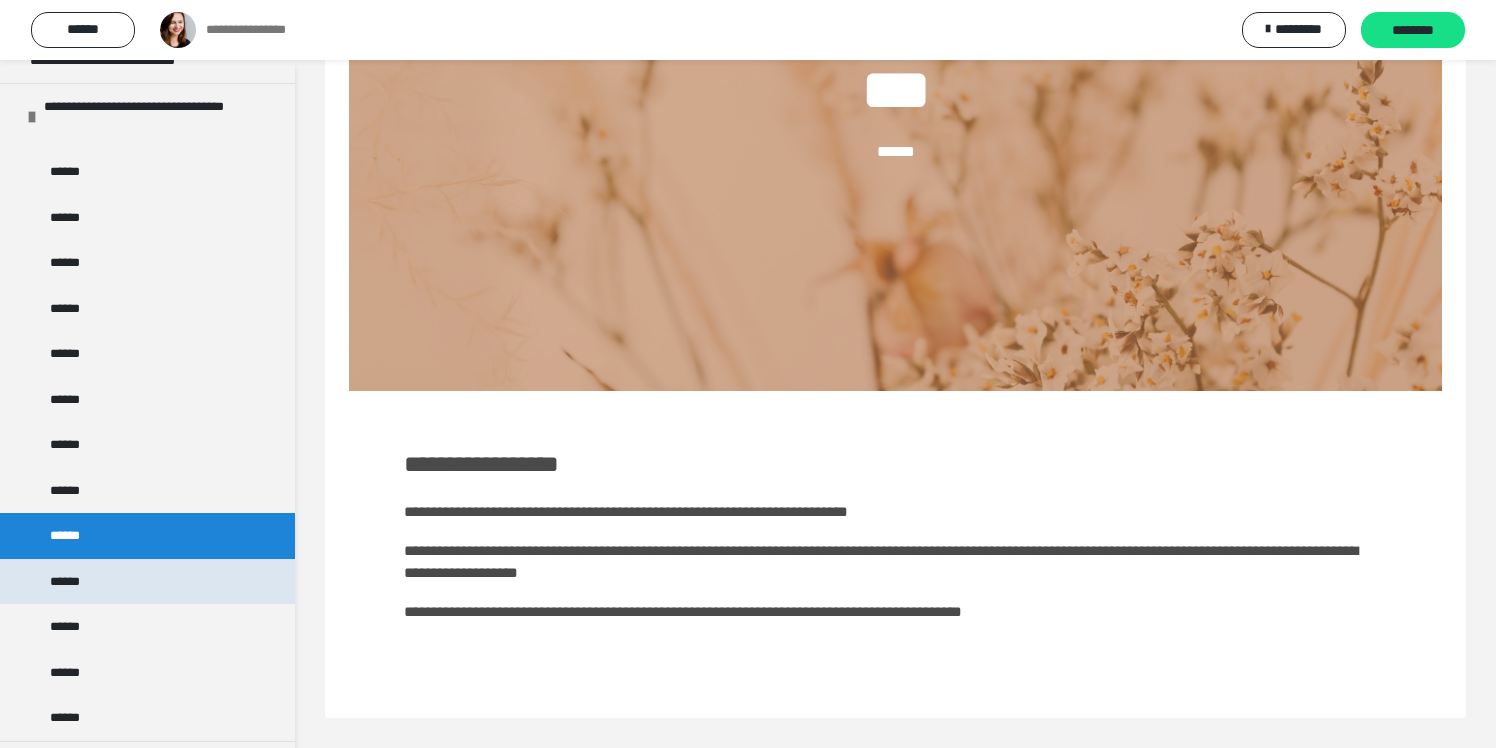 click on "******" at bounding box center [147, 582] 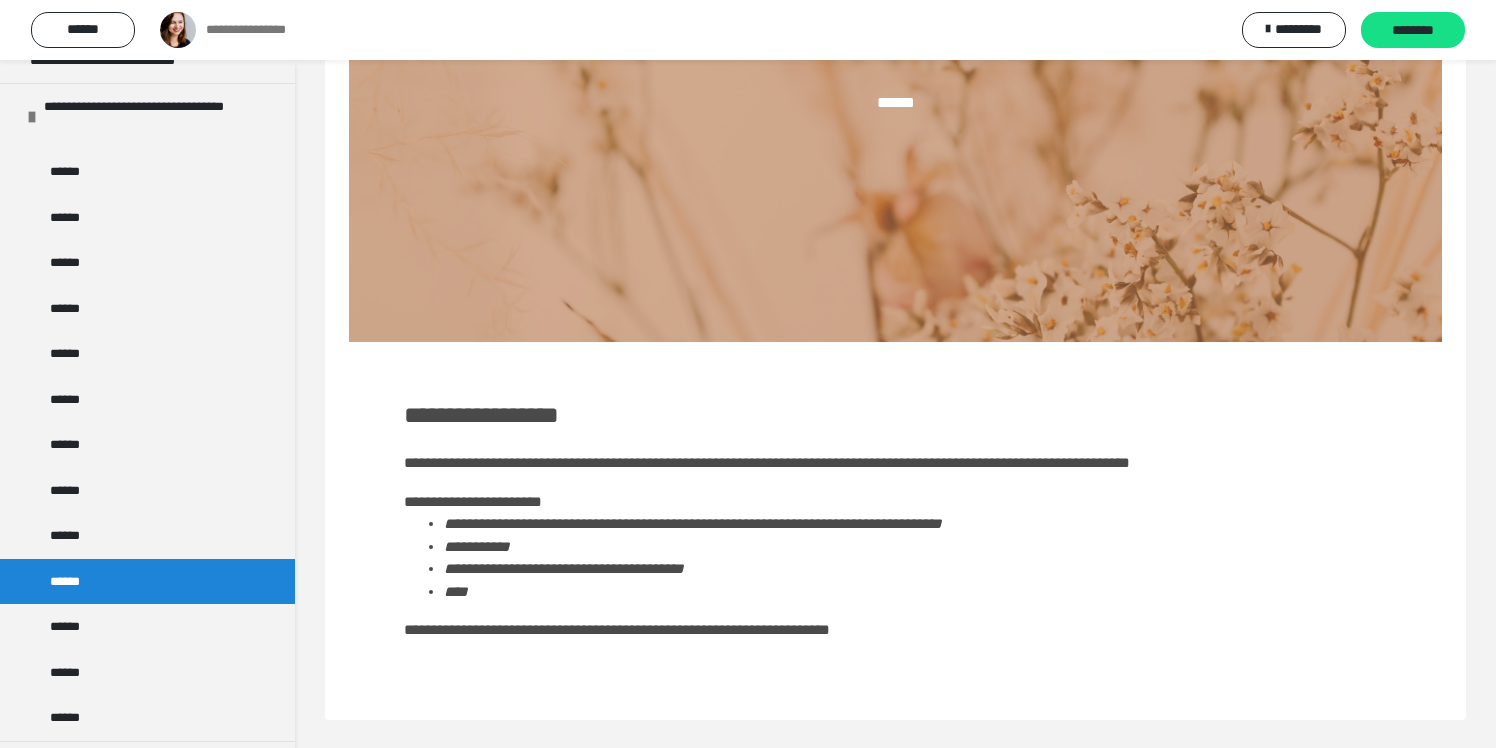 scroll, scrollTop: 401, scrollLeft: 0, axis: vertical 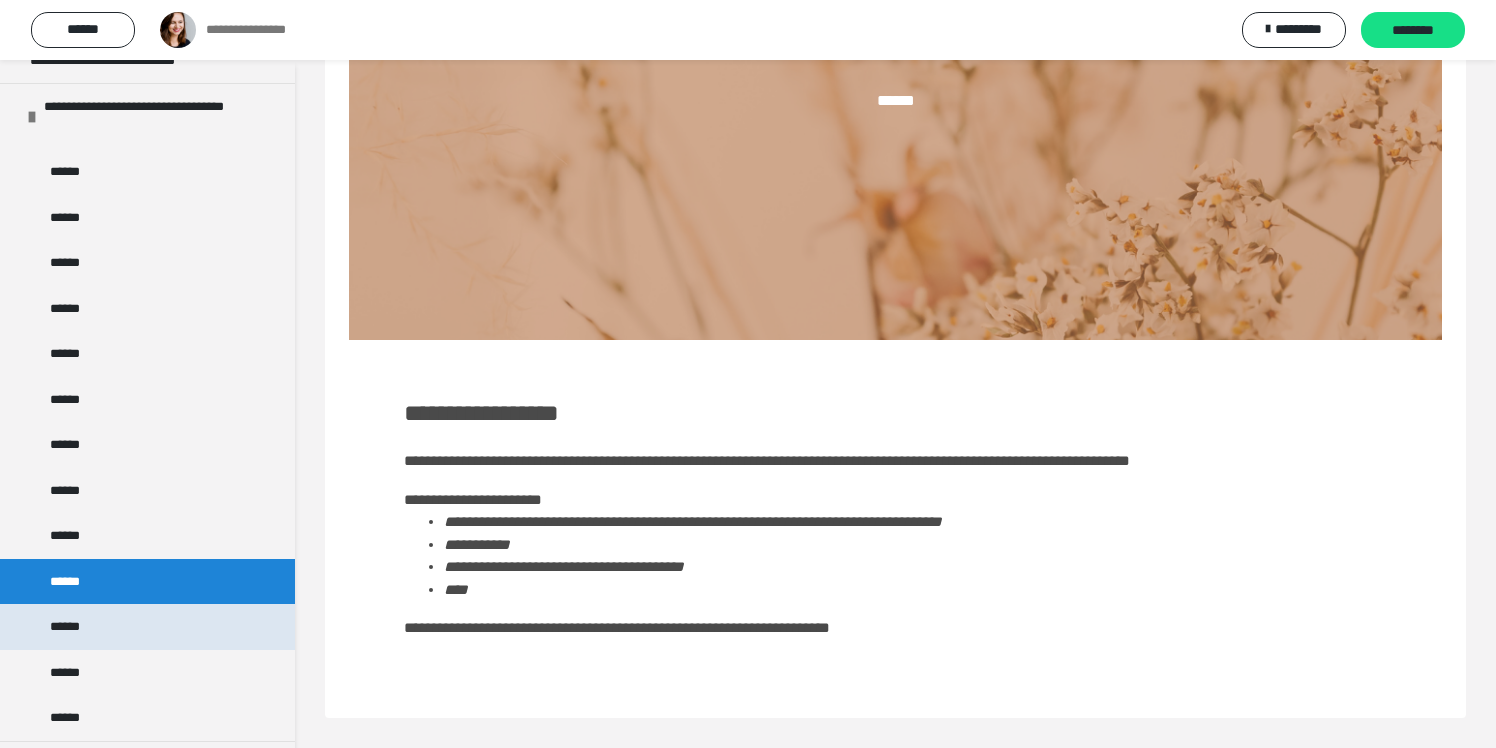 click on "******" at bounding box center (147, 627) 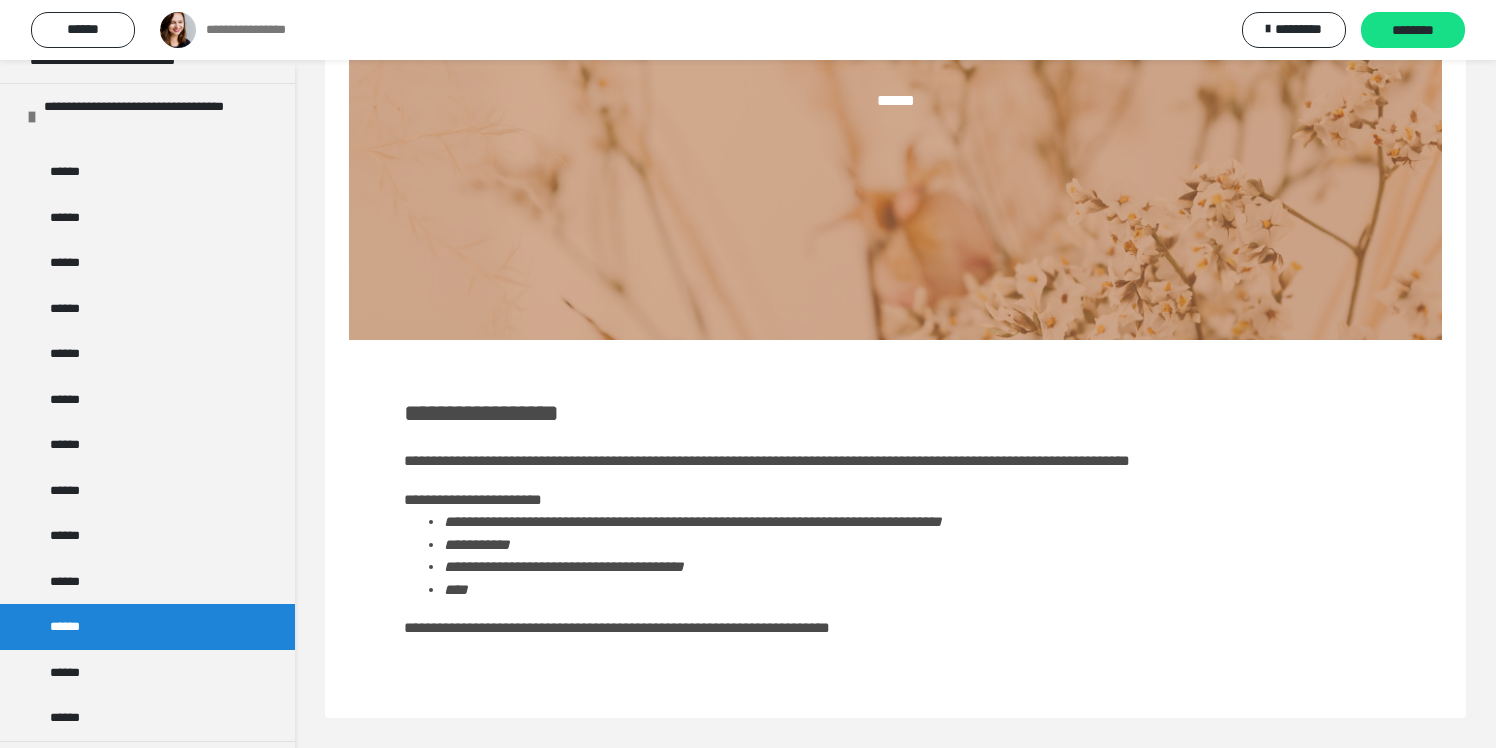 scroll, scrollTop: 388, scrollLeft: 0, axis: vertical 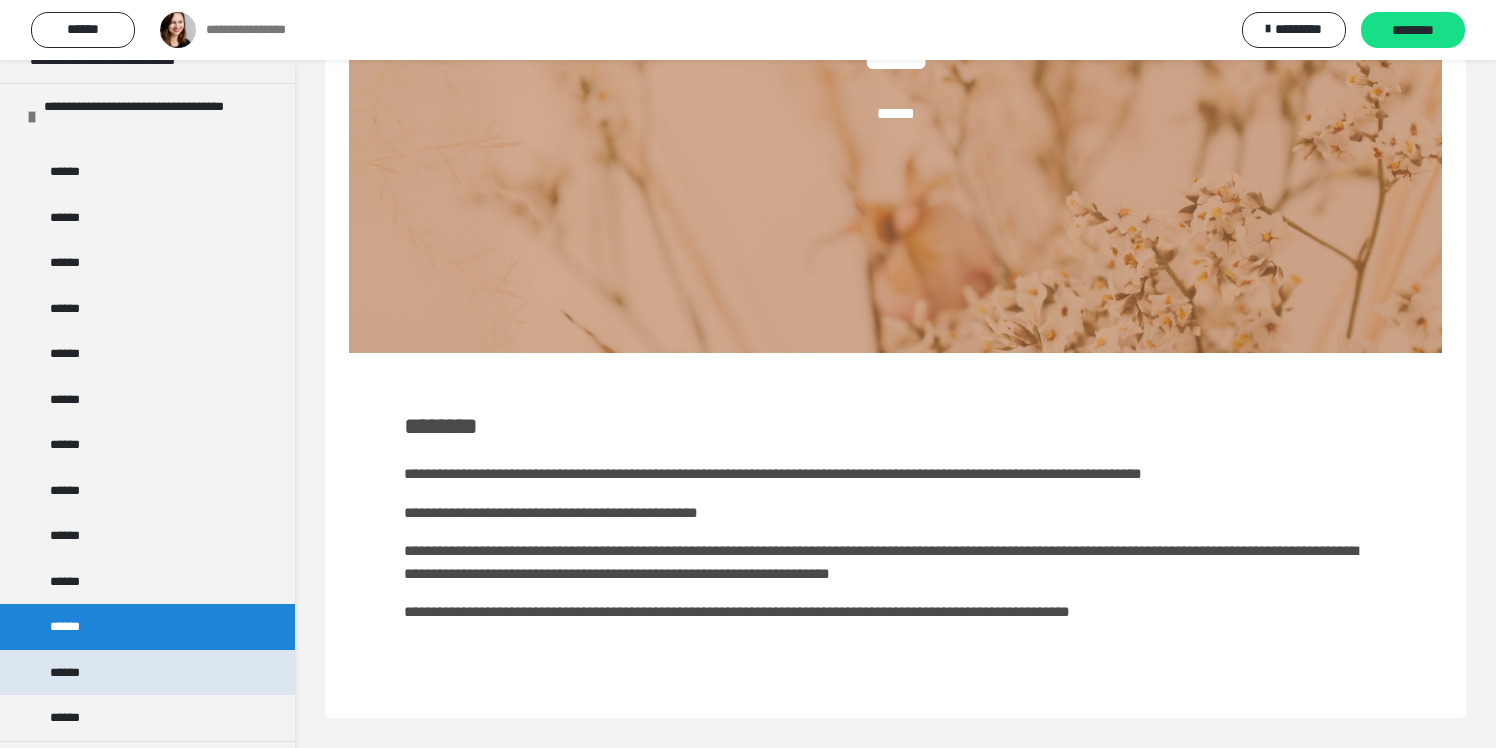 click on "******" at bounding box center [147, 673] 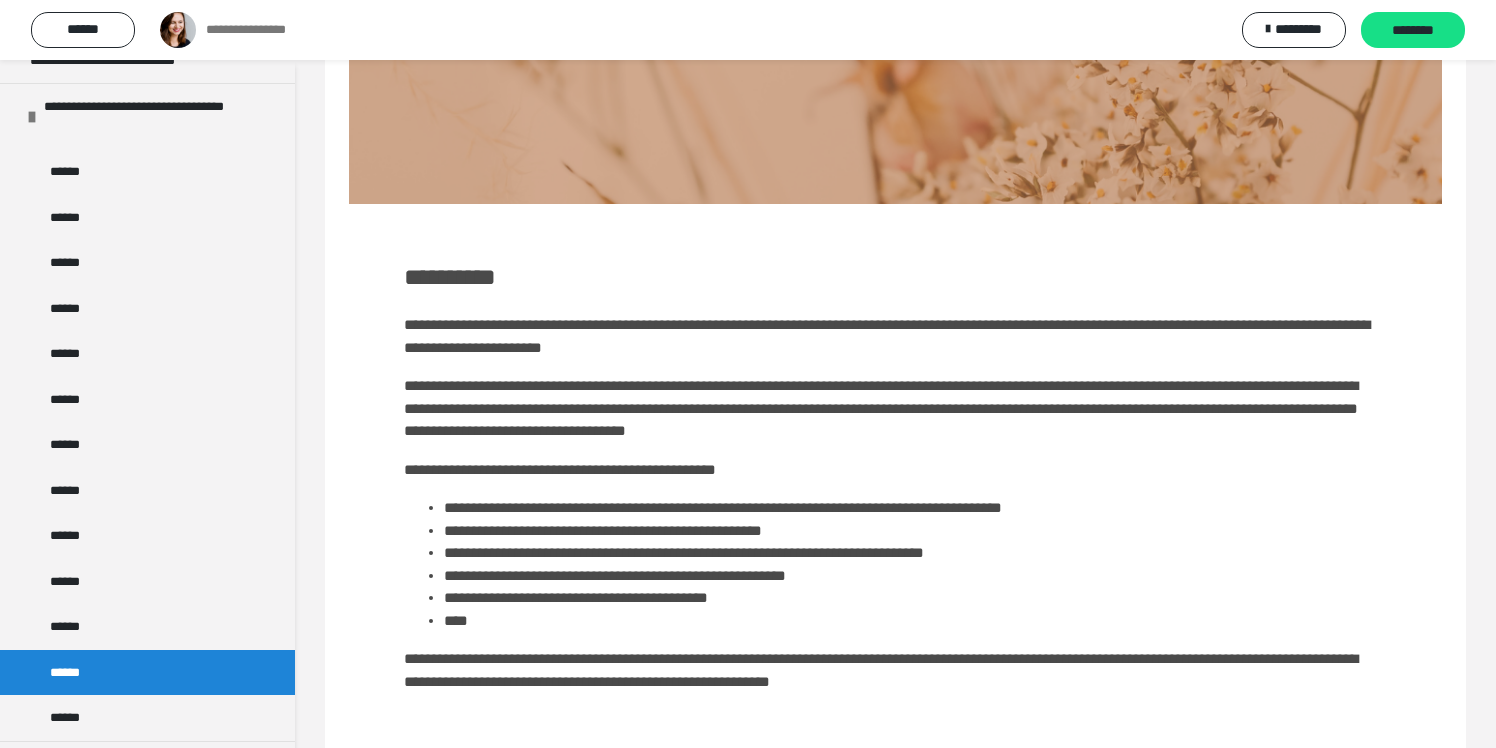 scroll, scrollTop: 591, scrollLeft: 0, axis: vertical 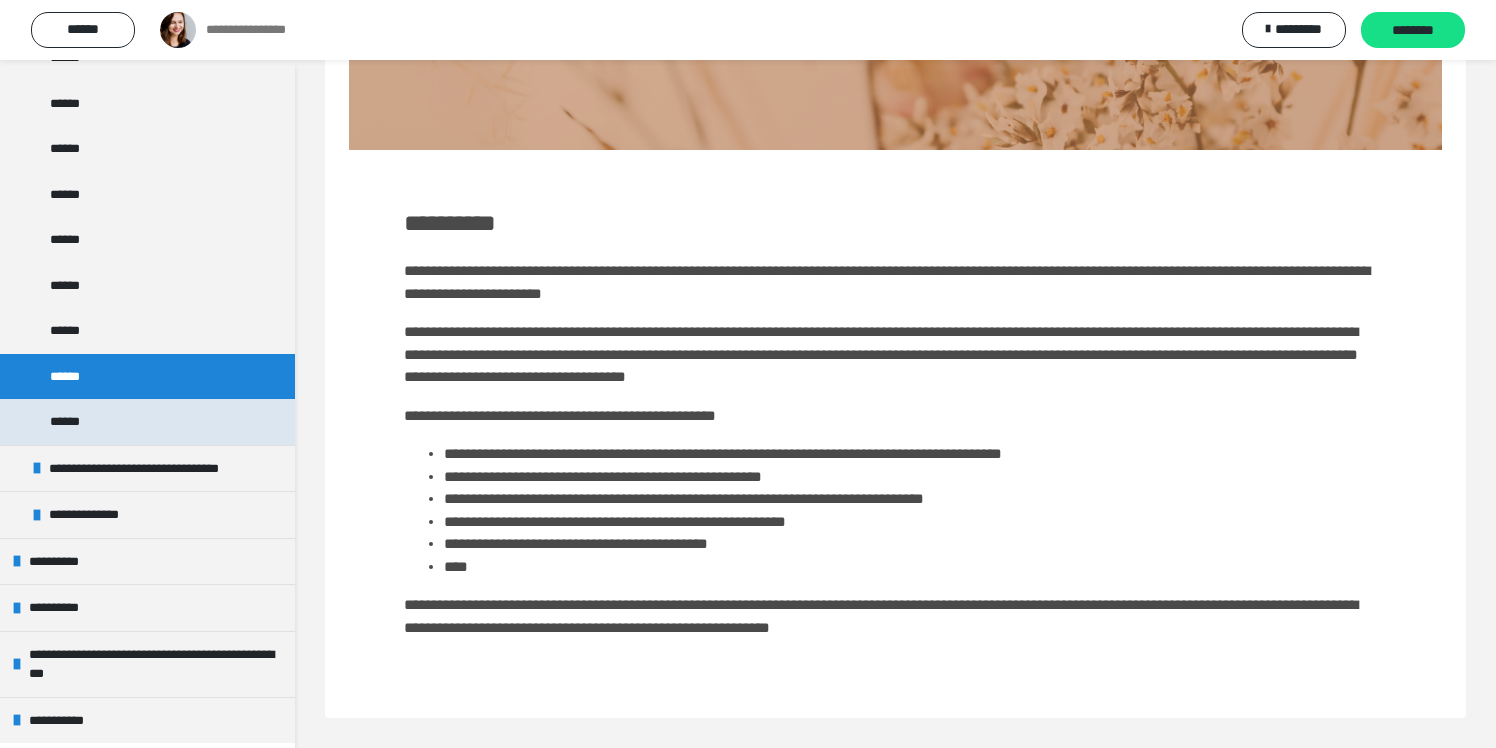 click on "******" at bounding box center [147, 422] 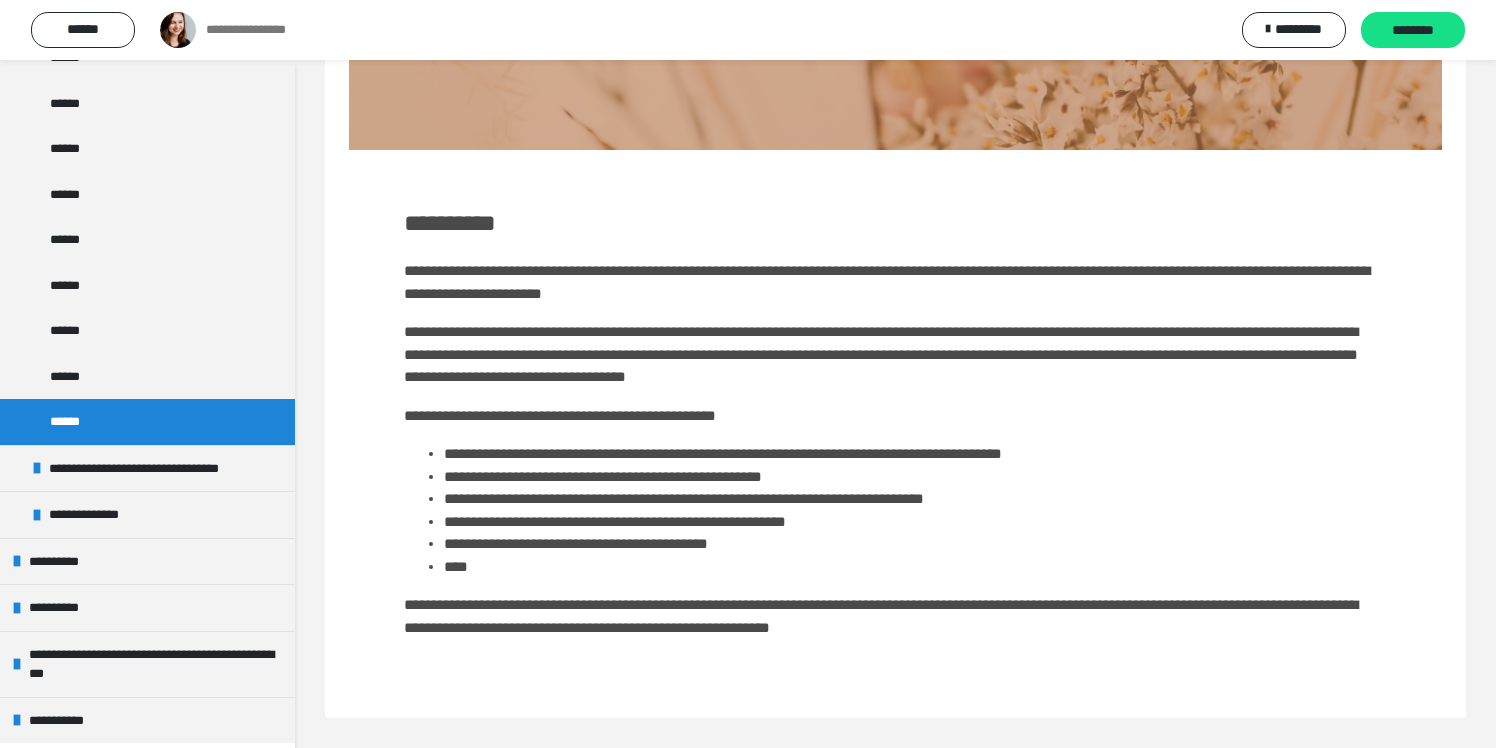 scroll, scrollTop: 446, scrollLeft: 0, axis: vertical 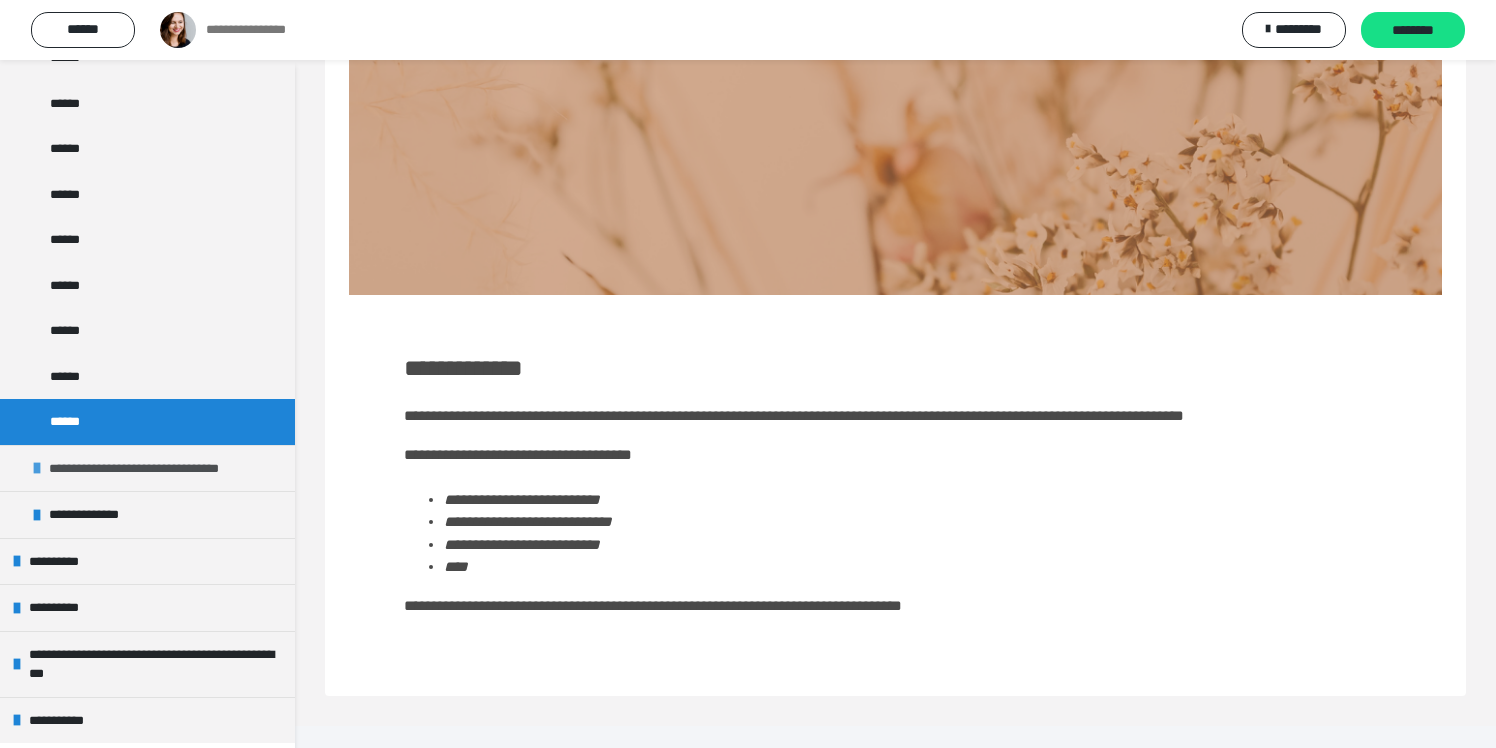 click on "**********" at bounding box center [163, 469] 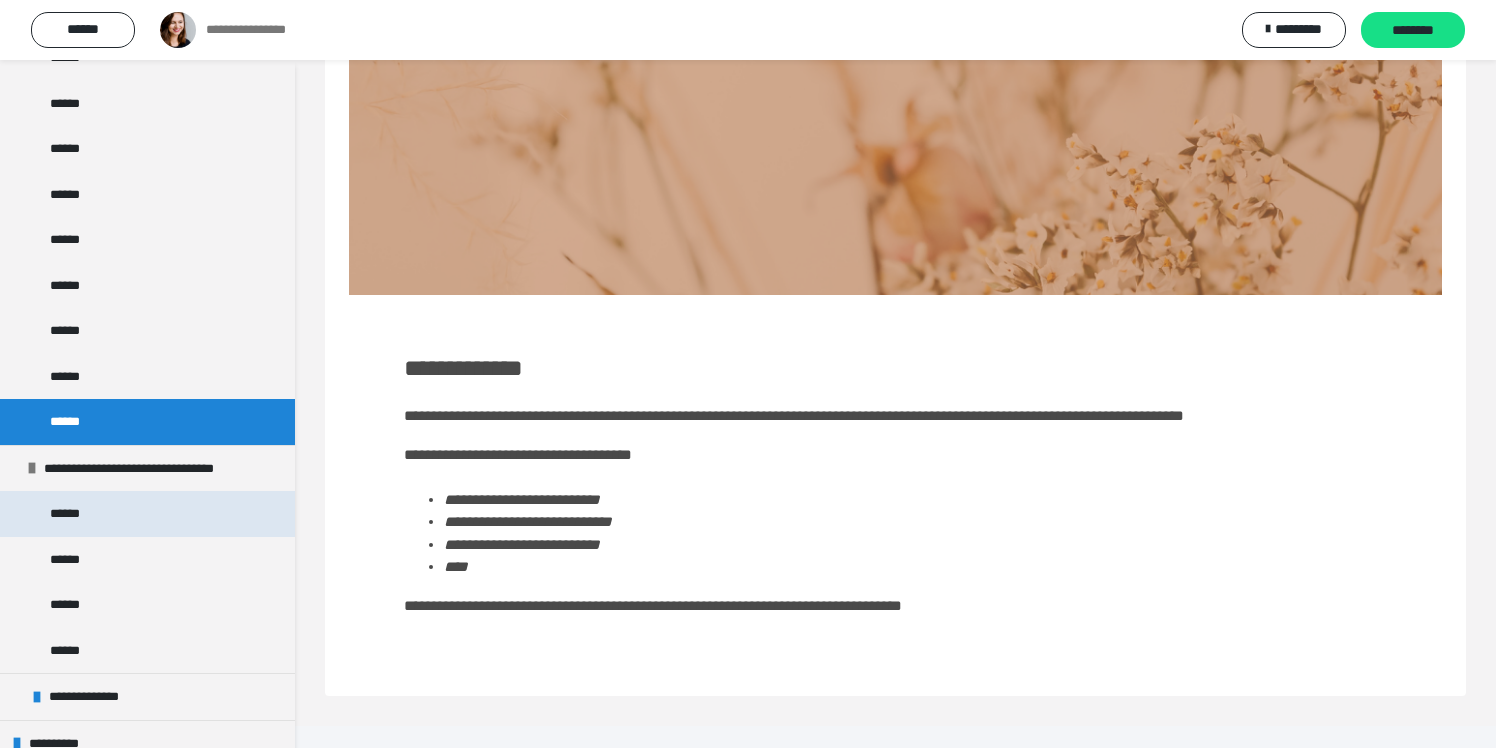 click on "******" at bounding box center (147, 514) 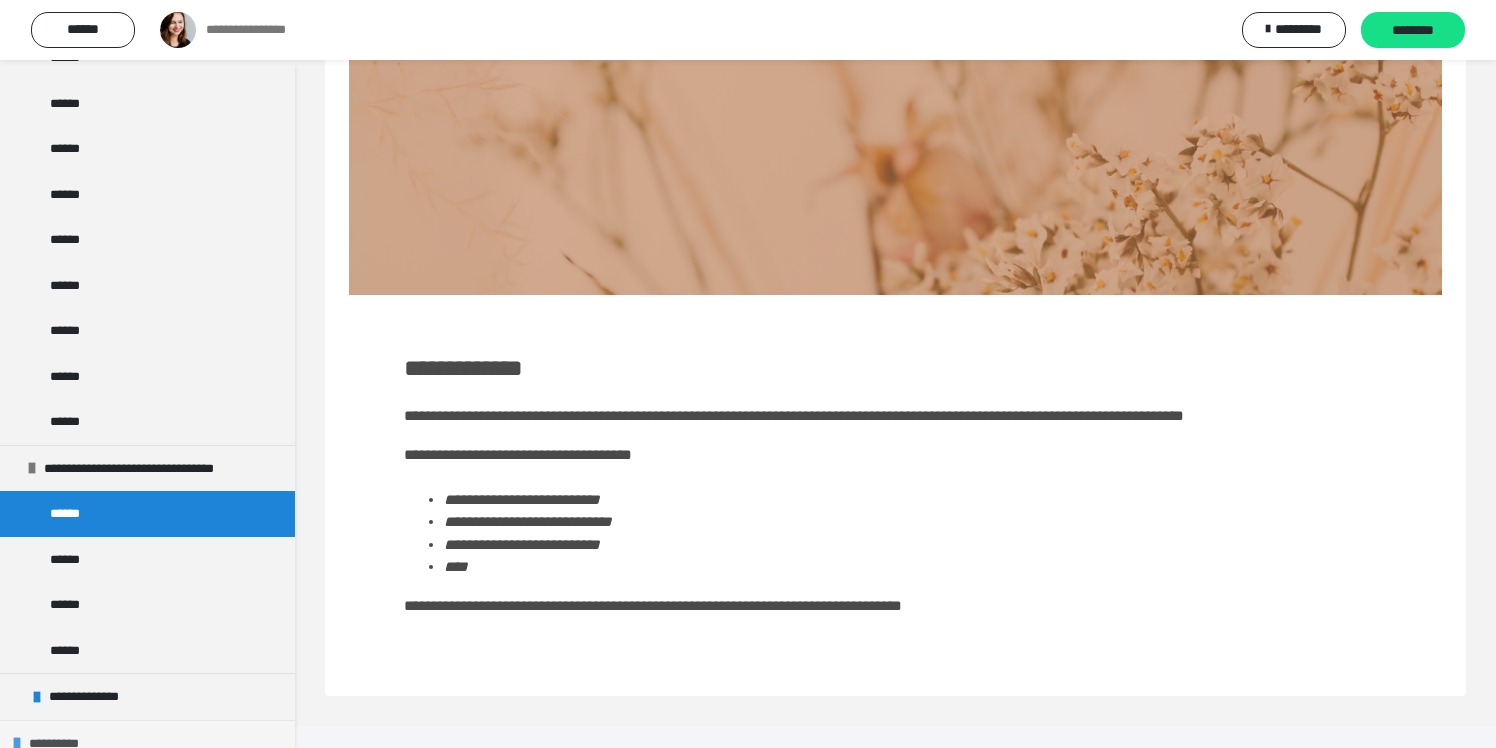 scroll, scrollTop: 472, scrollLeft: 0, axis: vertical 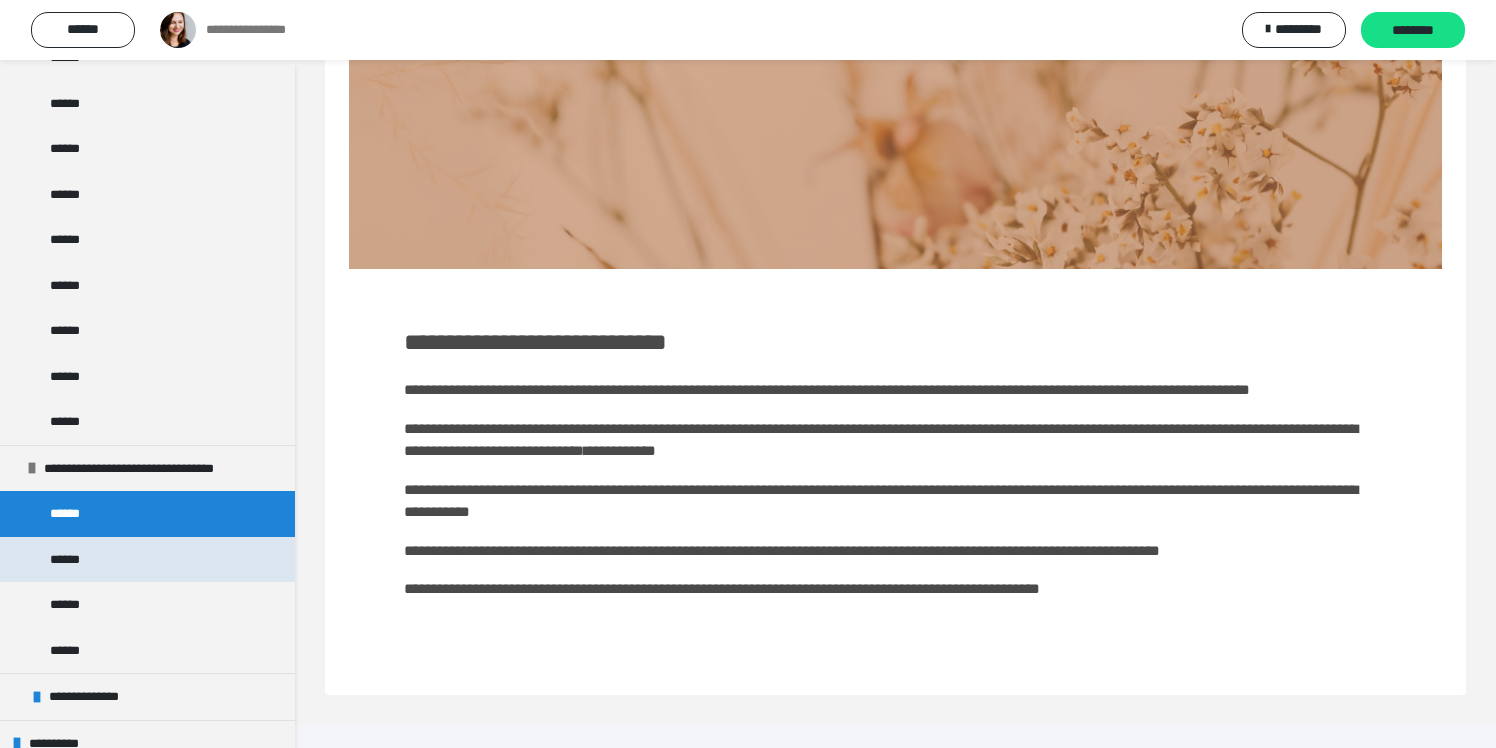 click on "******" at bounding box center (147, 560) 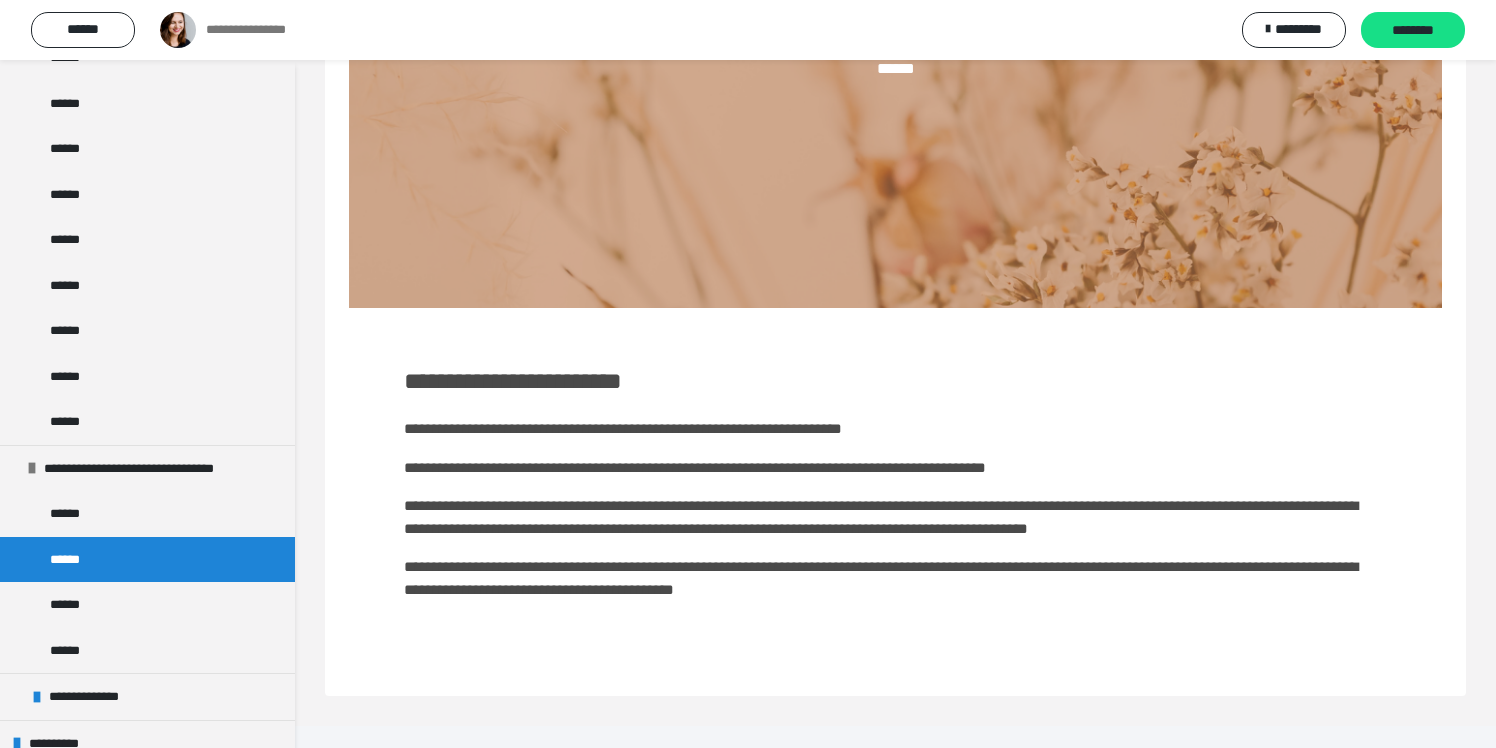 scroll, scrollTop: 433, scrollLeft: 0, axis: vertical 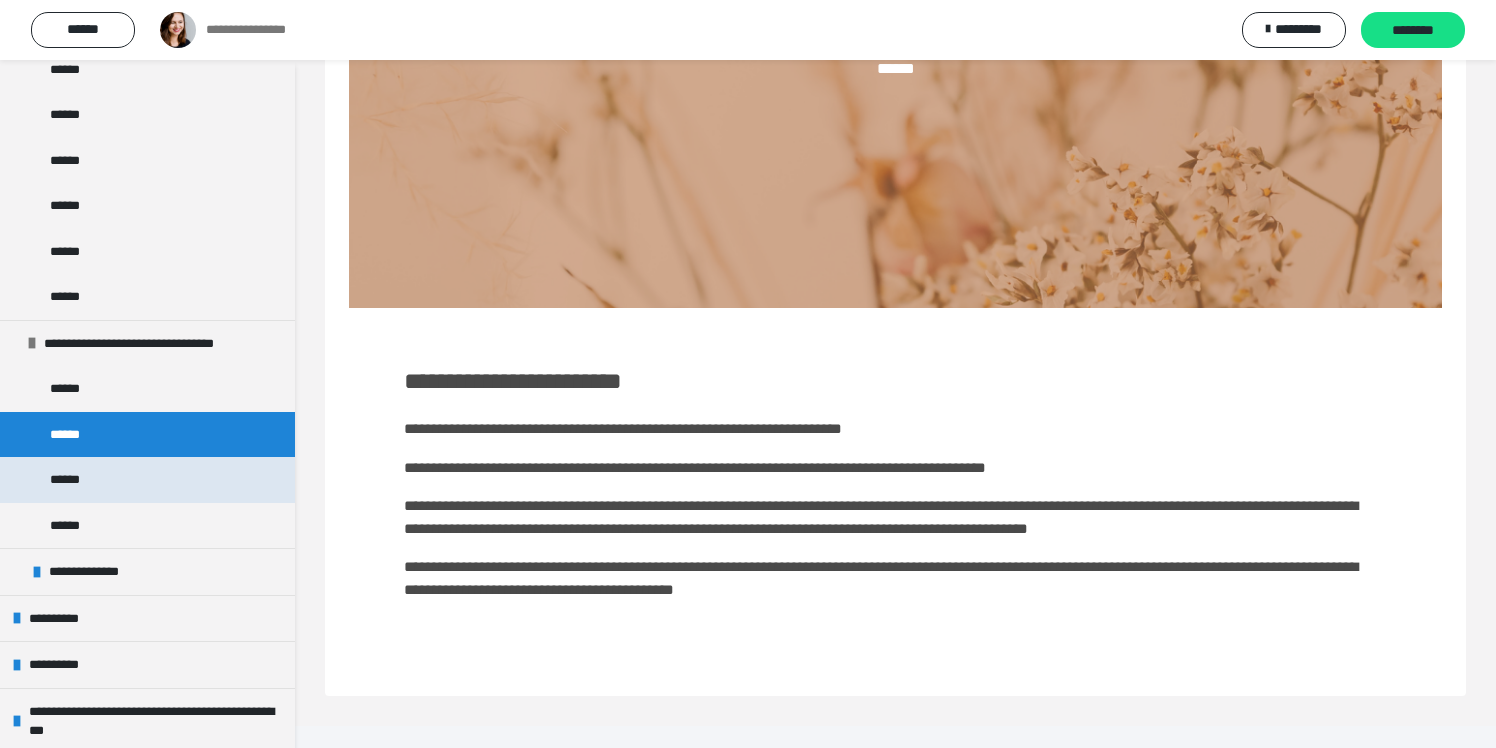 click on "******" at bounding box center (147, 480) 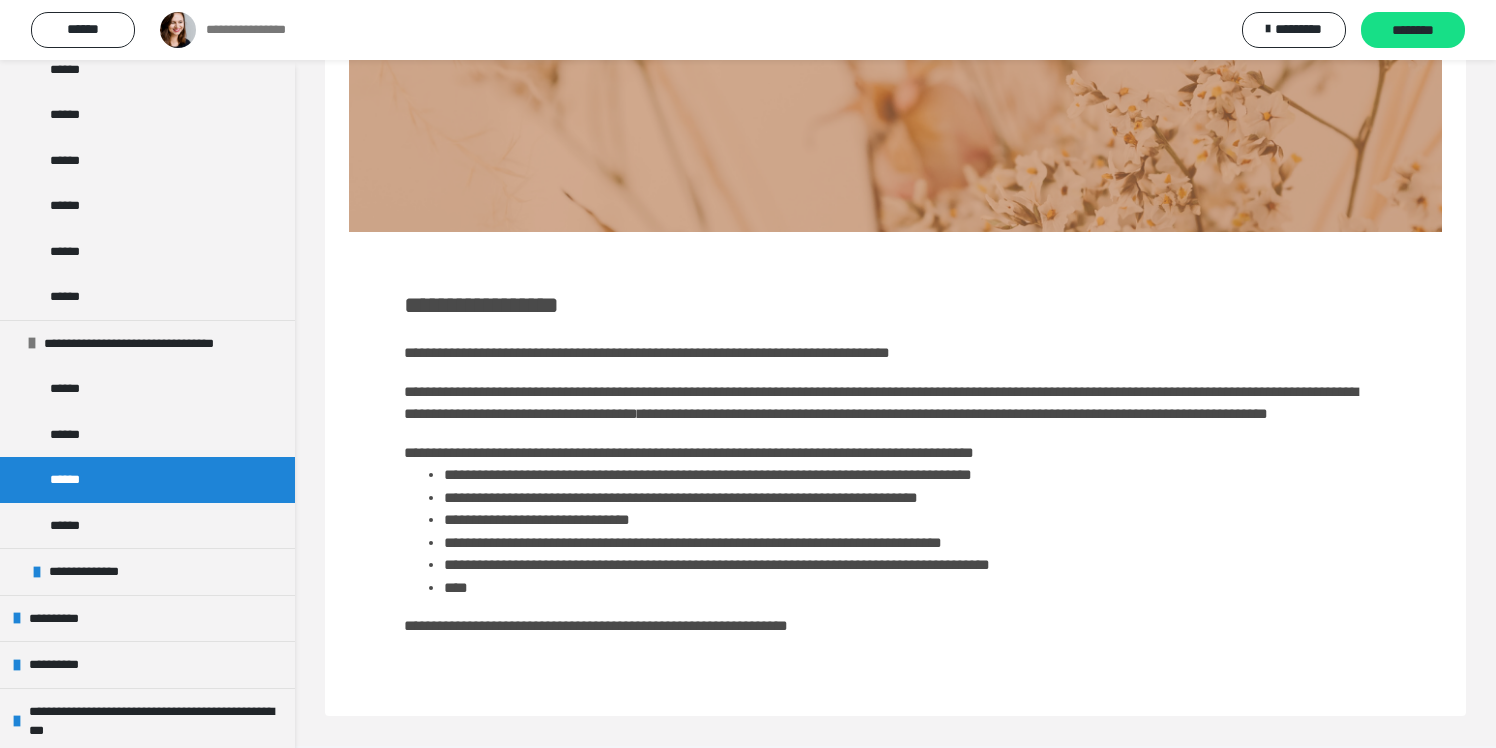 scroll, scrollTop: 530, scrollLeft: 0, axis: vertical 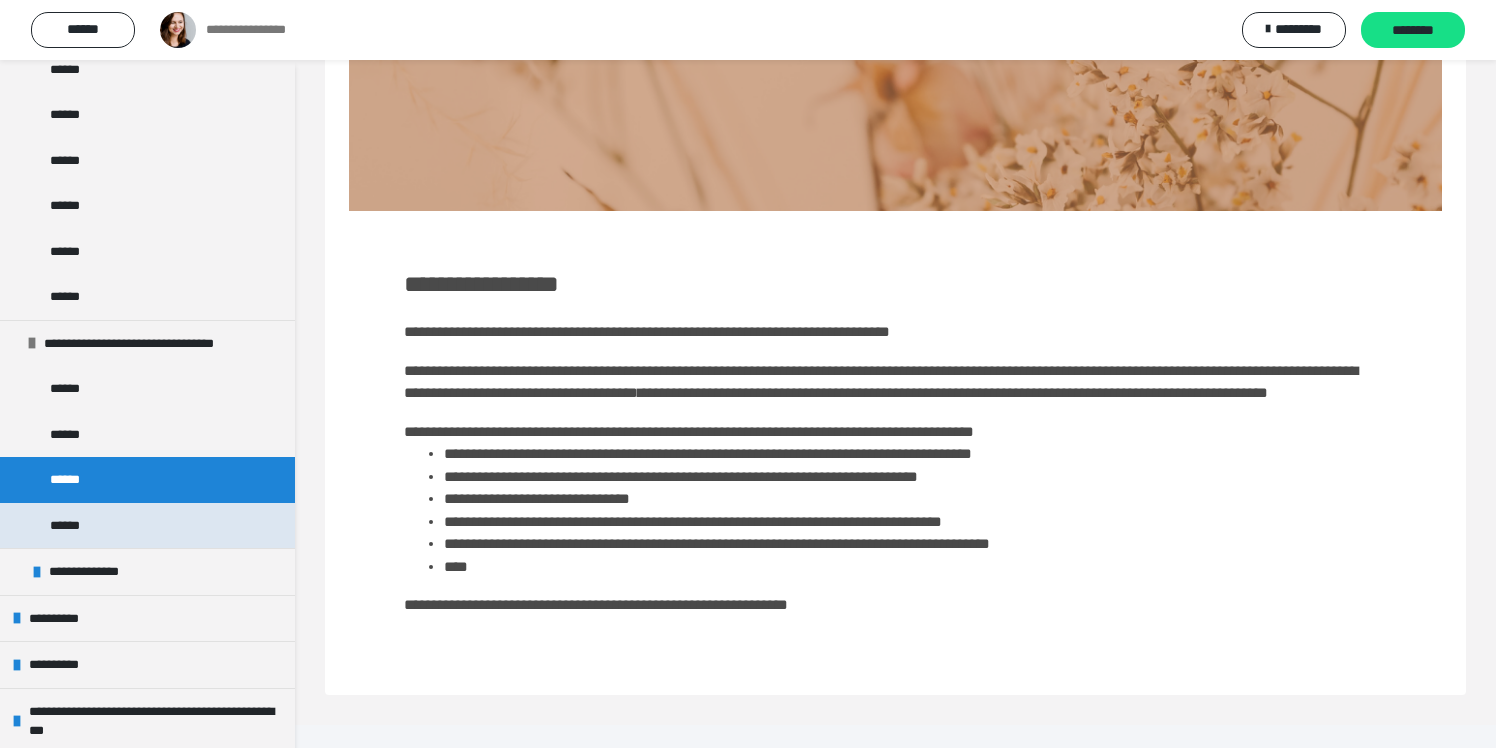 click on "******" at bounding box center (147, 526) 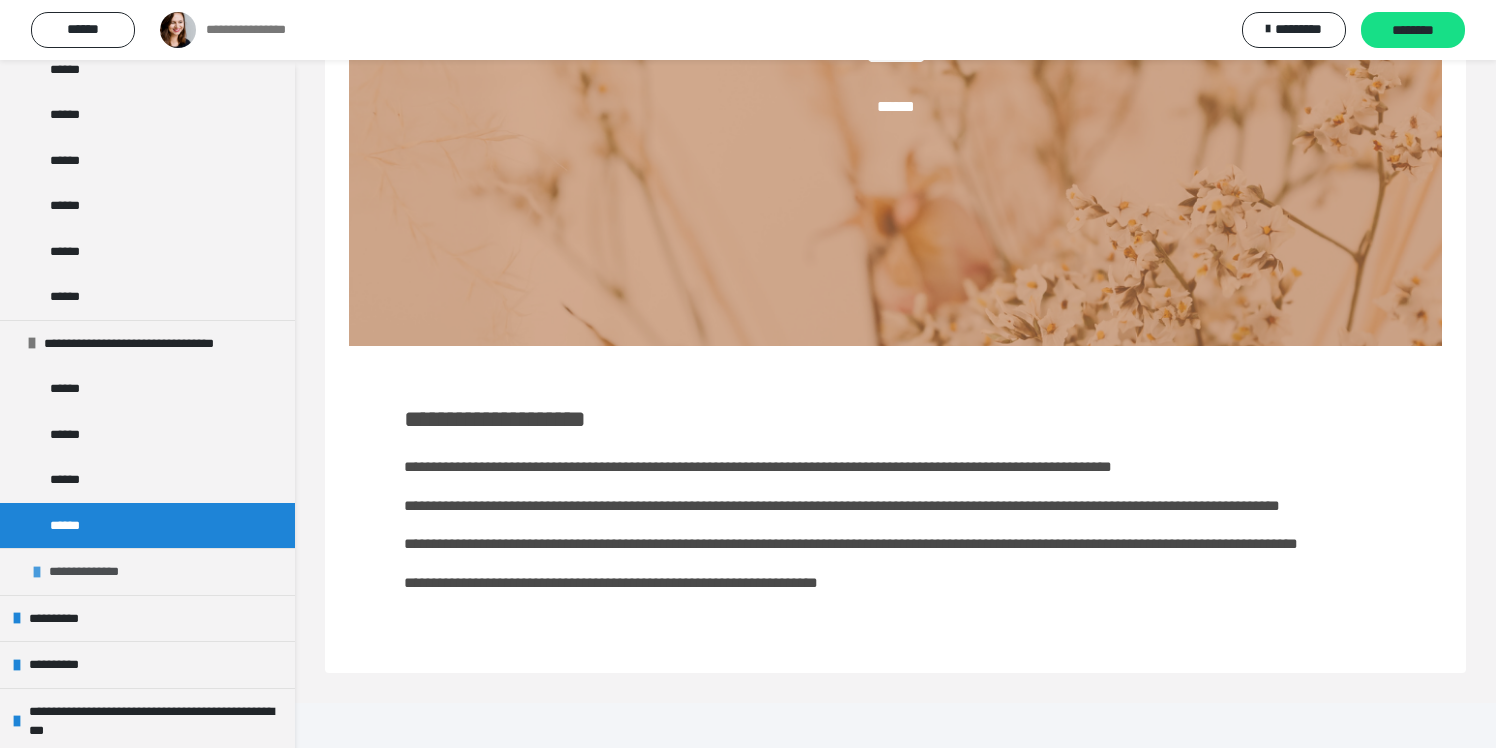 click on "**********" at bounding box center (102, 572) 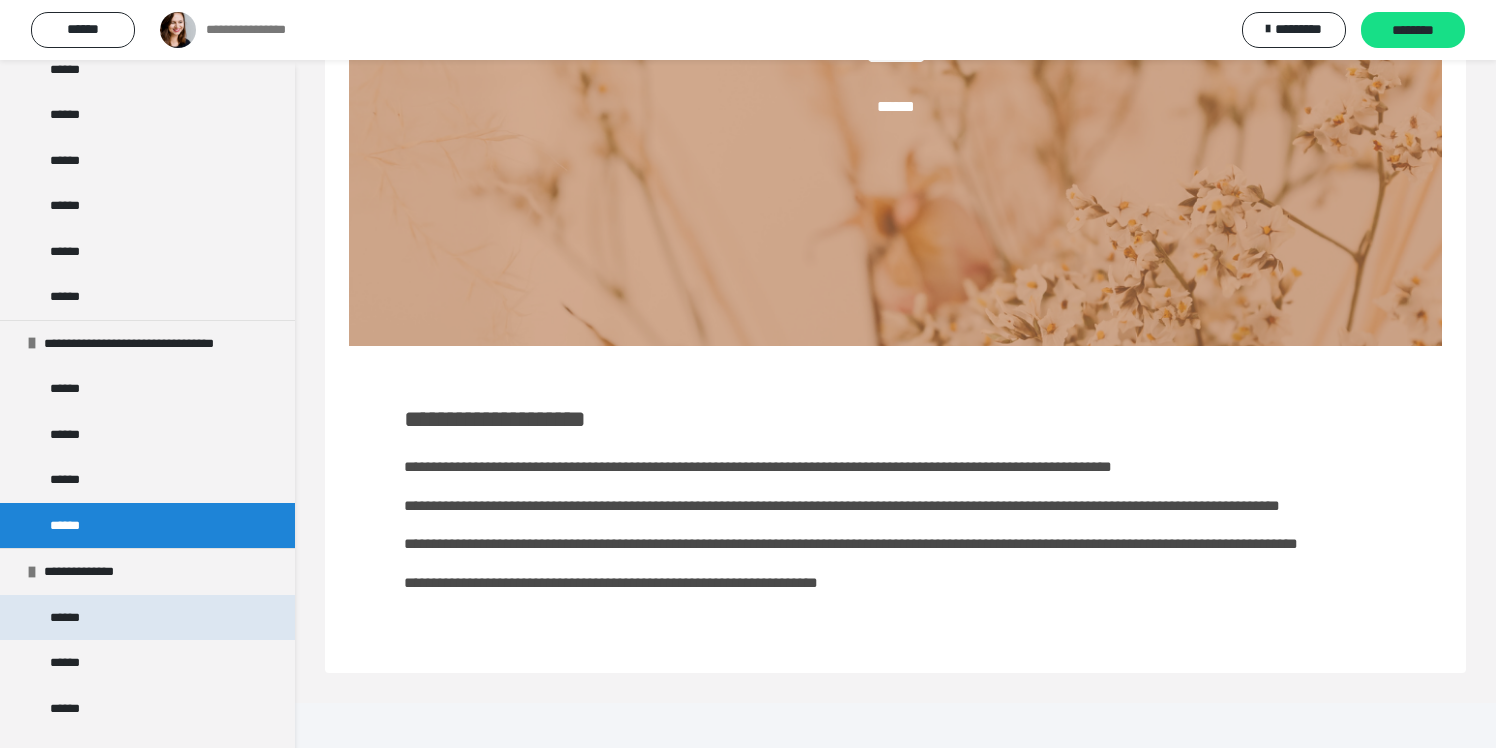 drag, startPoint x: 101, startPoint y: 609, endPoint x: 139, endPoint y: 605, distance: 38.209946 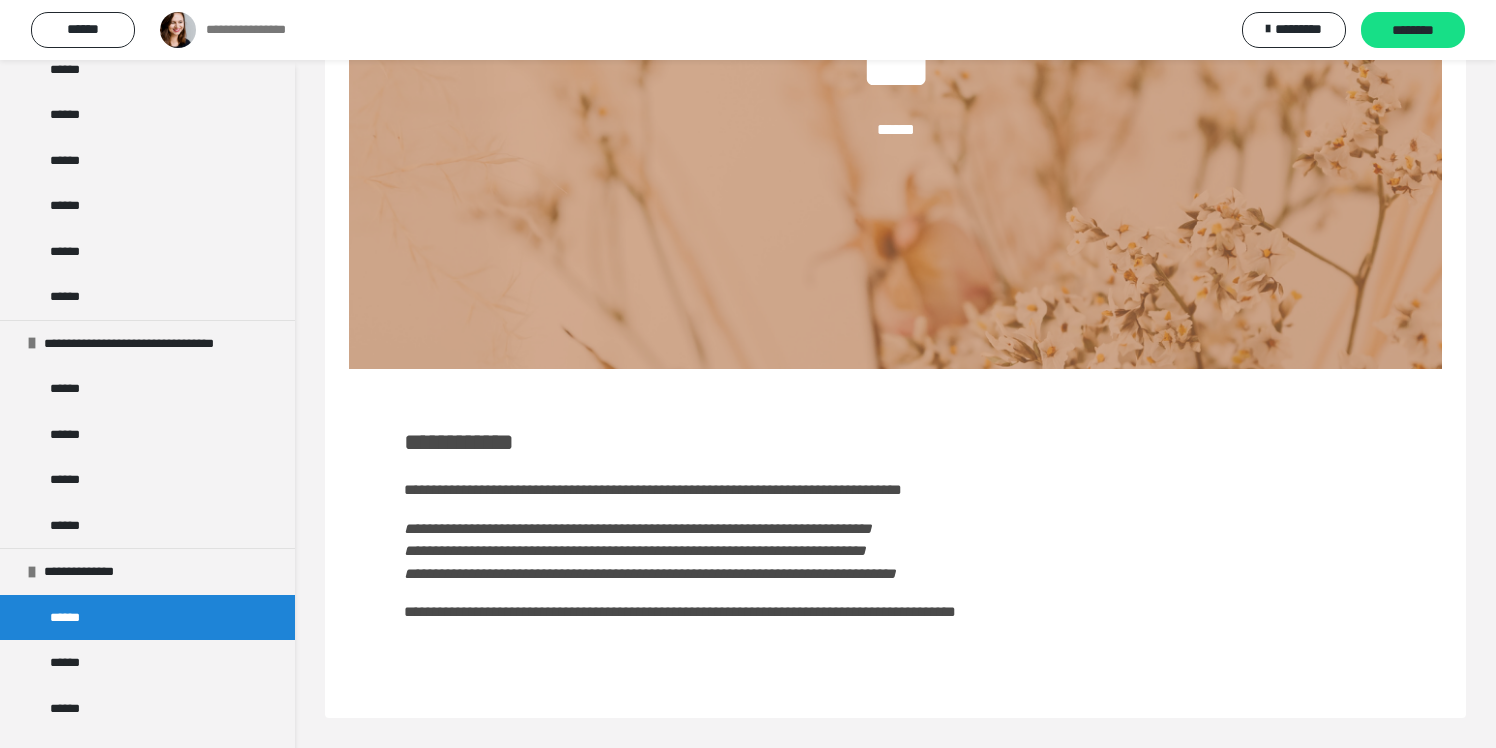 scroll, scrollTop: 372, scrollLeft: 0, axis: vertical 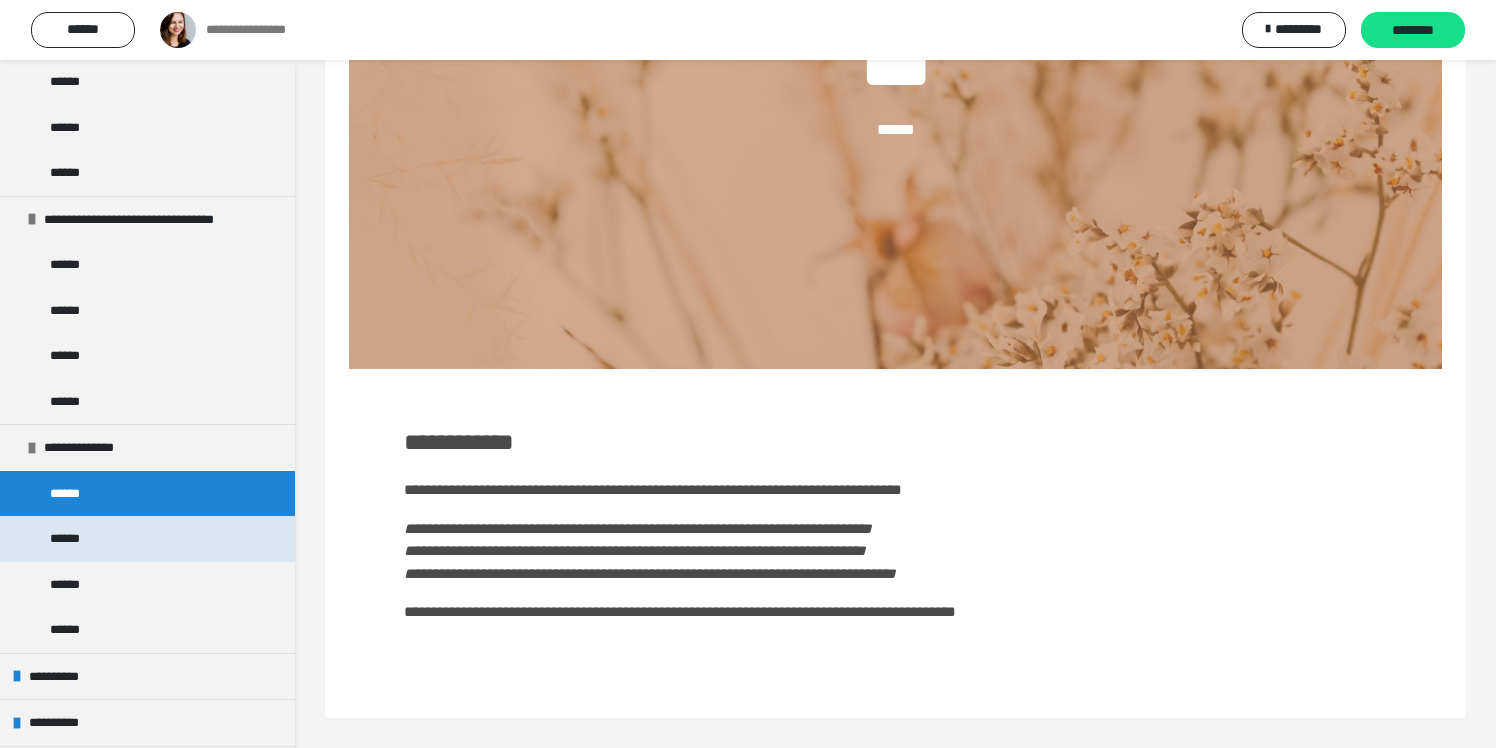 click on "******" at bounding box center [147, 539] 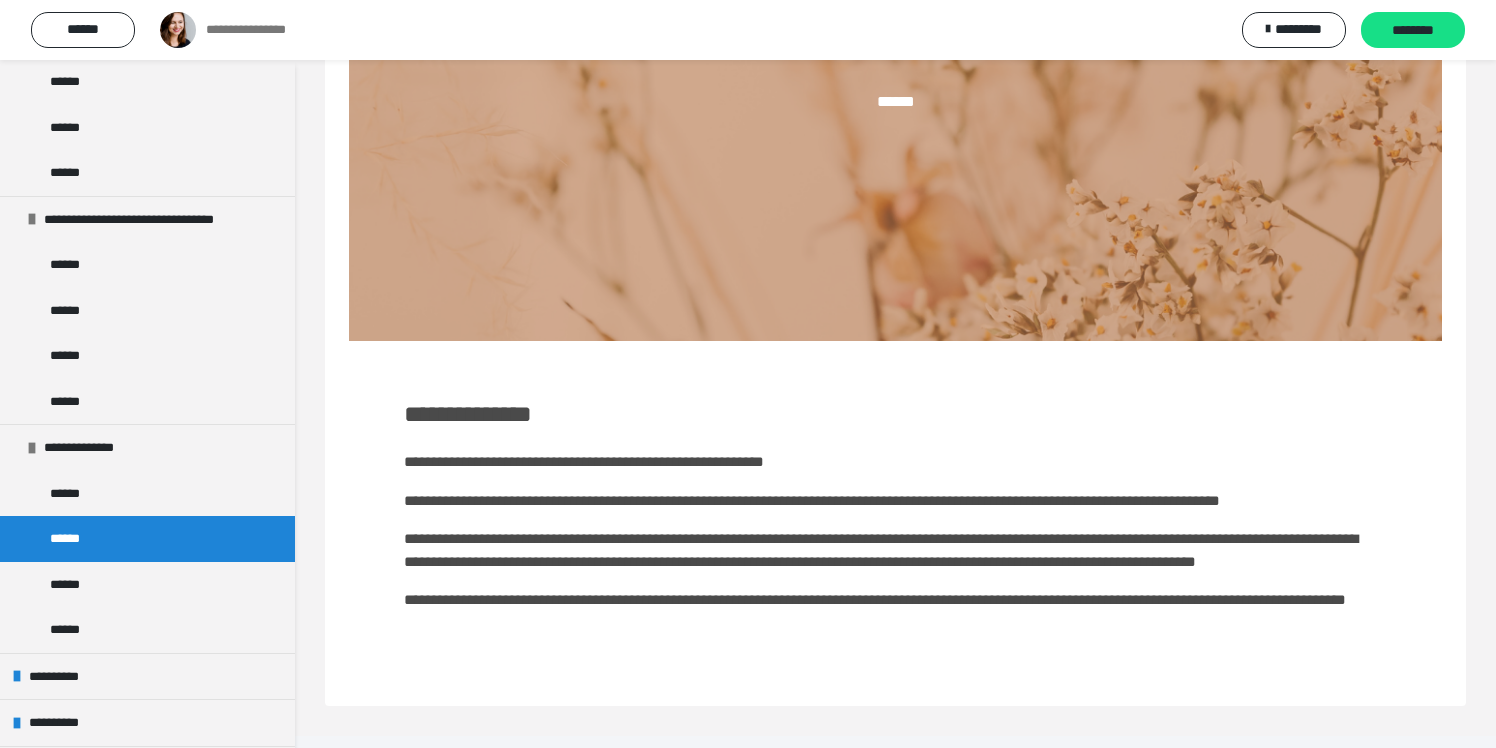 scroll, scrollTop: 456, scrollLeft: 0, axis: vertical 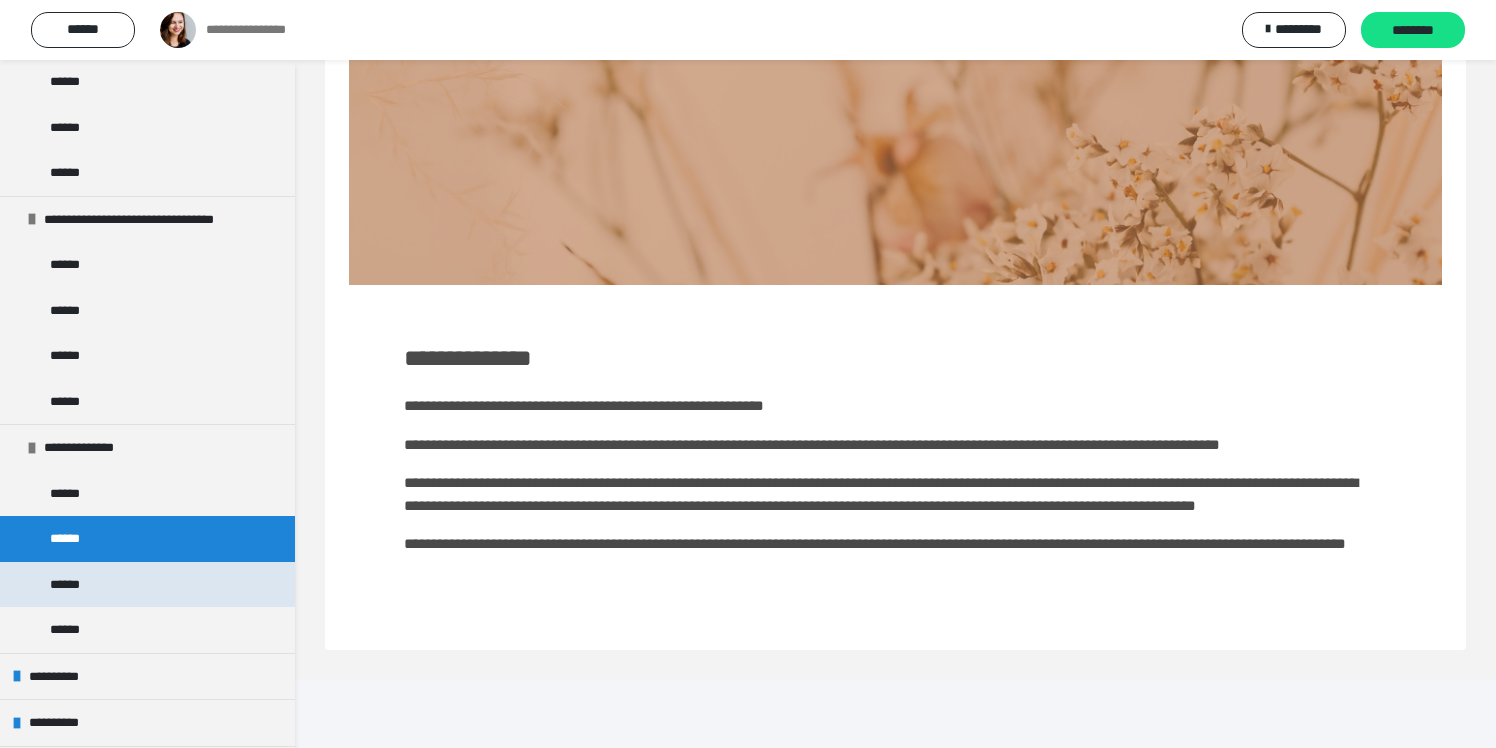 click on "******" at bounding box center [147, 585] 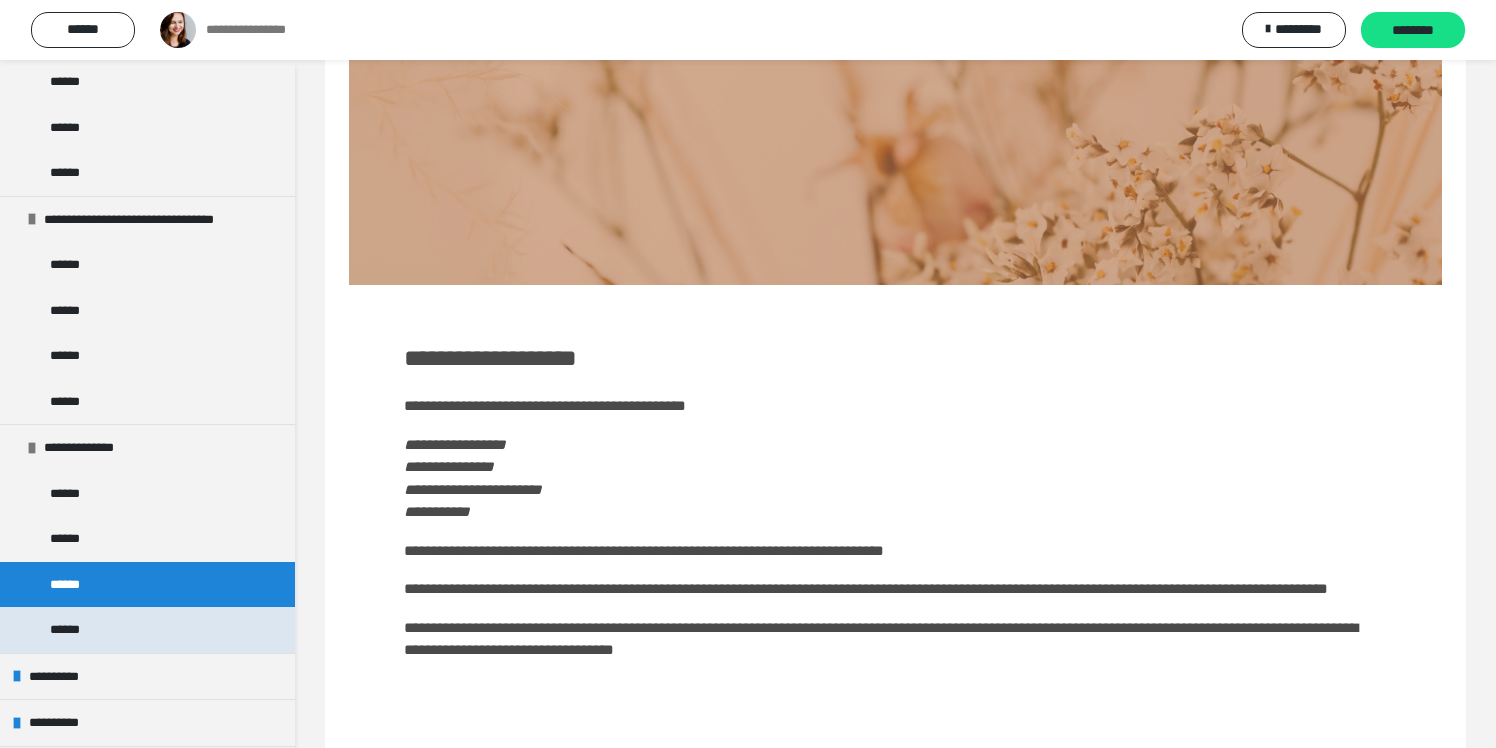 click on "******" at bounding box center [147, 630] 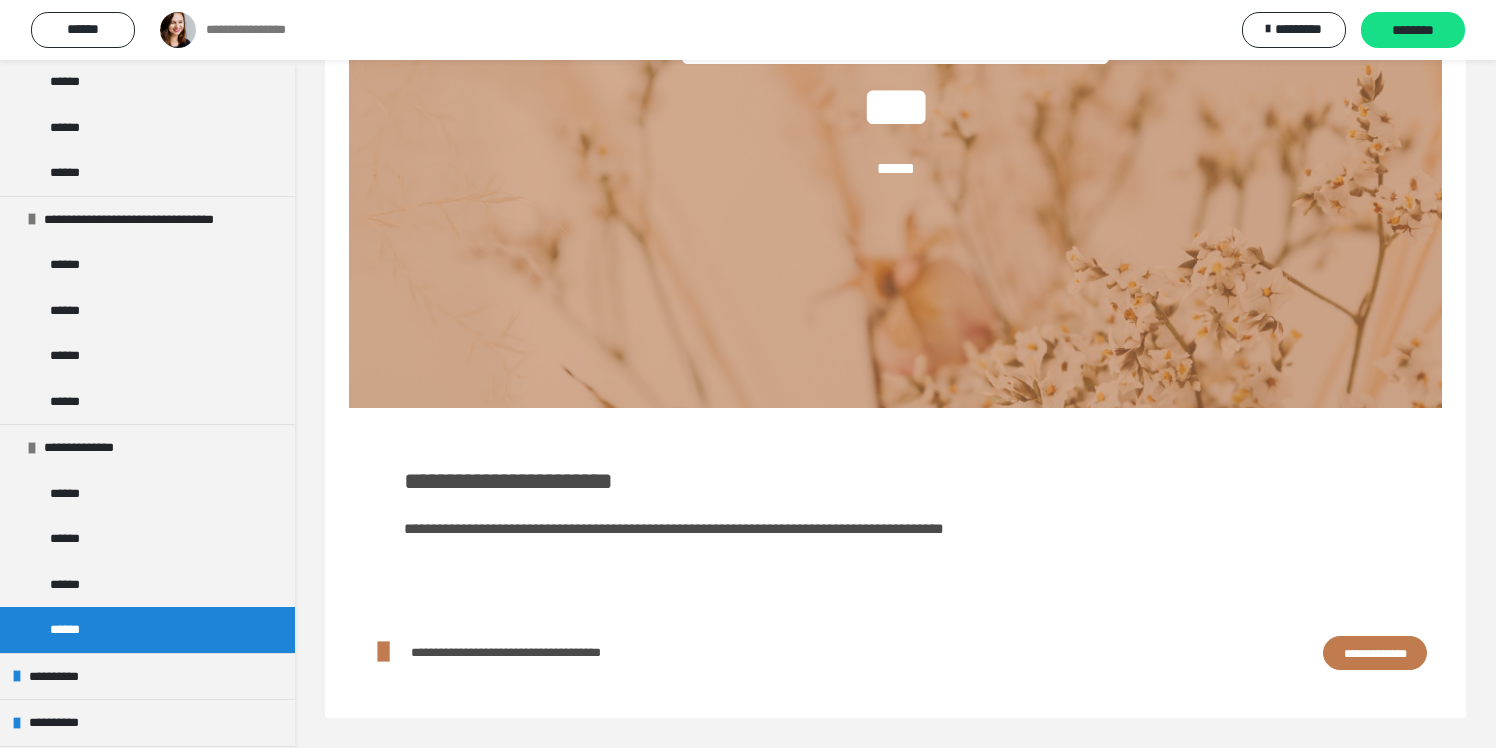 scroll, scrollTop: 333, scrollLeft: 0, axis: vertical 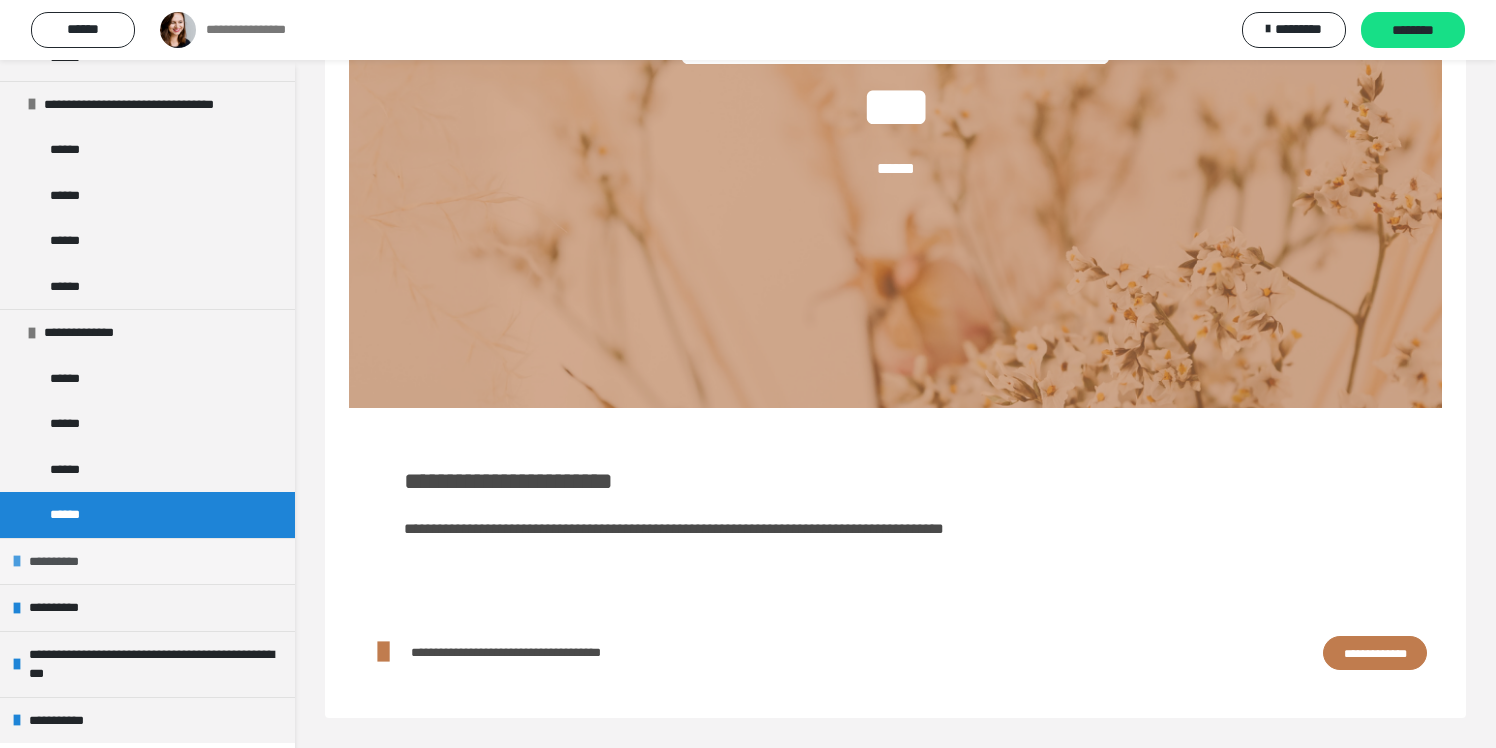 click on "**********" at bounding box center [147, 561] 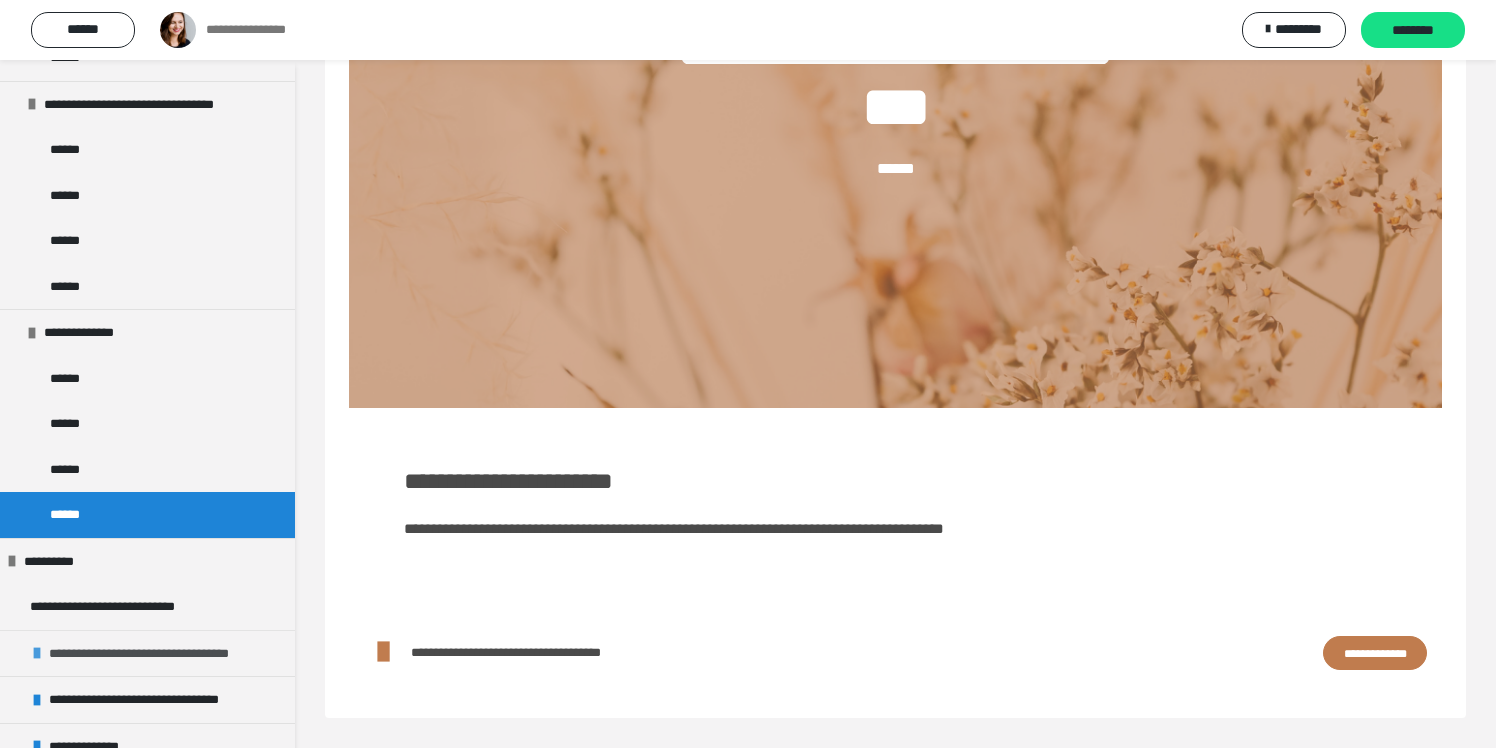 click on "**********" at bounding box center (164, 654) 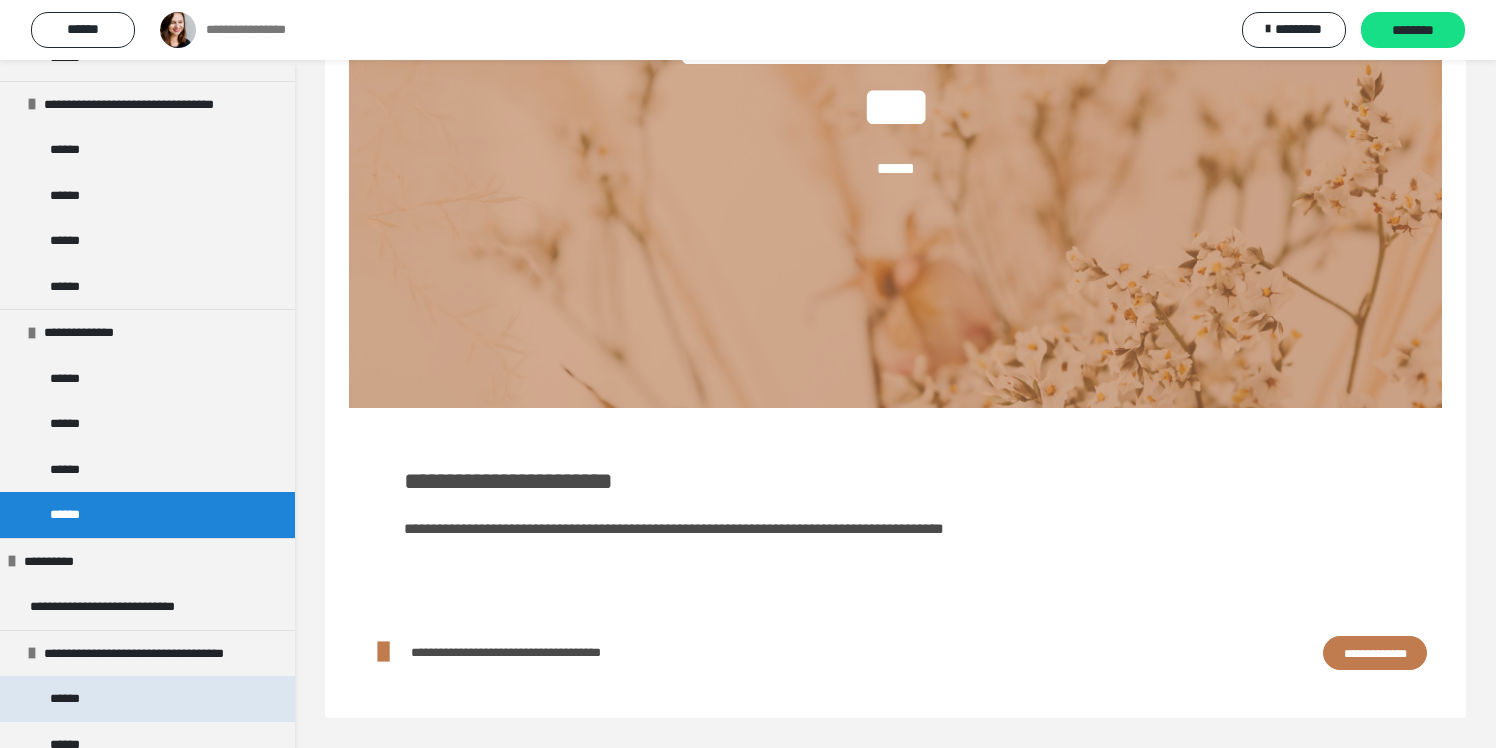 click on "******" at bounding box center [147, 699] 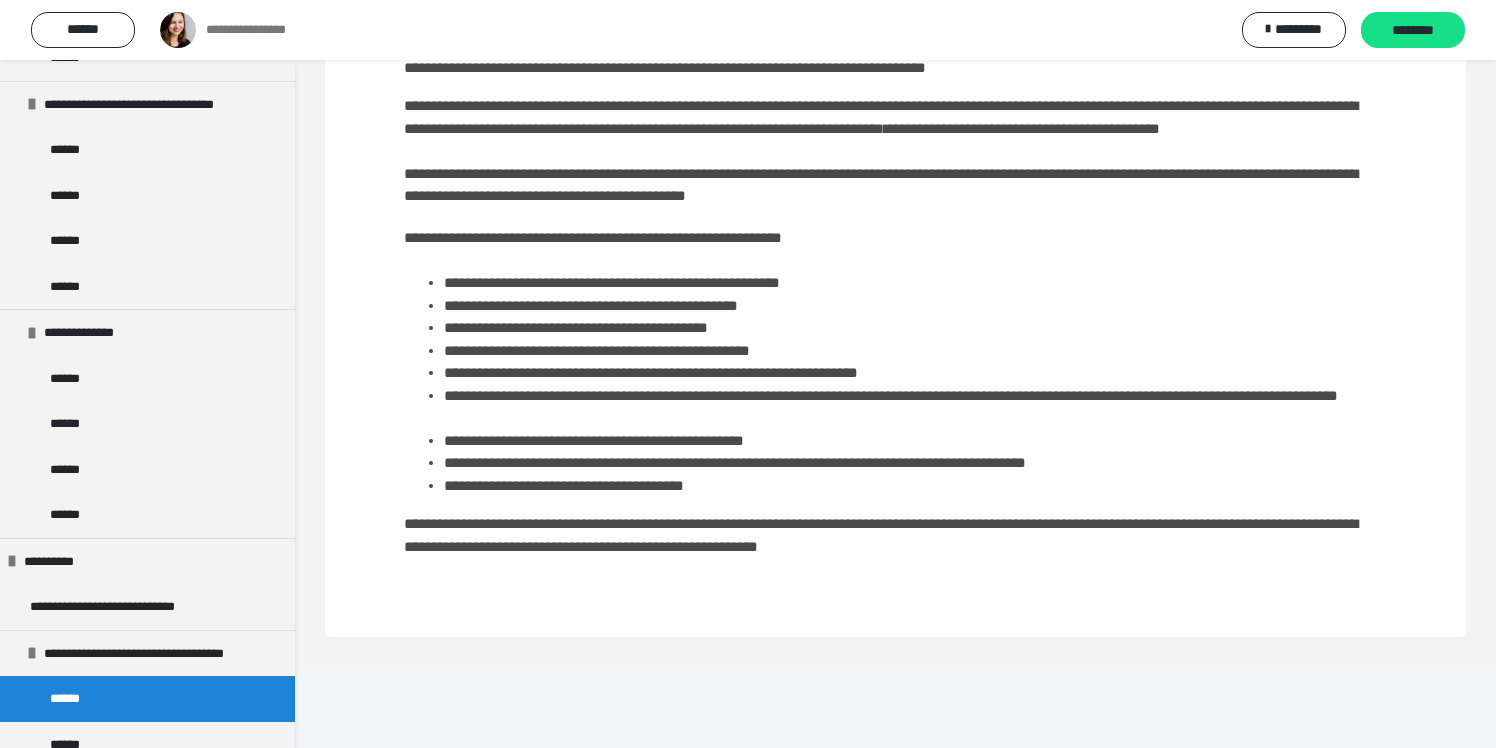 scroll, scrollTop: 1244, scrollLeft: 0, axis: vertical 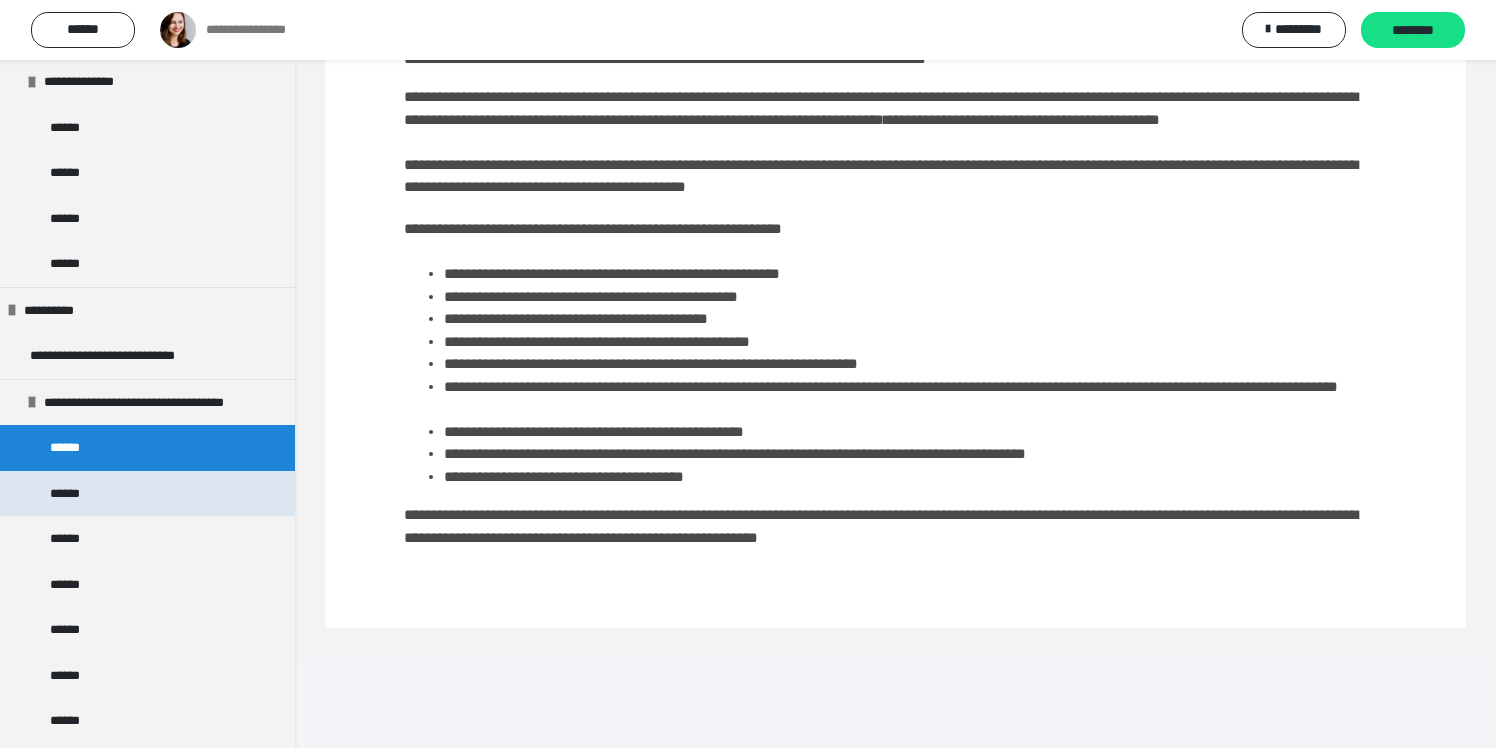 click on "******" at bounding box center (147, 494) 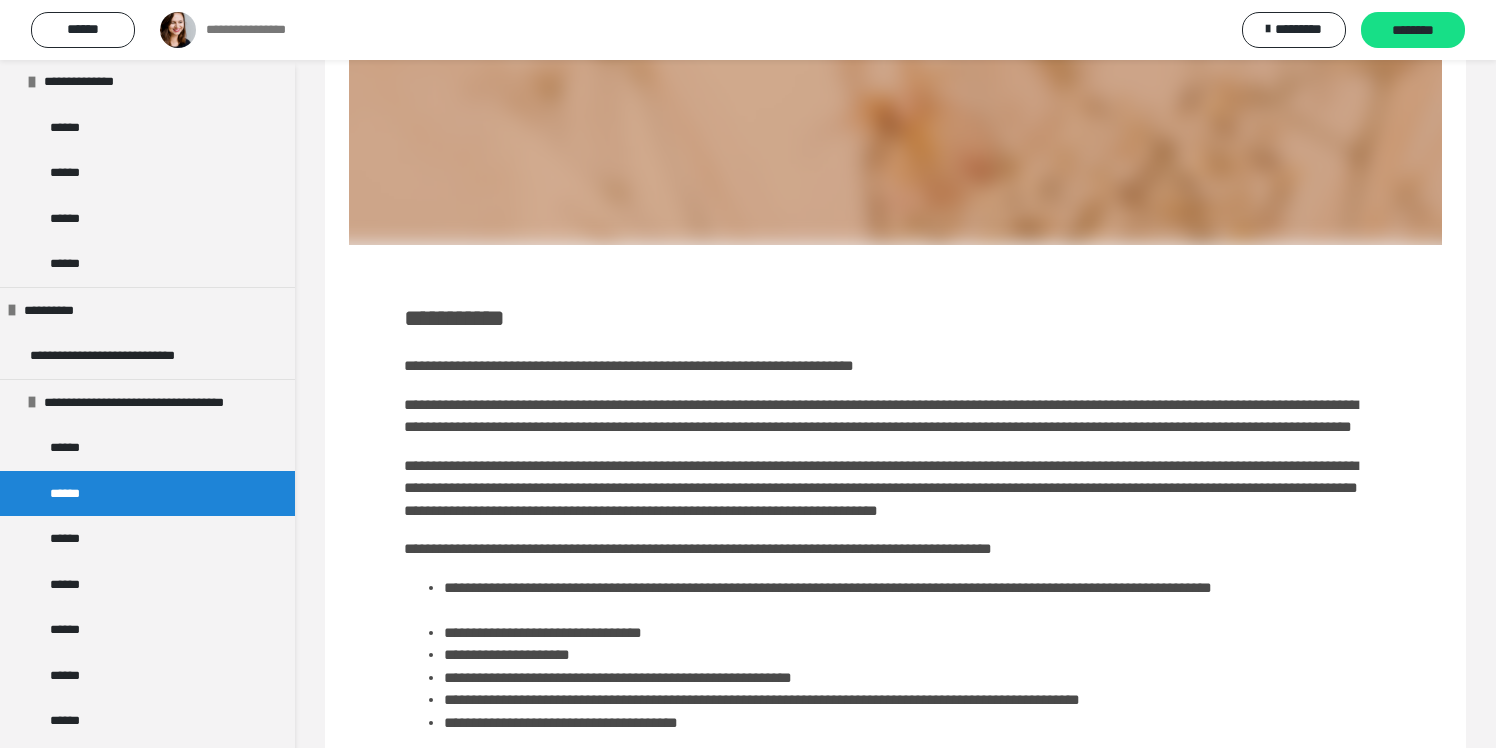 scroll, scrollTop: 493, scrollLeft: 0, axis: vertical 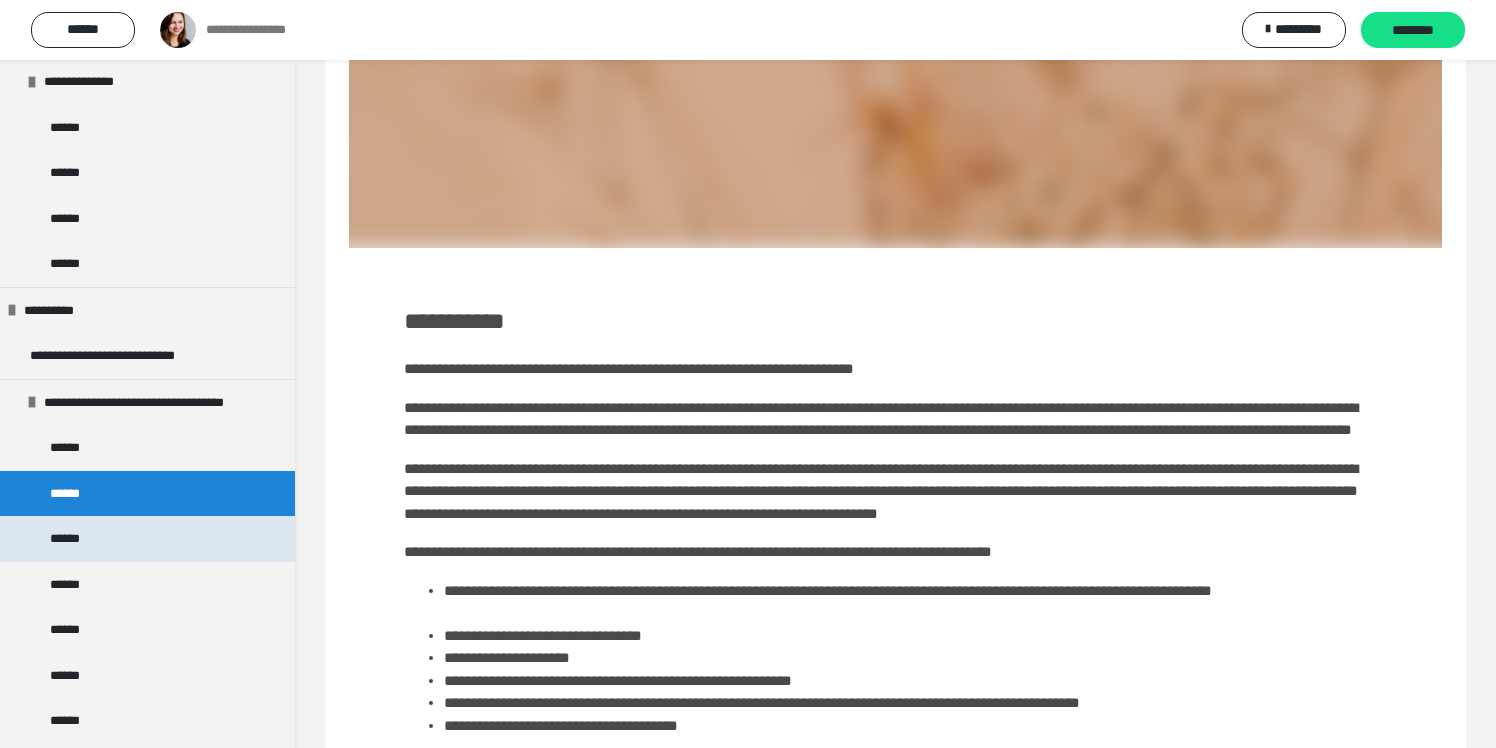 click on "******" at bounding box center [147, 539] 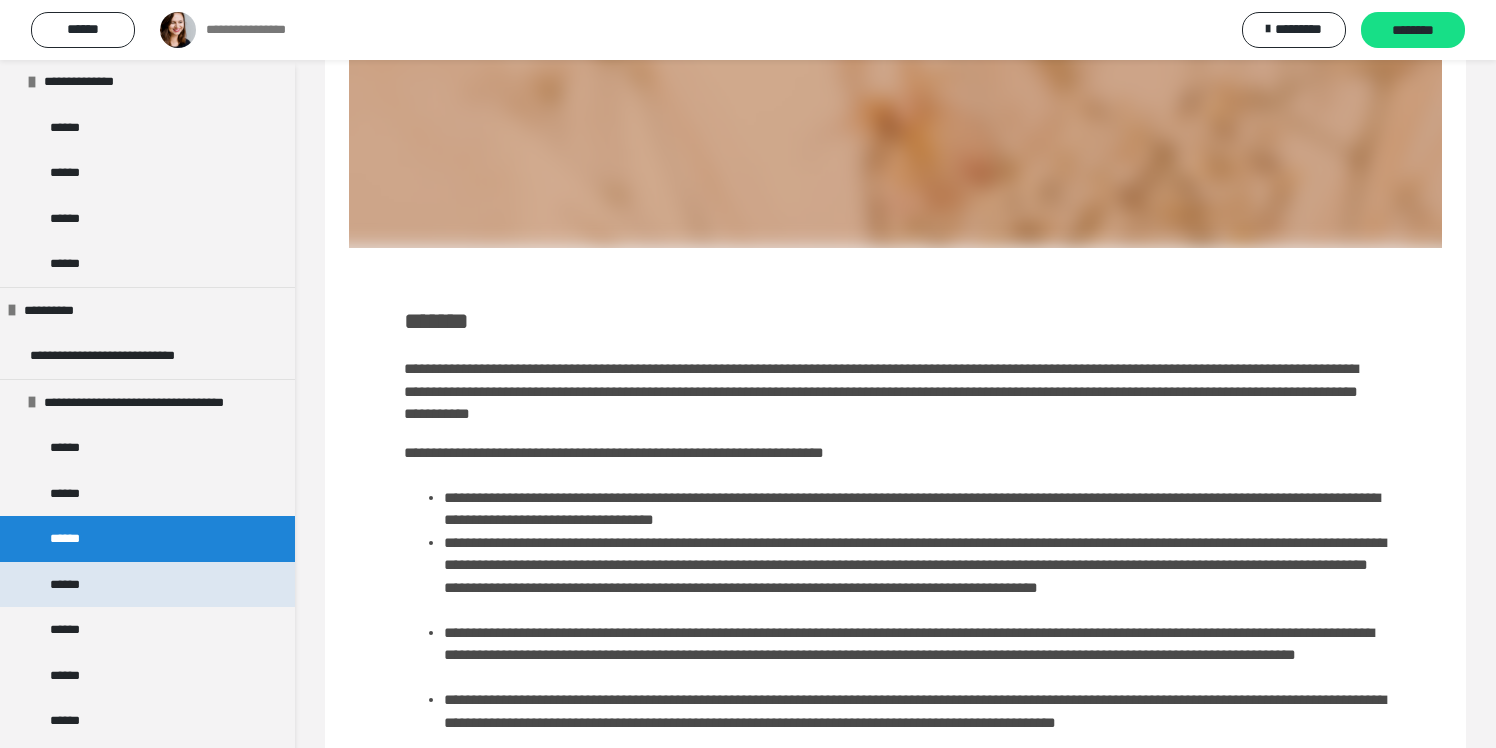 click on "******" at bounding box center [147, 585] 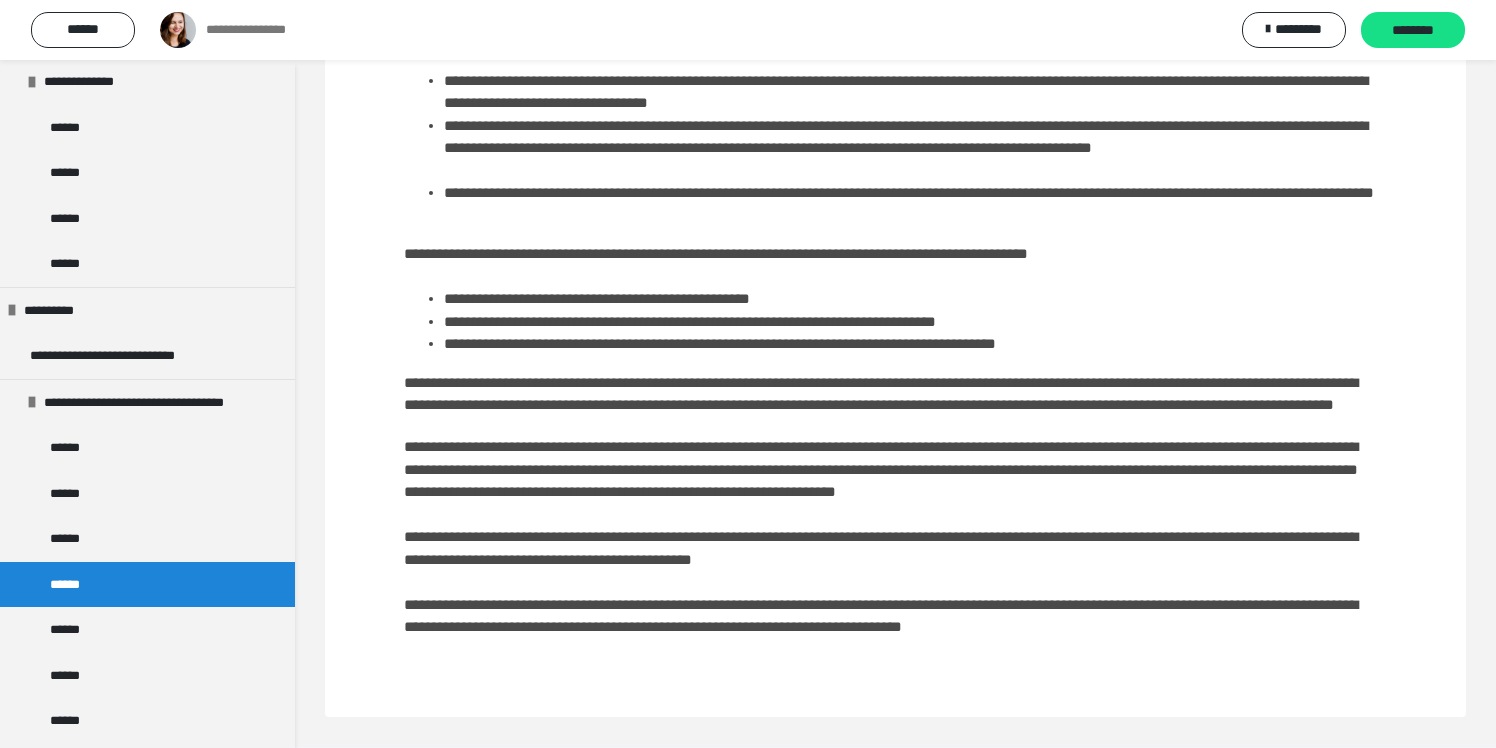 scroll, scrollTop: 1049, scrollLeft: 0, axis: vertical 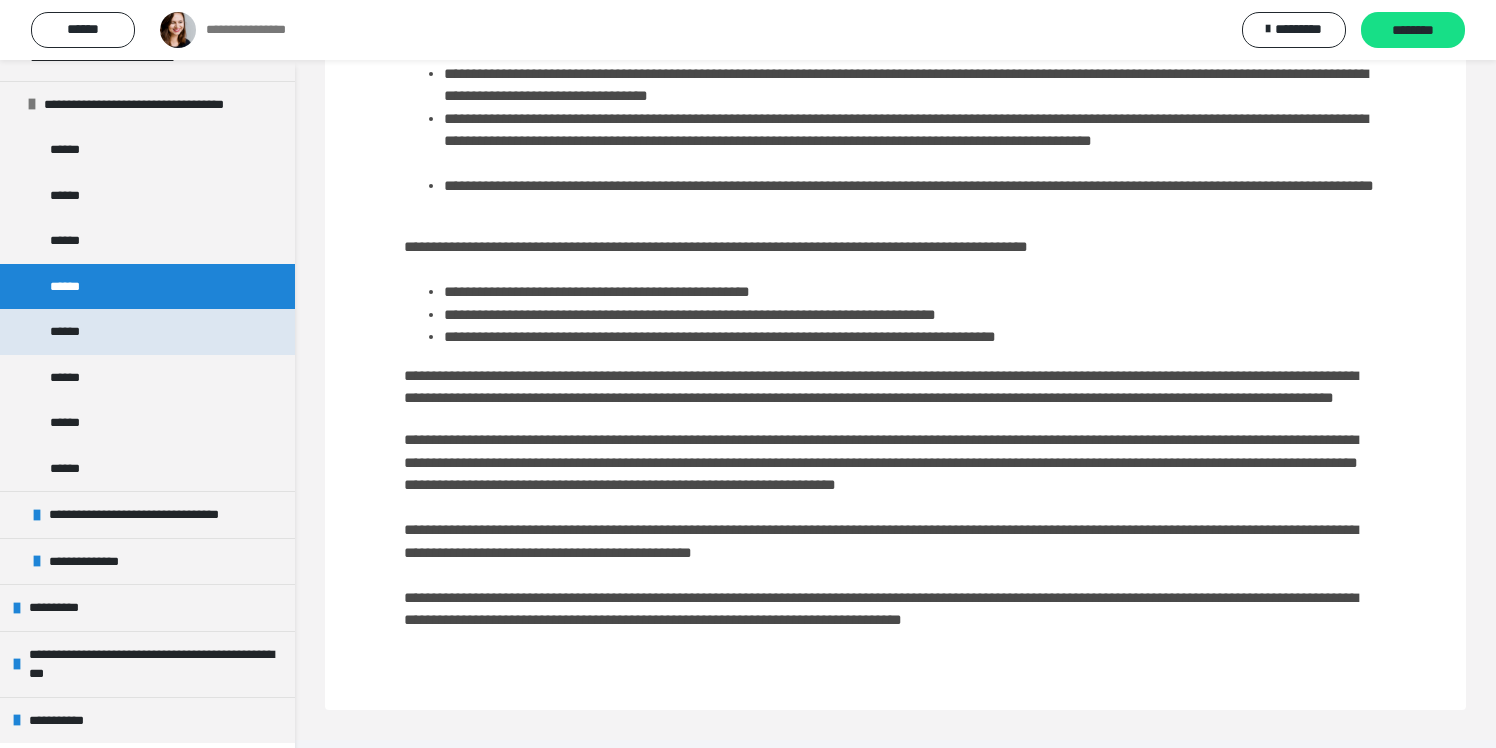 click on "******" at bounding box center (147, 332) 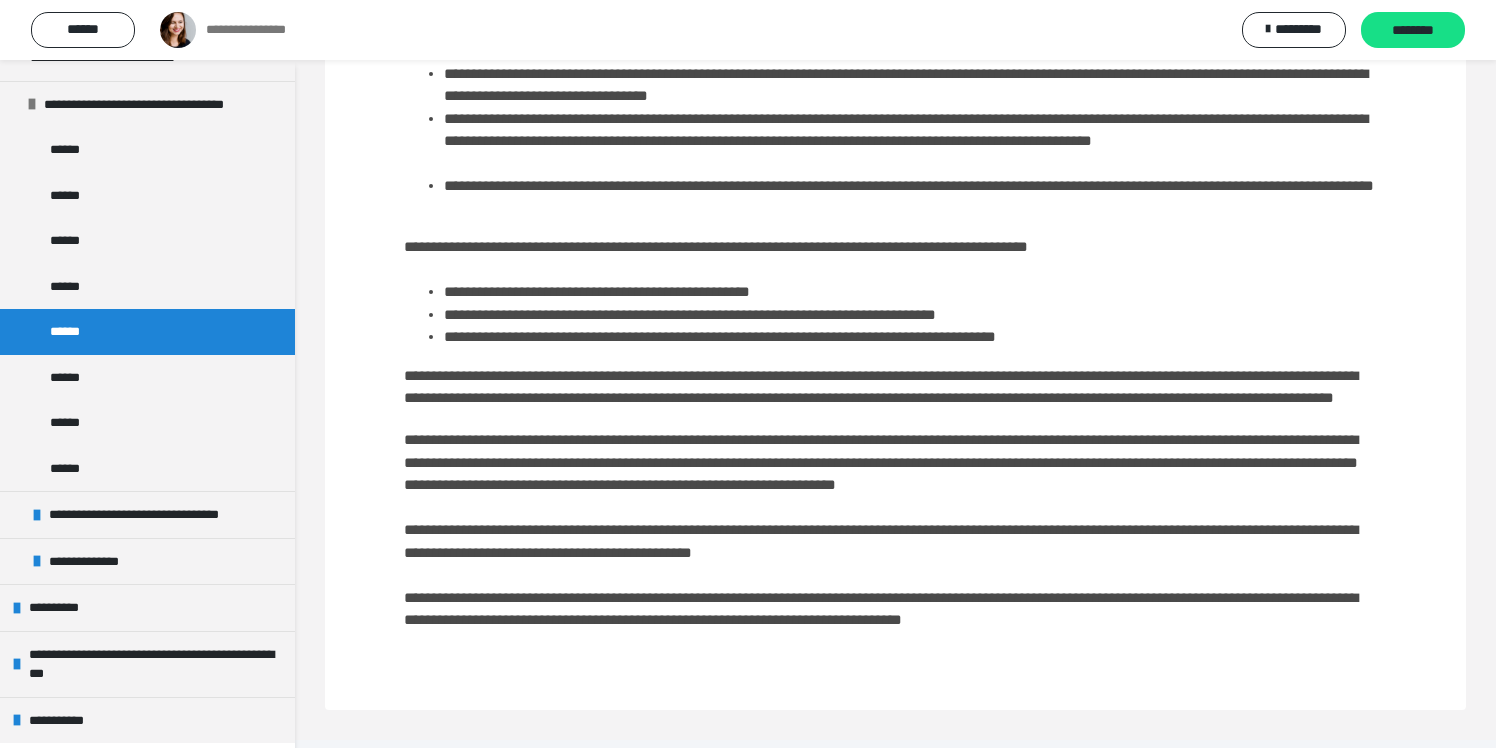 scroll, scrollTop: 520, scrollLeft: 0, axis: vertical 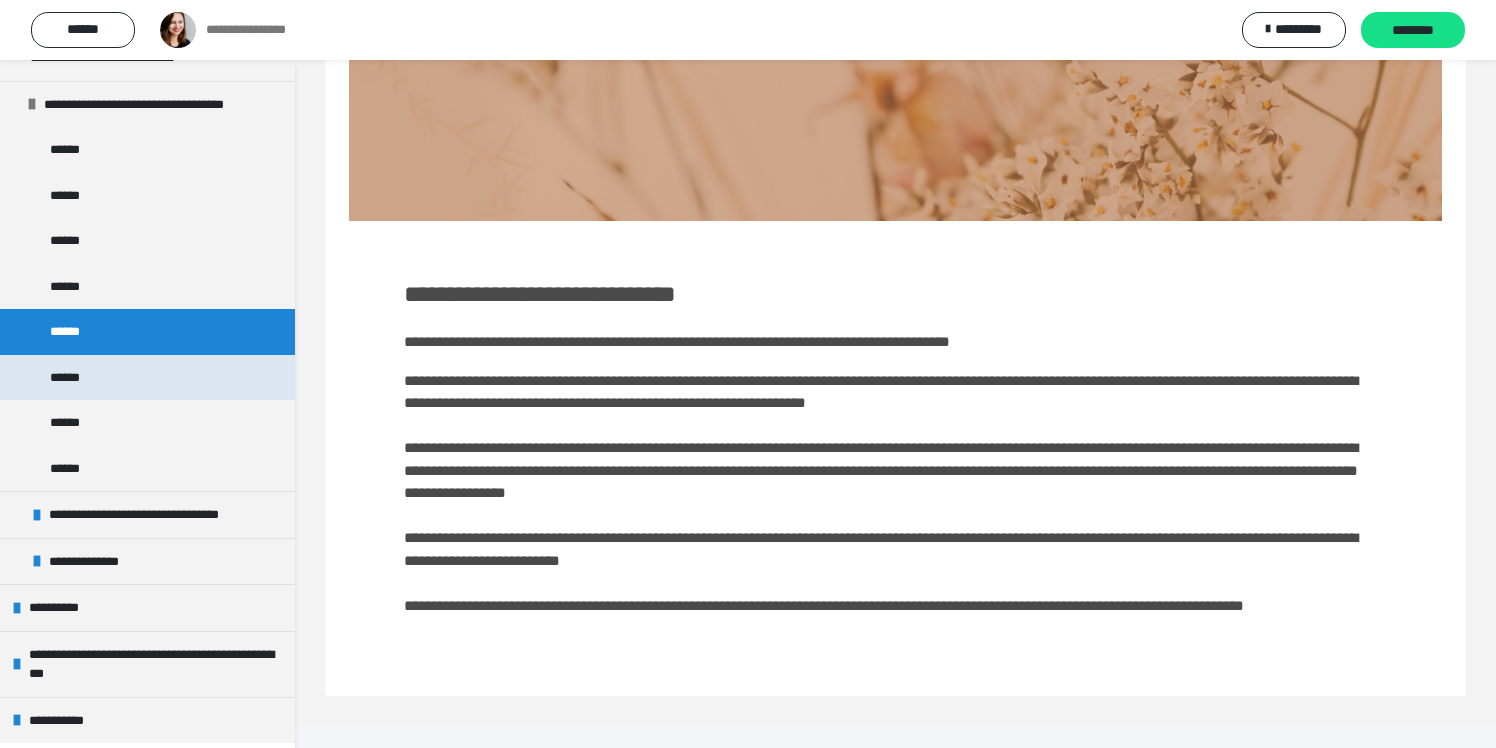 click on "******" at bounding box center [147, 378] 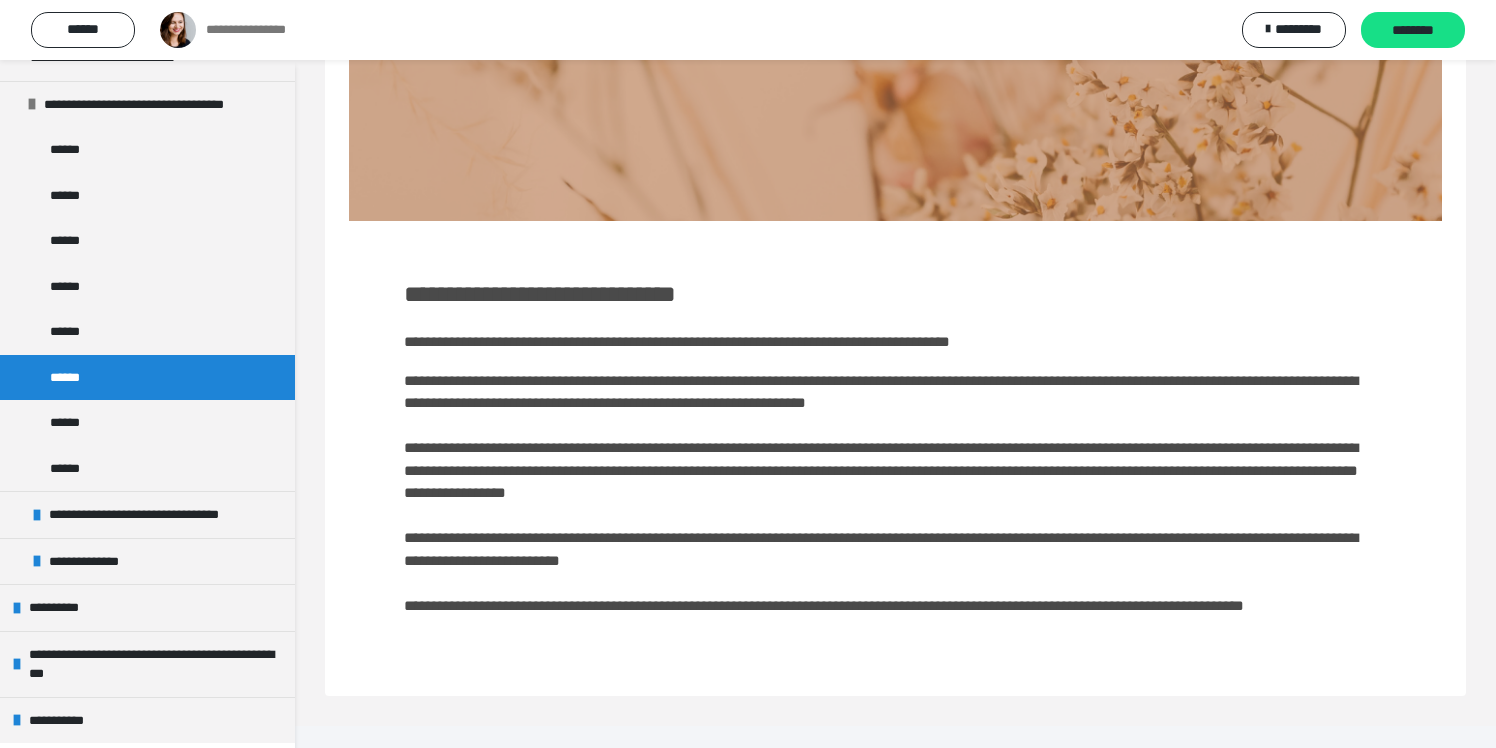 scroll, scrollTop: 379, scrollLeft: 0, axis: vertical 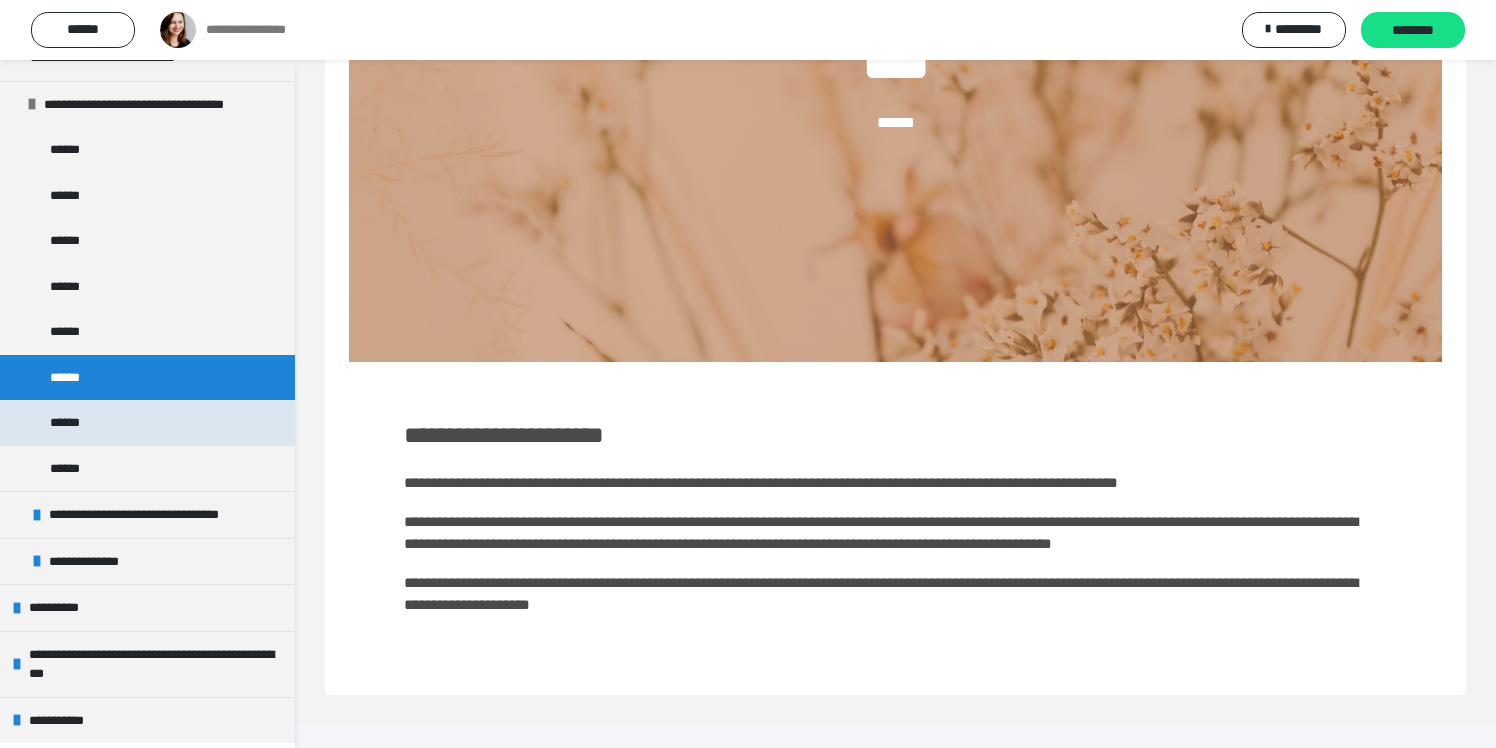 click on "******" at bounding box center (147, 423) 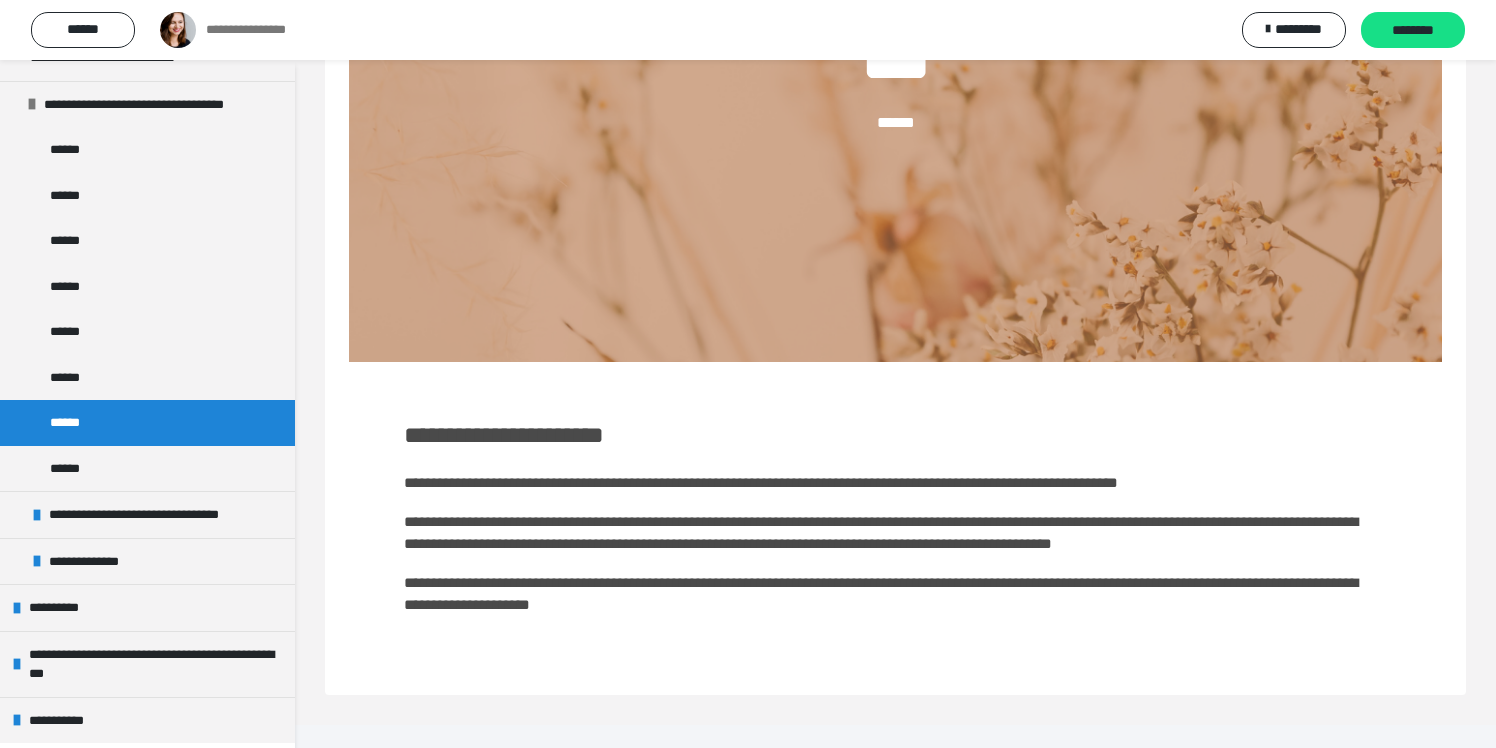 scroll, scrollTop: 585, scrollLeft: 0, axis: vertical 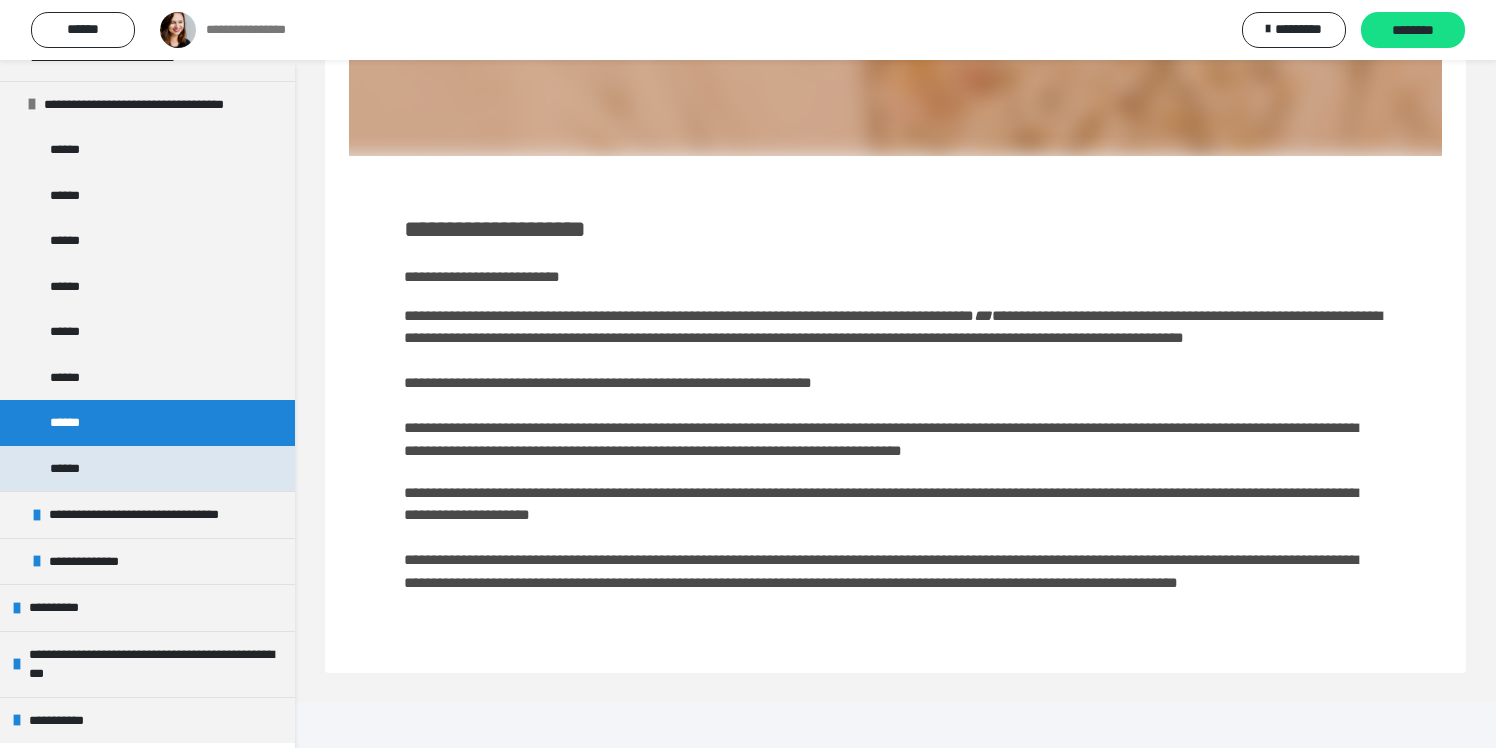 click on "******" at bounding box center (147, 469) 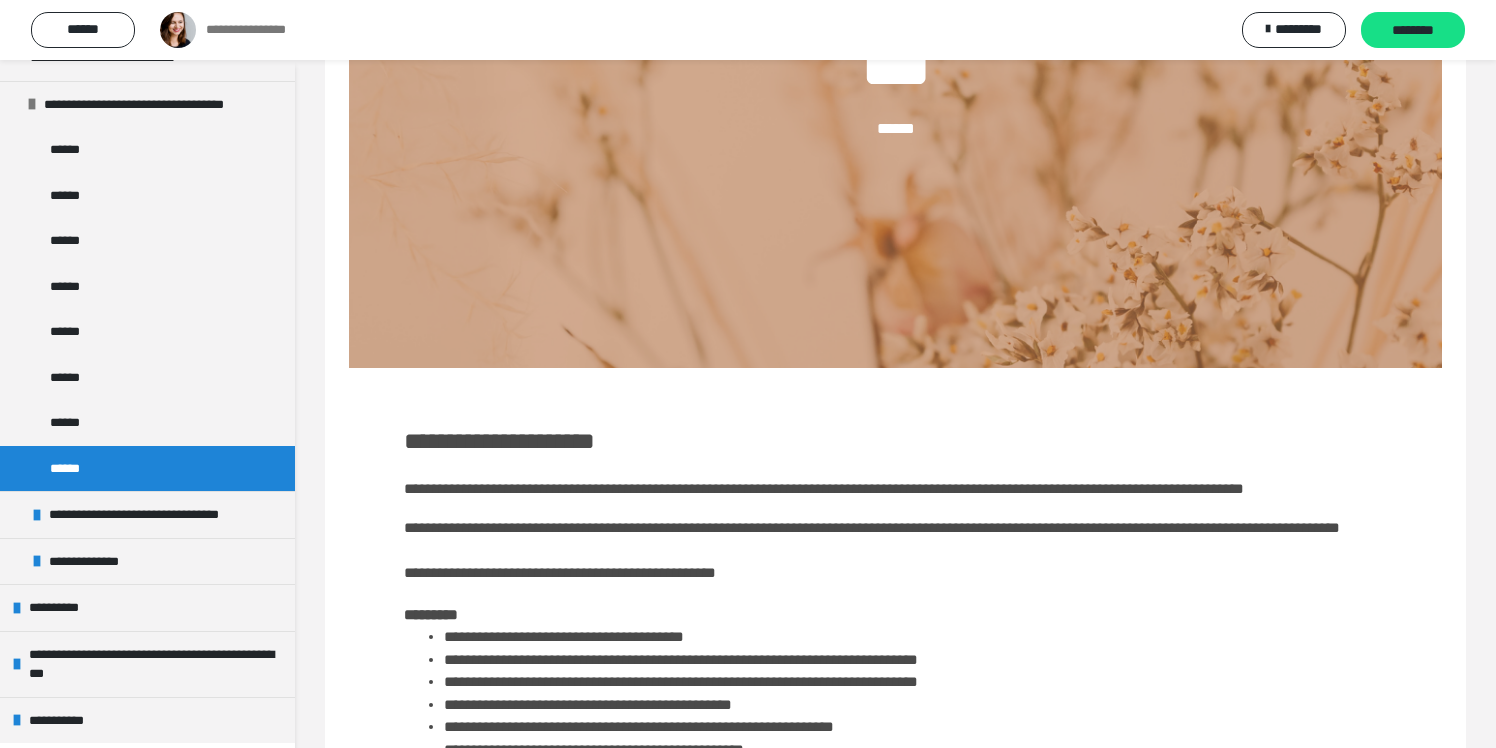 scroll, scrollTop: 377, scrollLeft: 0, axis: vertical 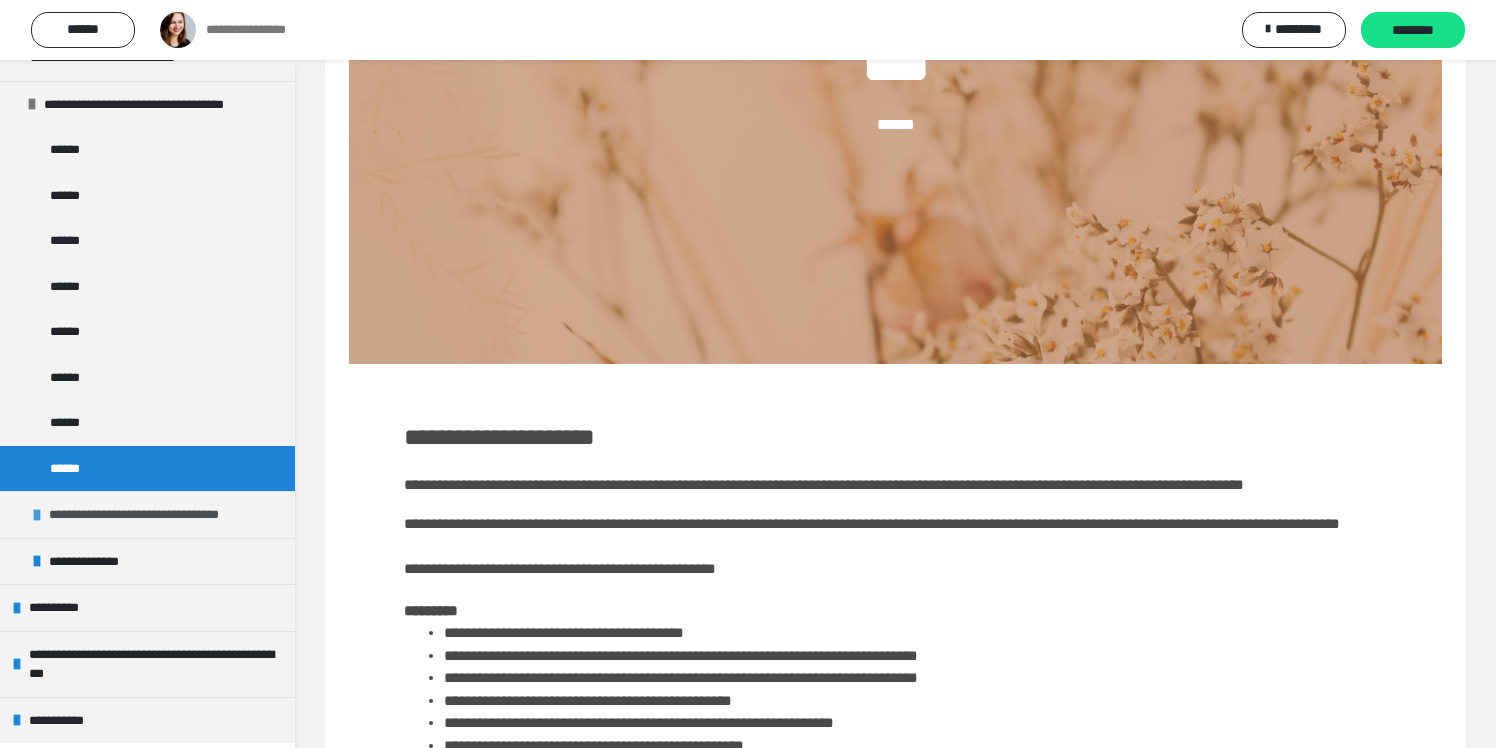 click on "**********" at bounding box center [158, 515] 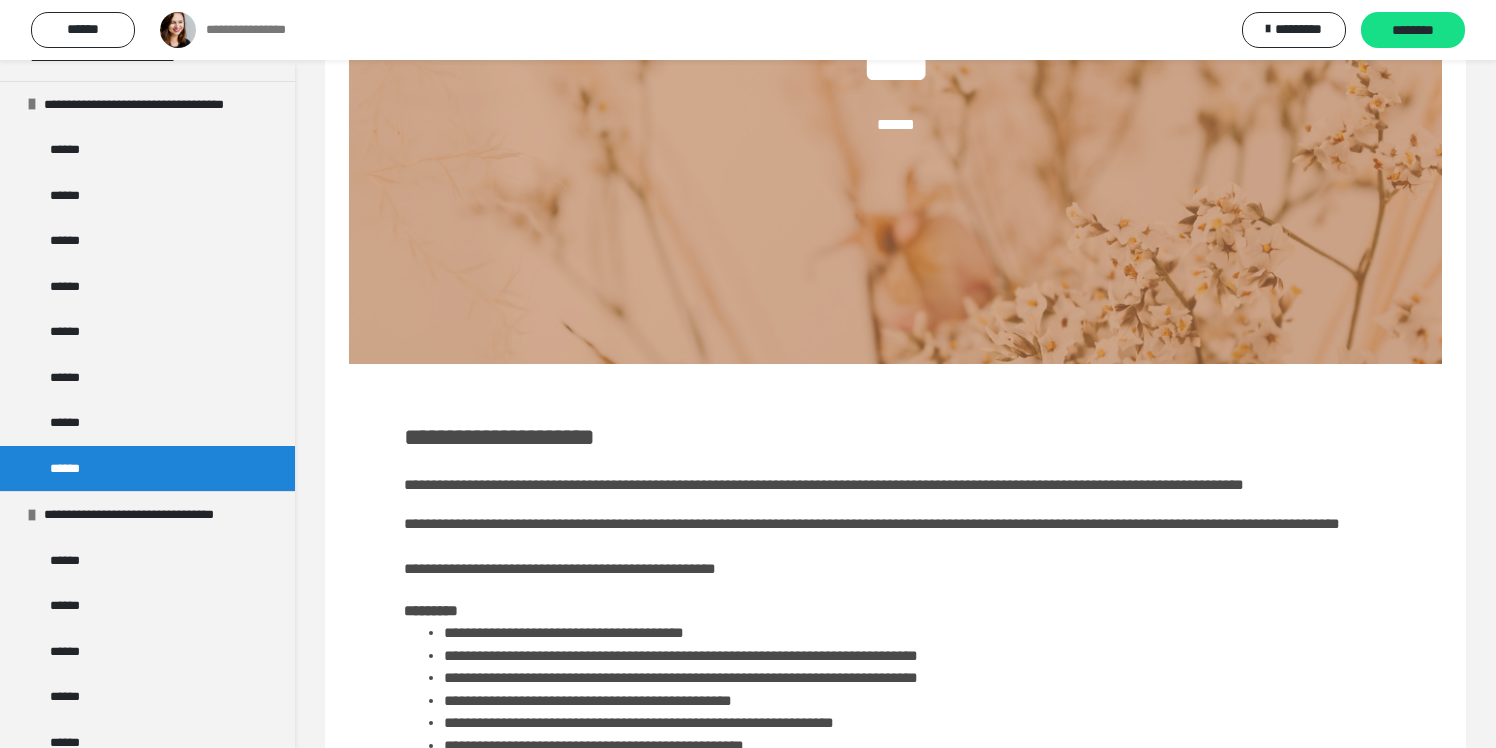 scroll, scrollTop: 369, scrollLeft: 0, axis: vertical 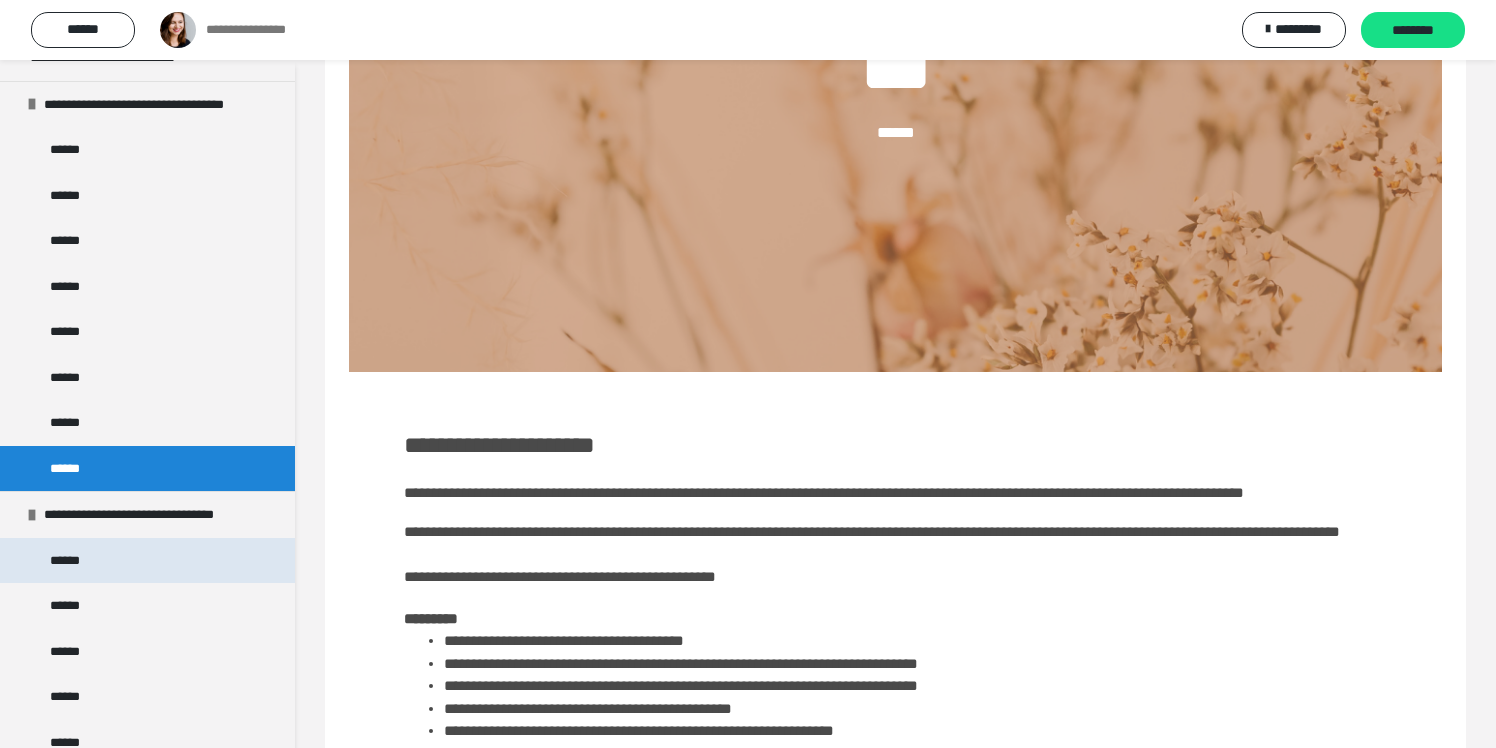 click on "******" at bounding box center (147, 561) 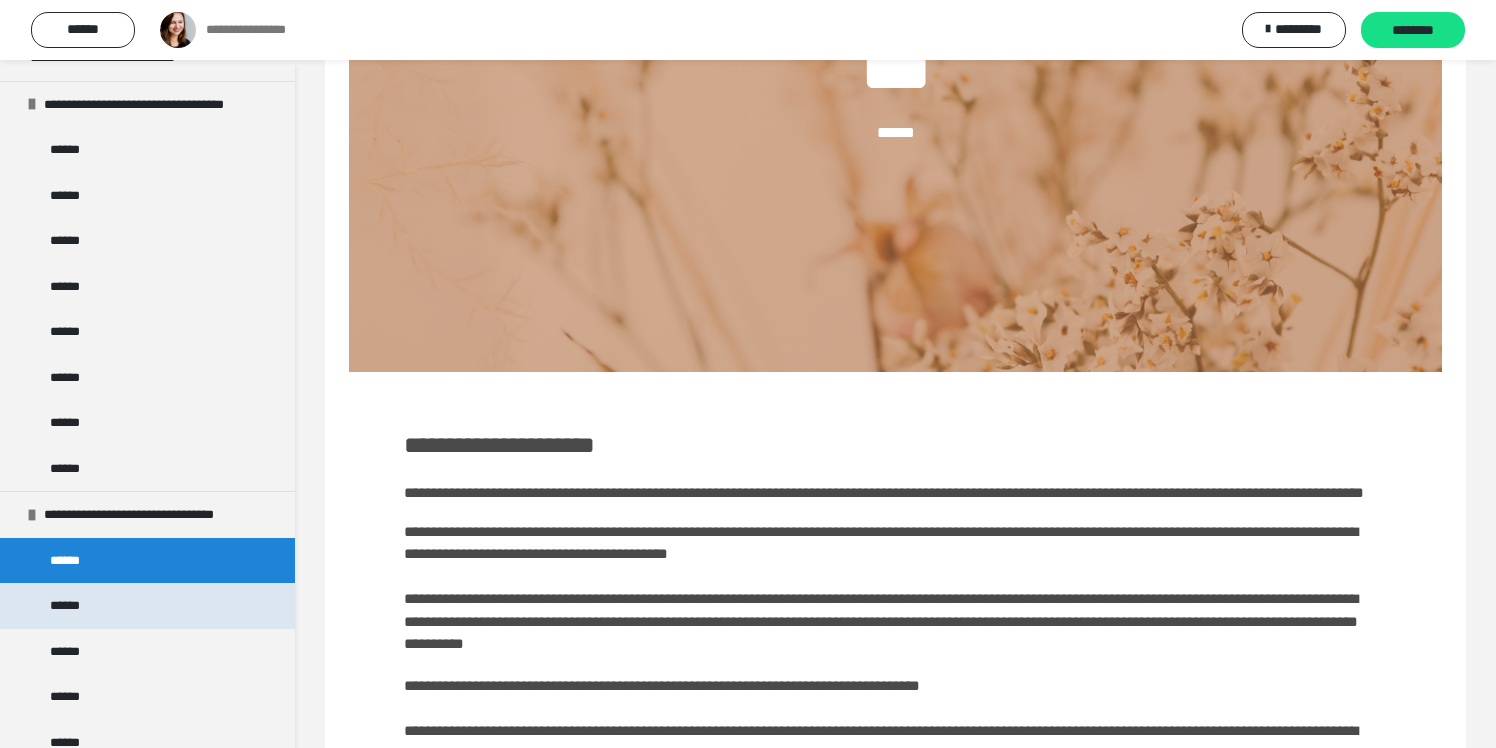 click on "******" at bounding box center [71, 606] 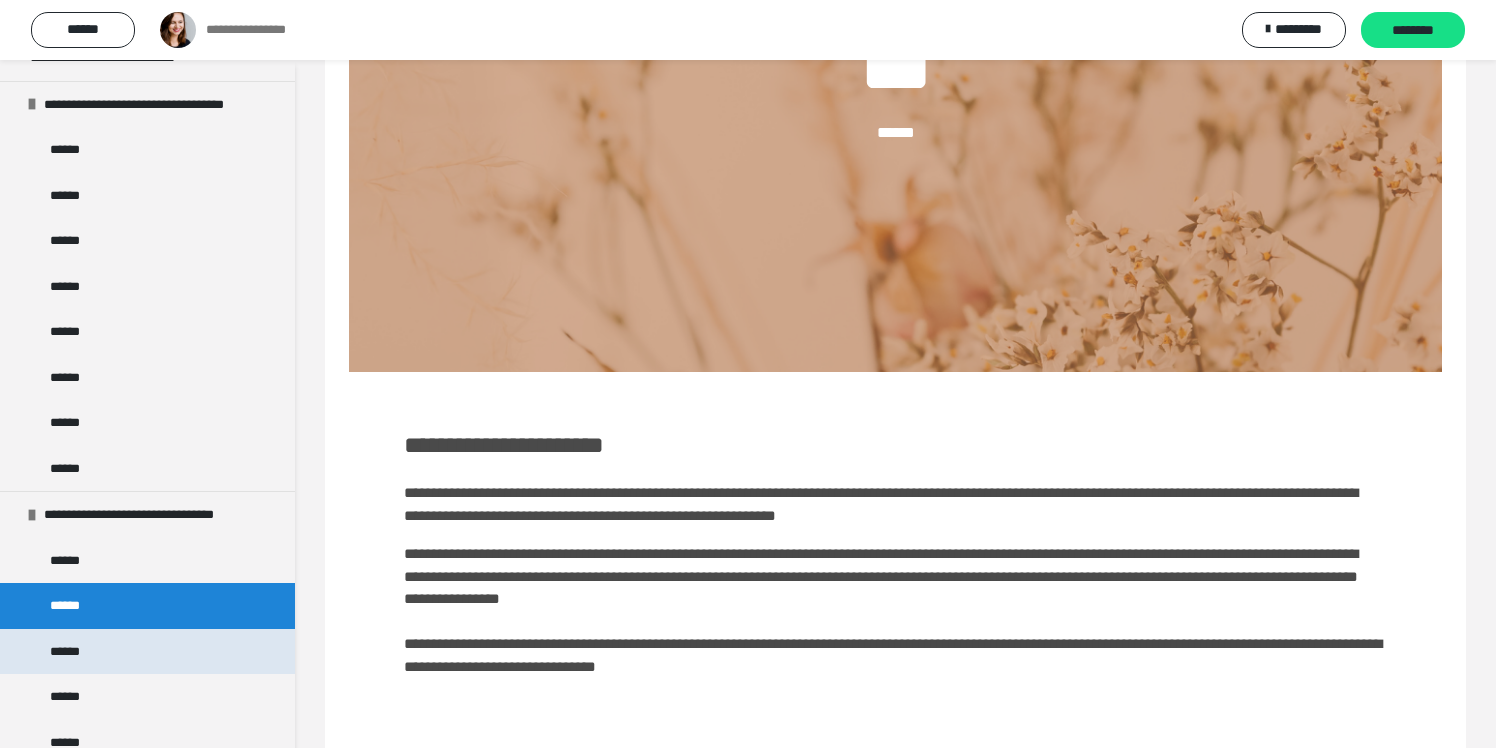 click on "******" at bounding box center [147, 652] 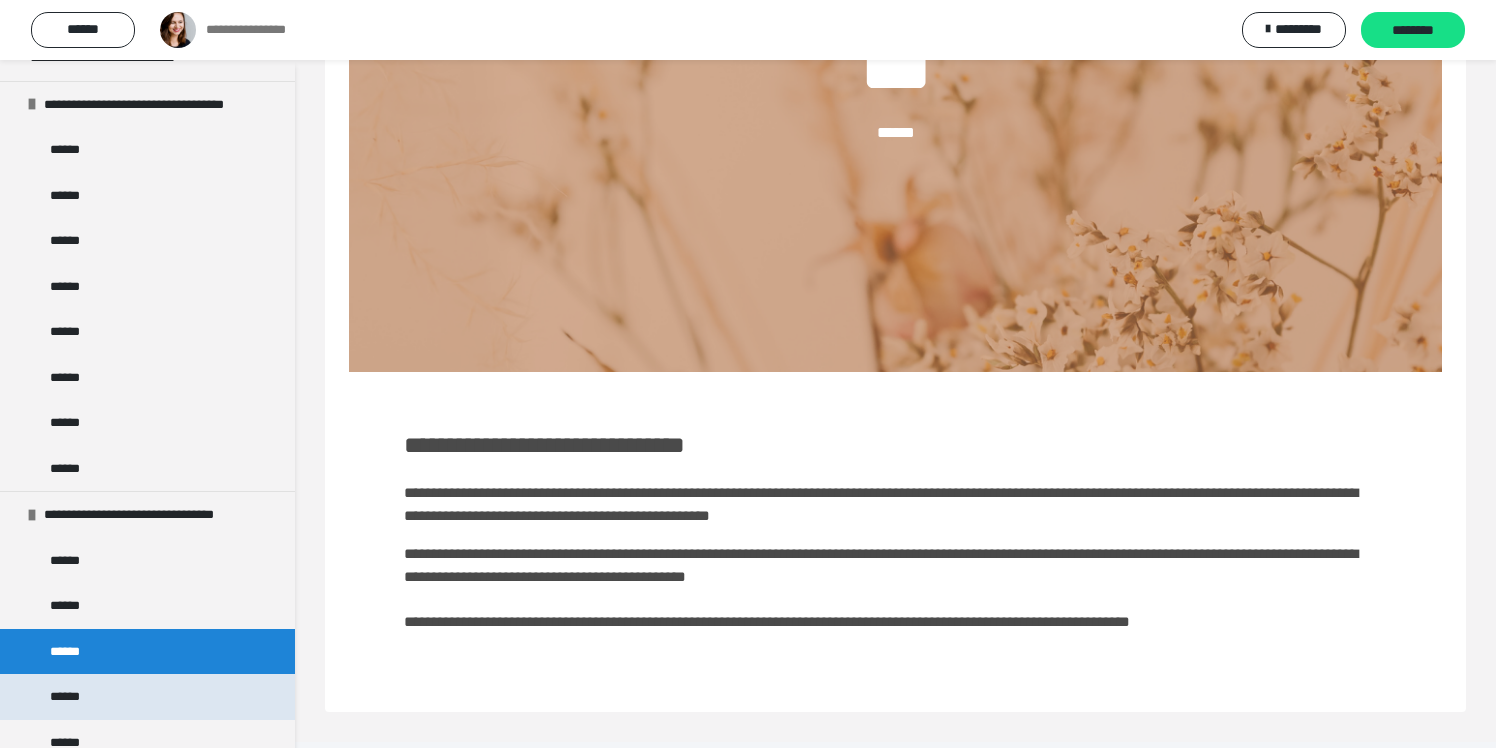 click on "******" at bounding box center (70, 697) 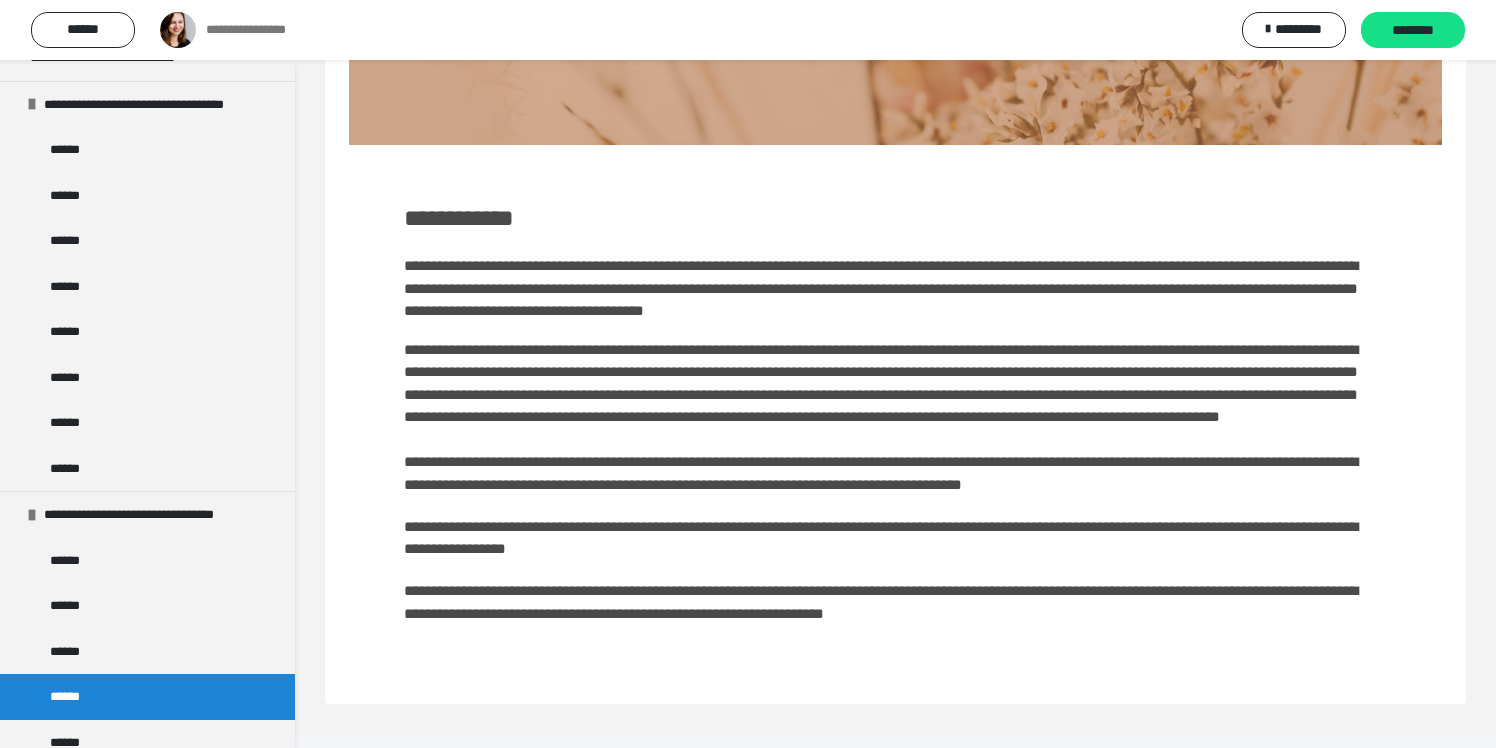 scroll, scrollTop: 627, scrollLeft: 0, axis: vertical 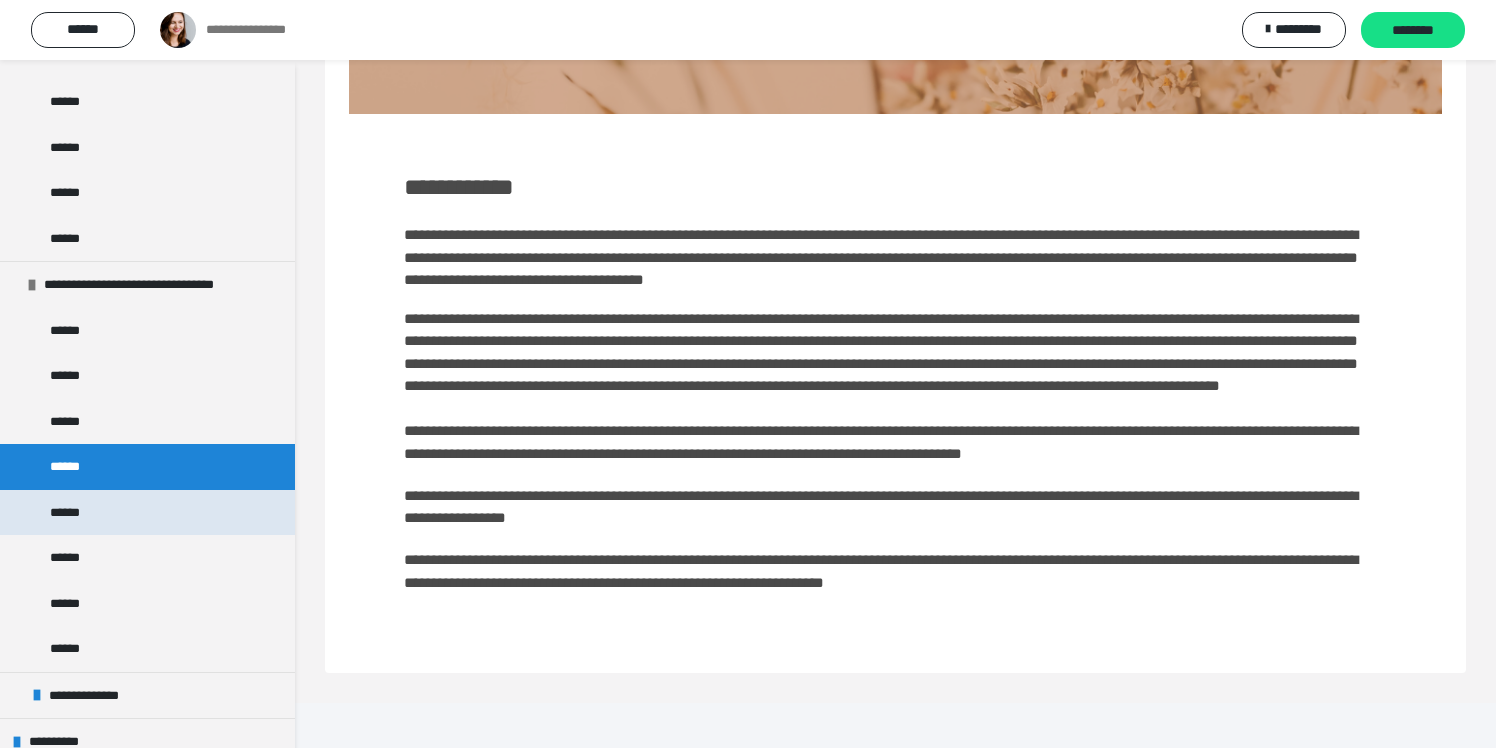 click on "******" at bounding box center (147, 513) 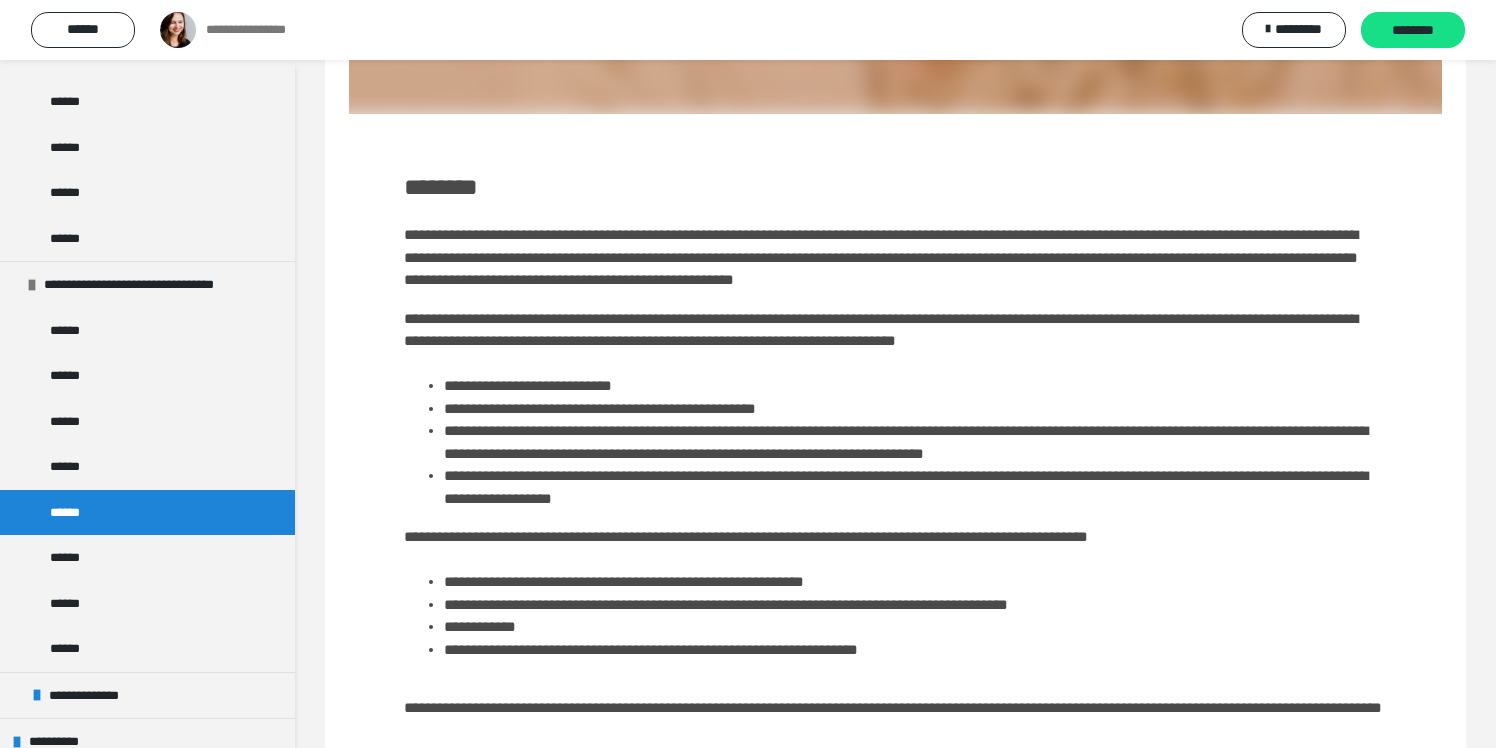 scroll, scrollTop: 626, scrollLeft: 0, axis: vertical 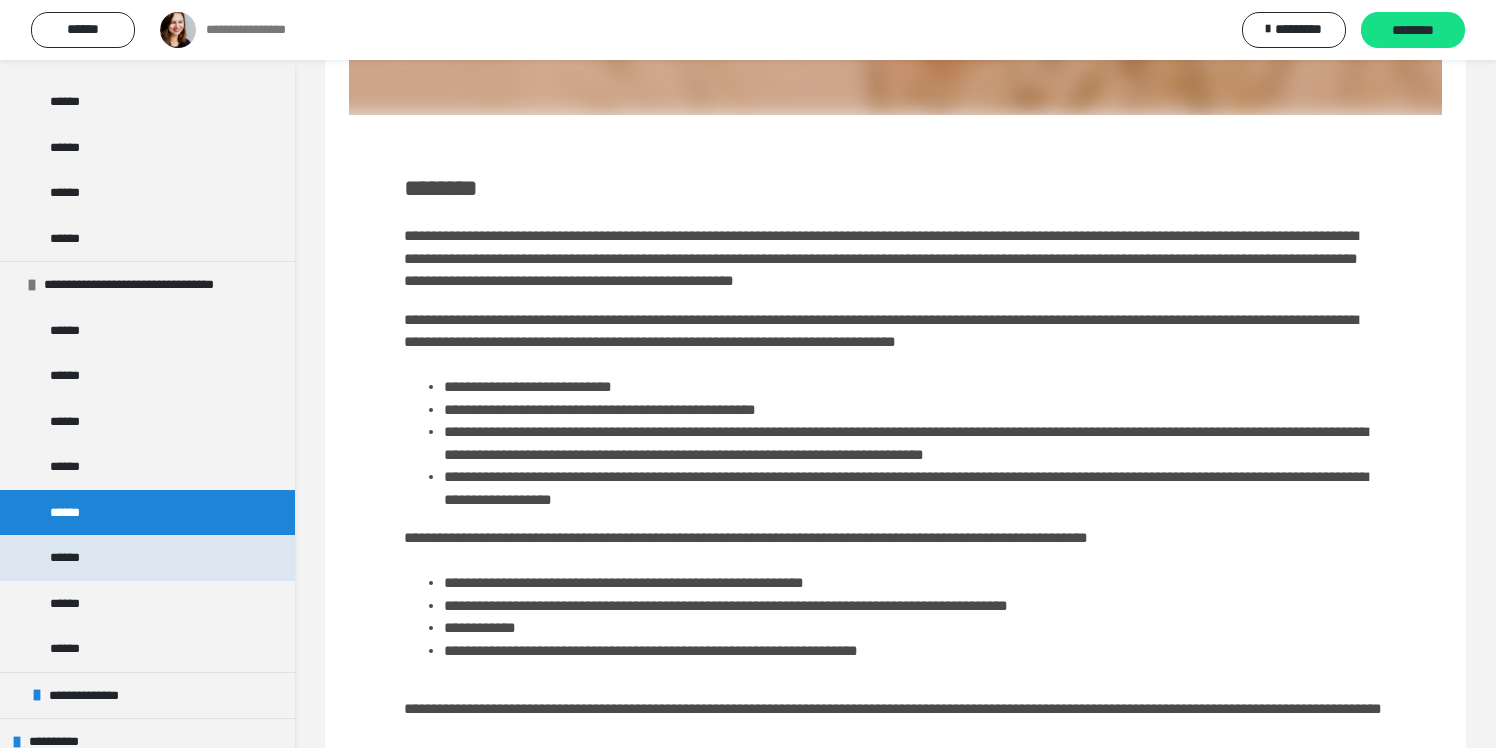 click on "******" at bounding box center [147, 558] 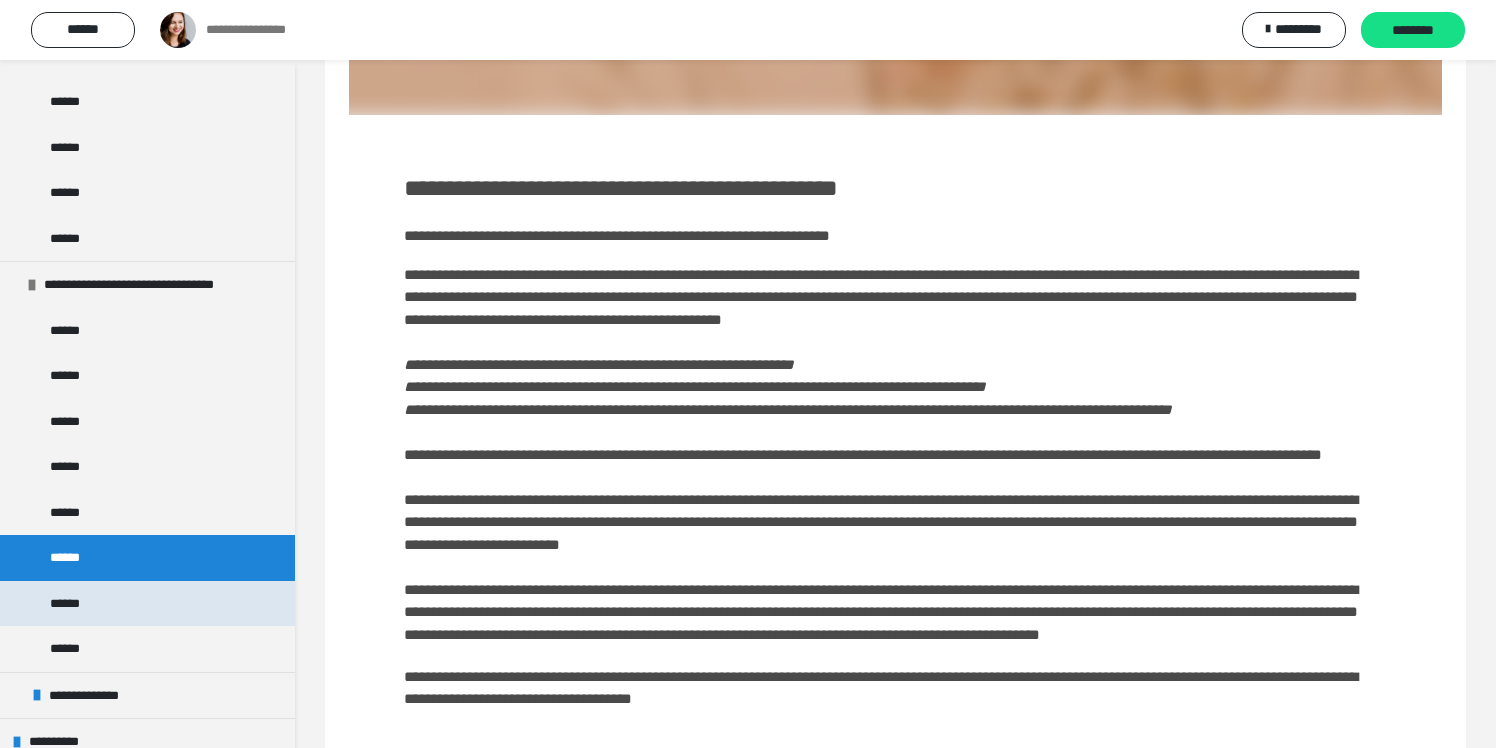 click on "******" at bounding box center [147, 604] 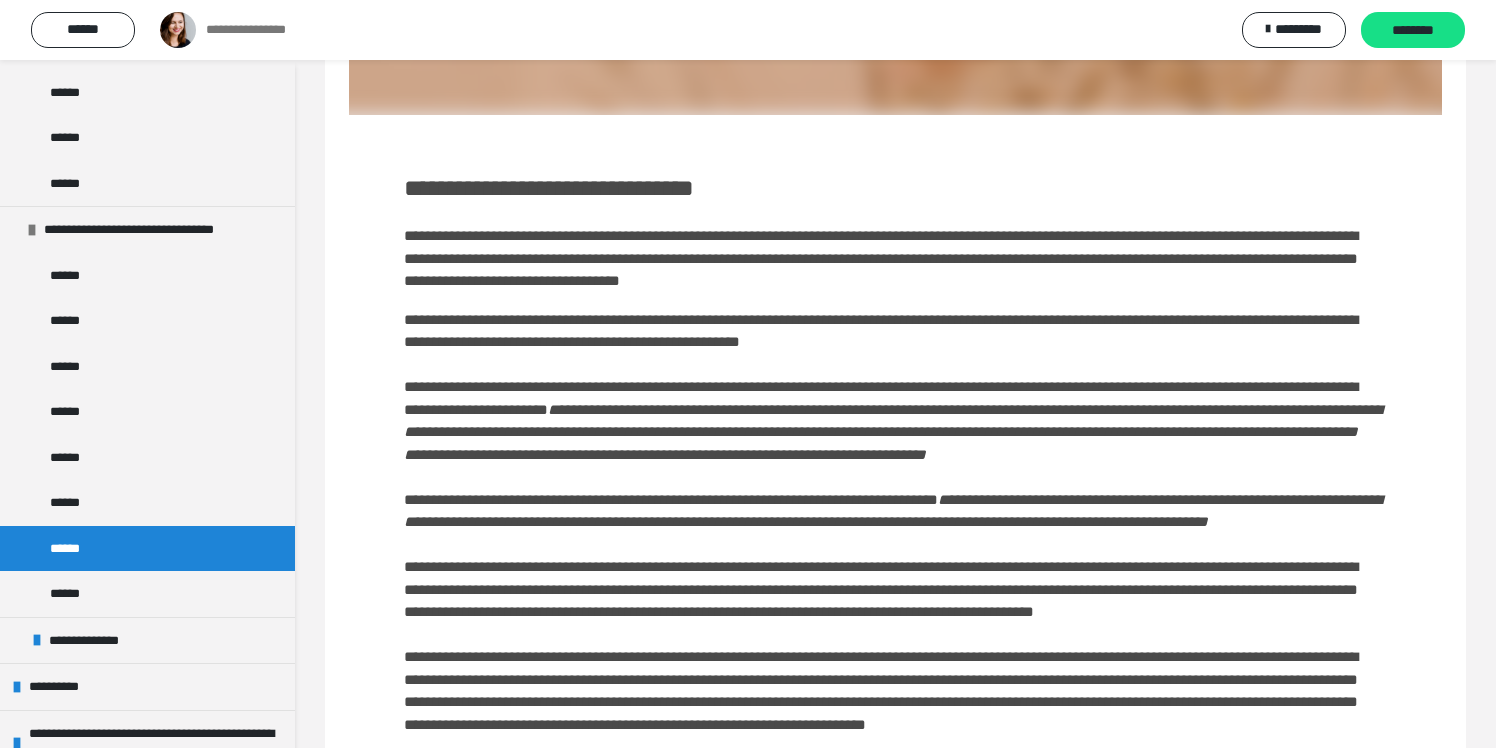 scroll, scrollTop: 1931, scrollLeft: 0, axis: vertical 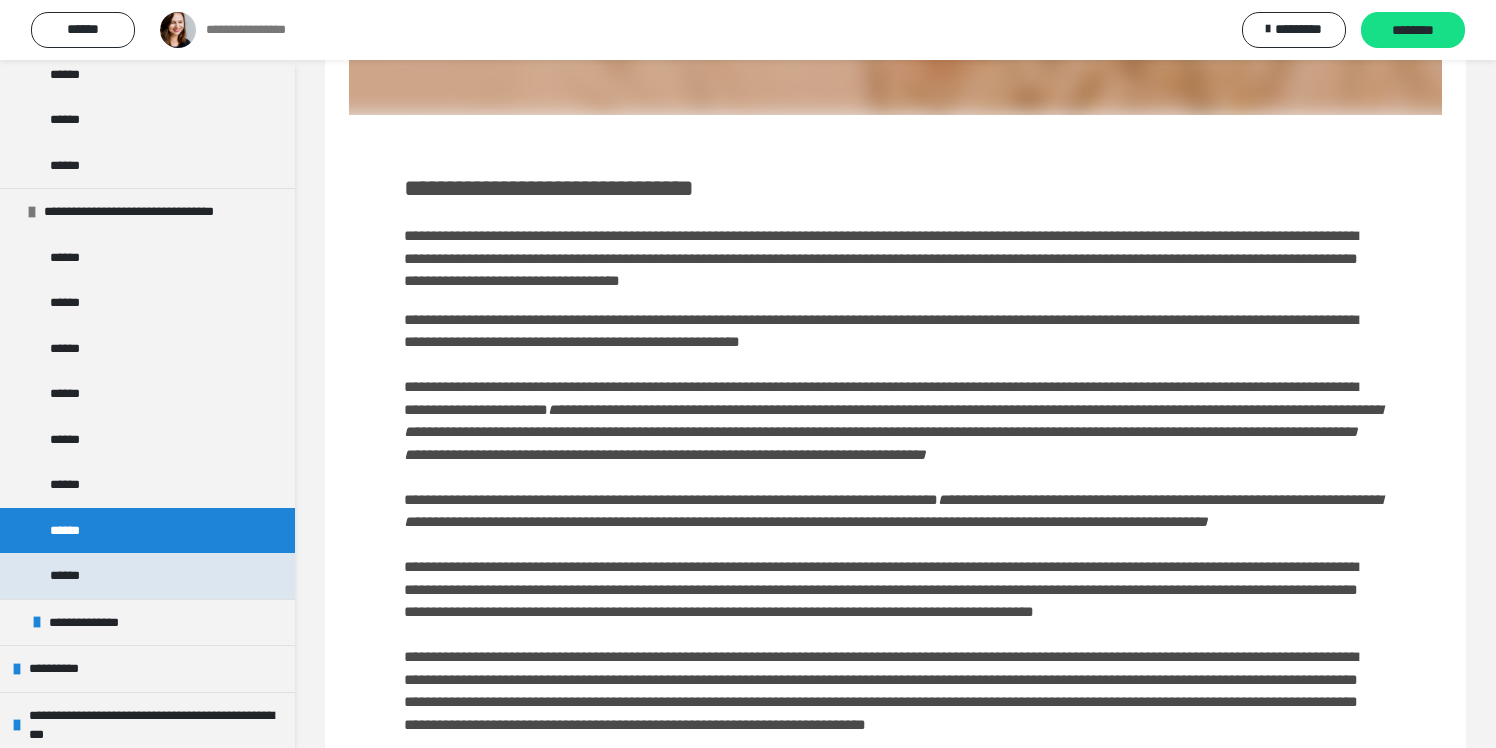 click on "******" at bounding box center [71, 576] 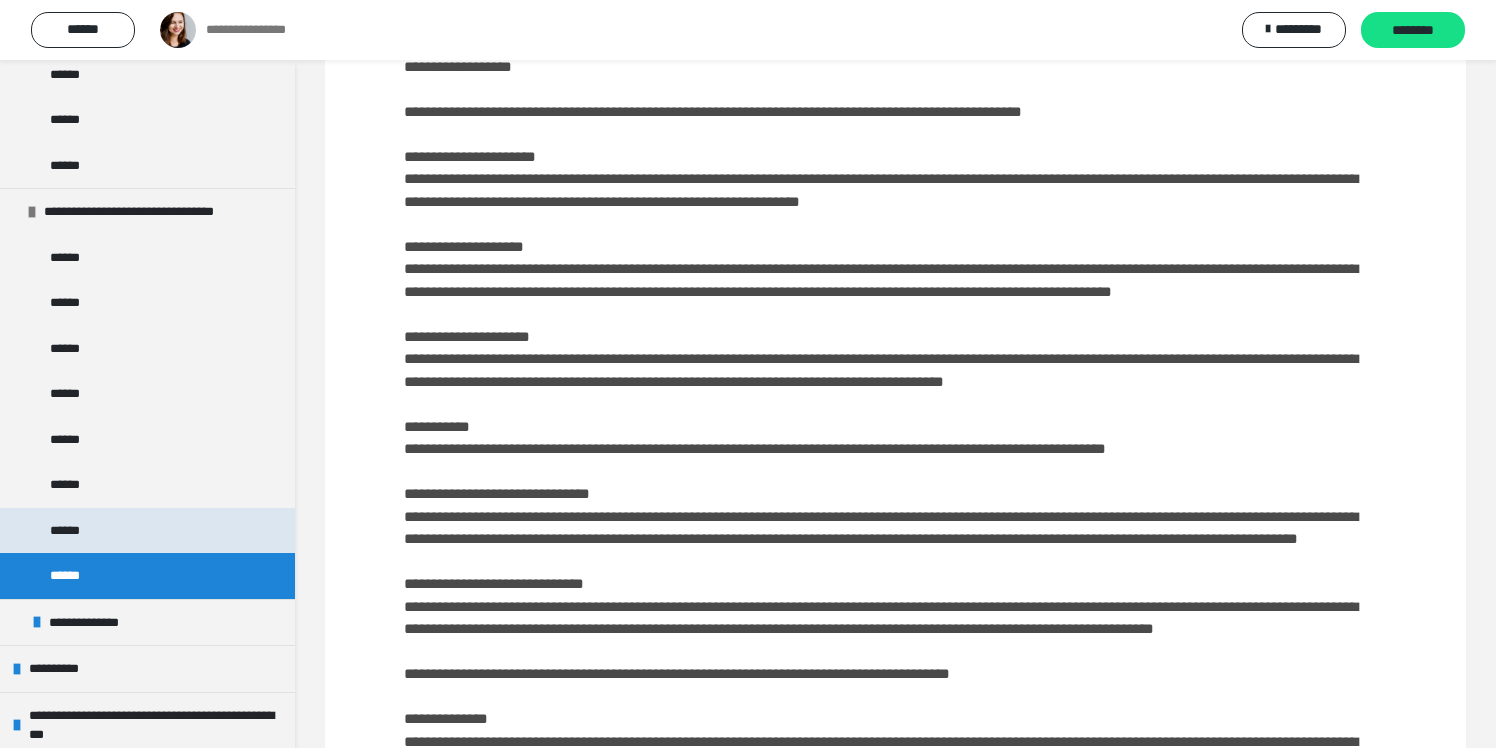 scroll, scrollTop: 1031, scrollLeft: 0, axis: vertical 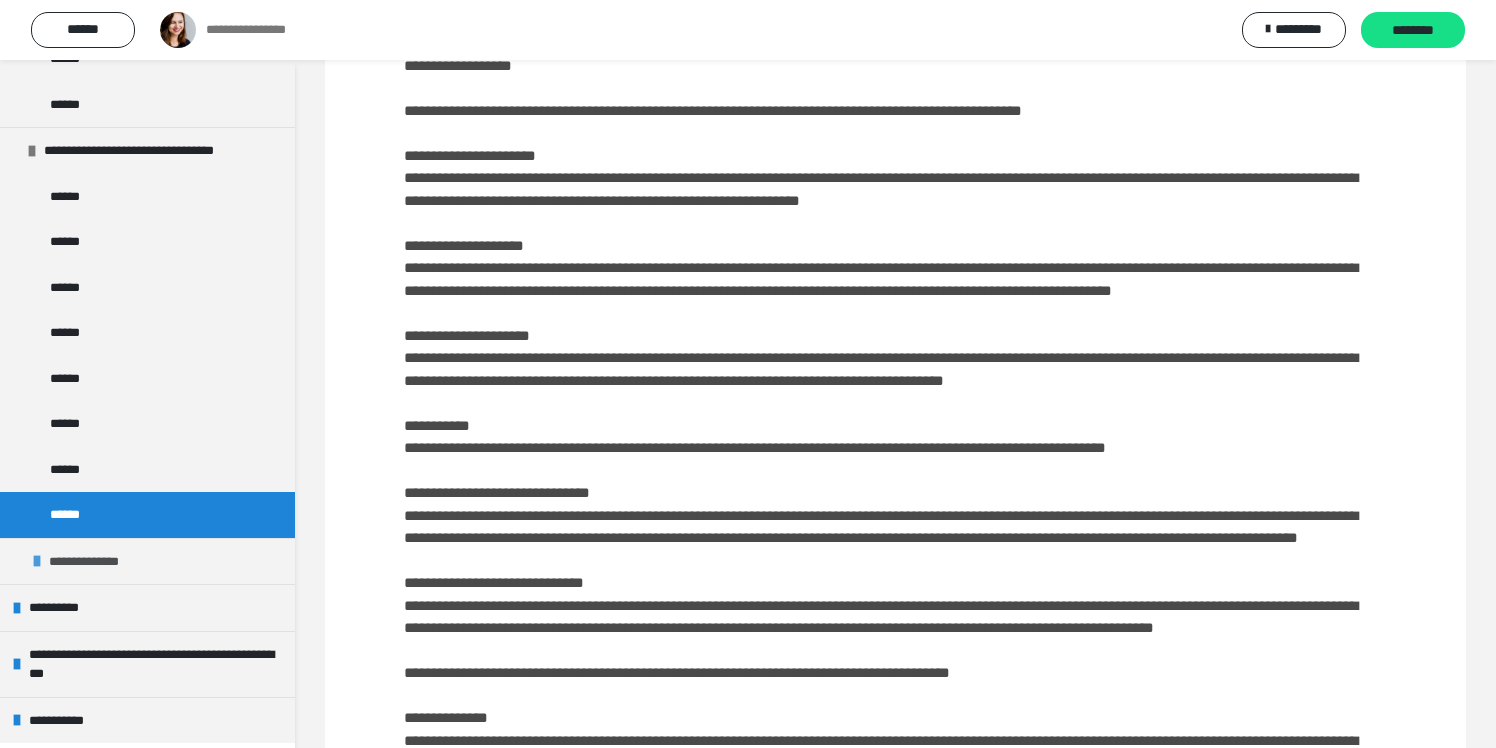 click on "**********" at bounding box center [147, 561] 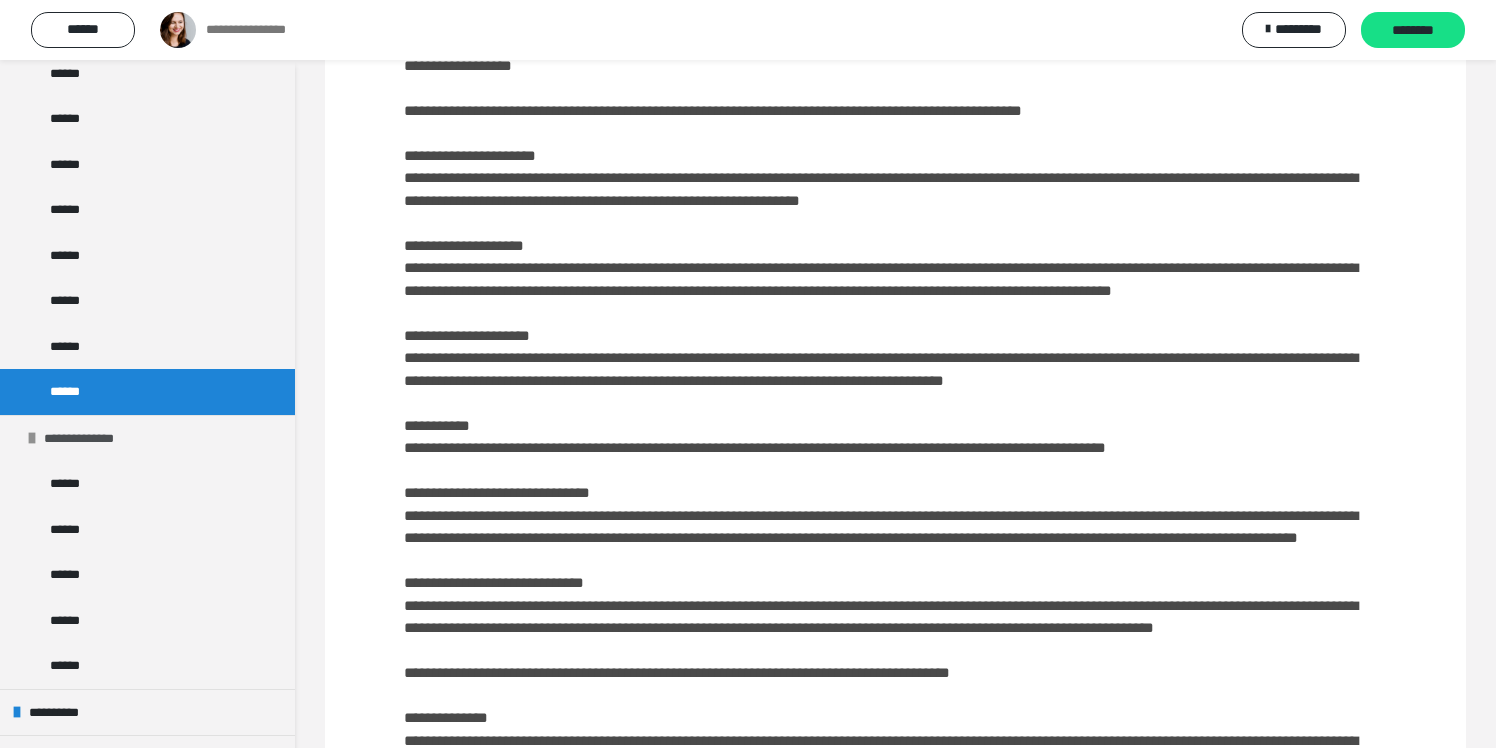 scroll, scrollTop: 2120, scrollLeft: 0, axis: vertical 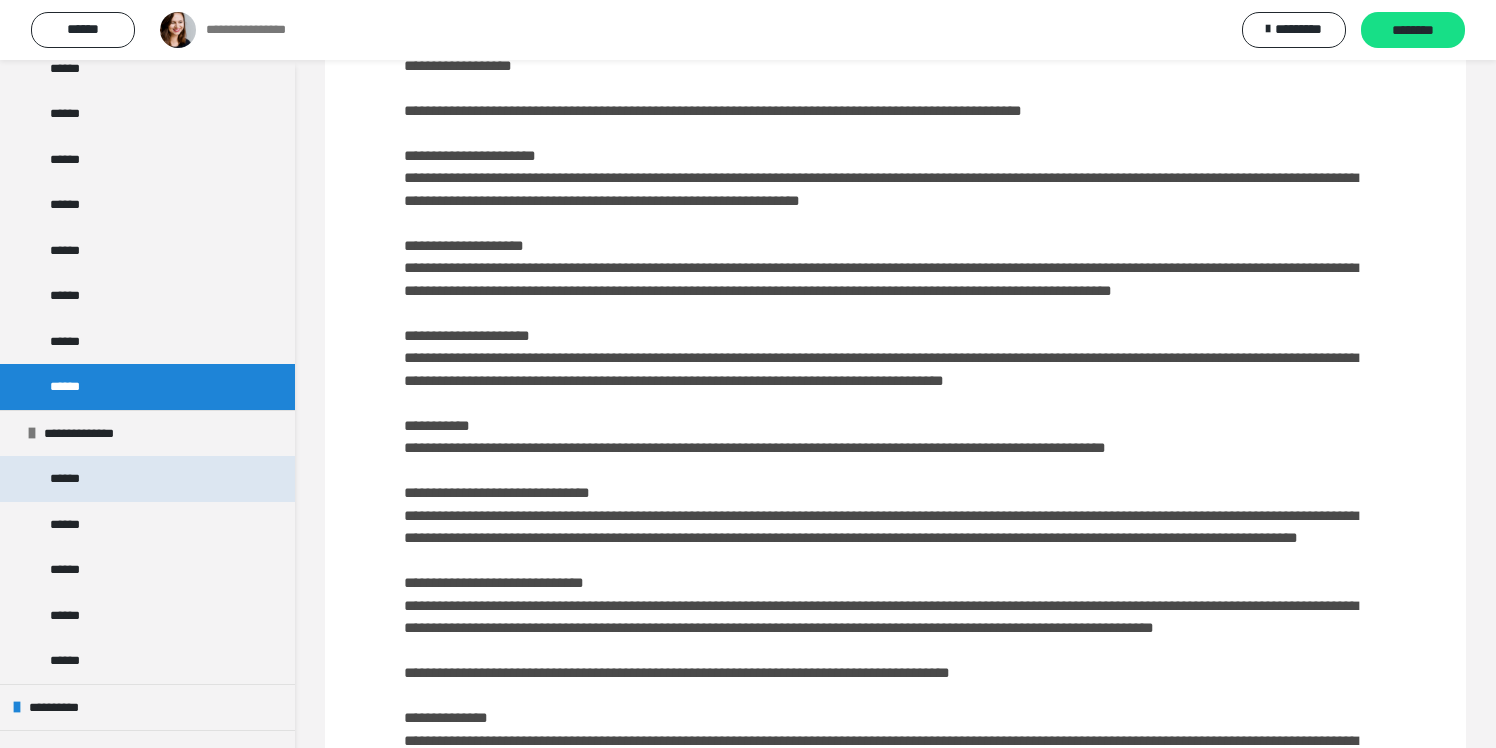 click on "******" at bounding box center (147, 479) 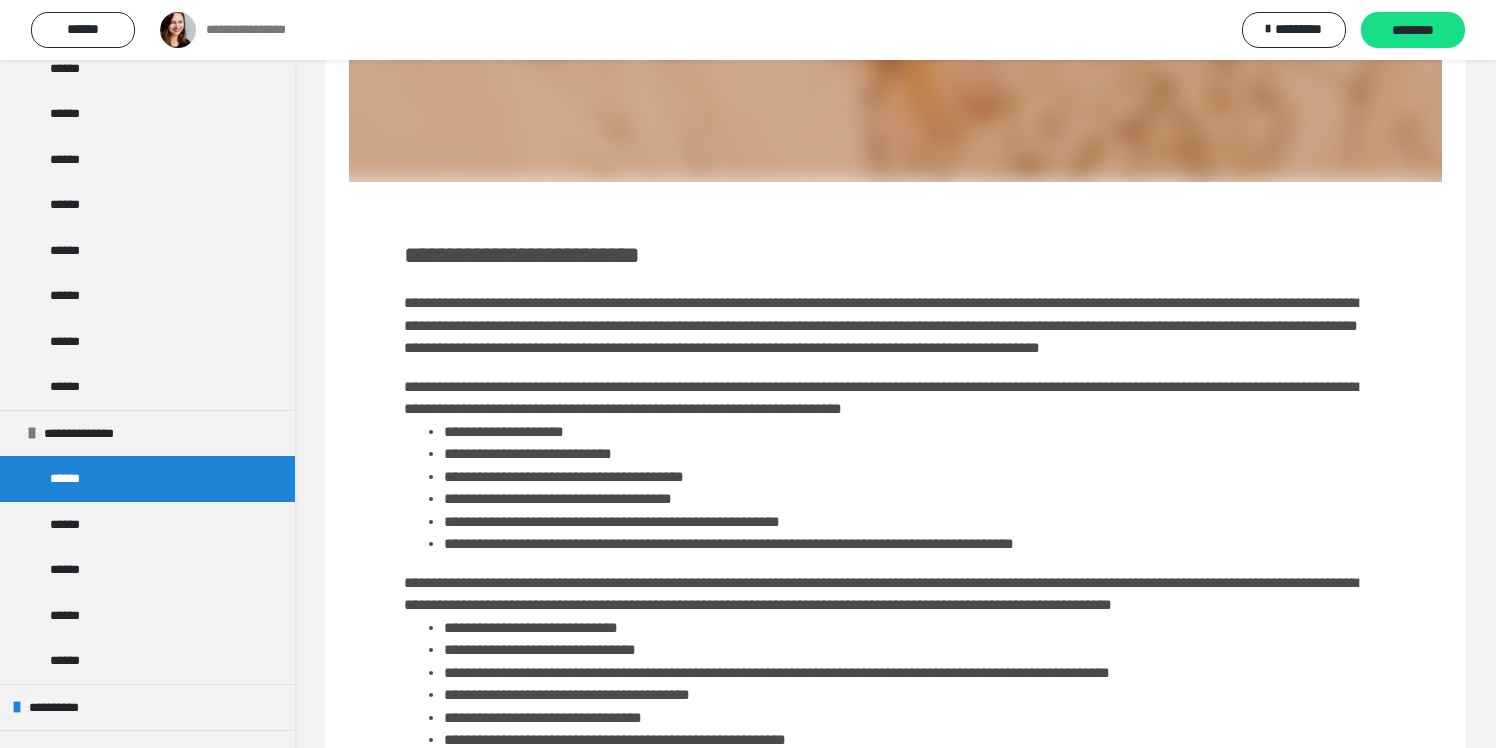 scroll, scrollTop: 504, scrollLeft: 0, axis: vertical 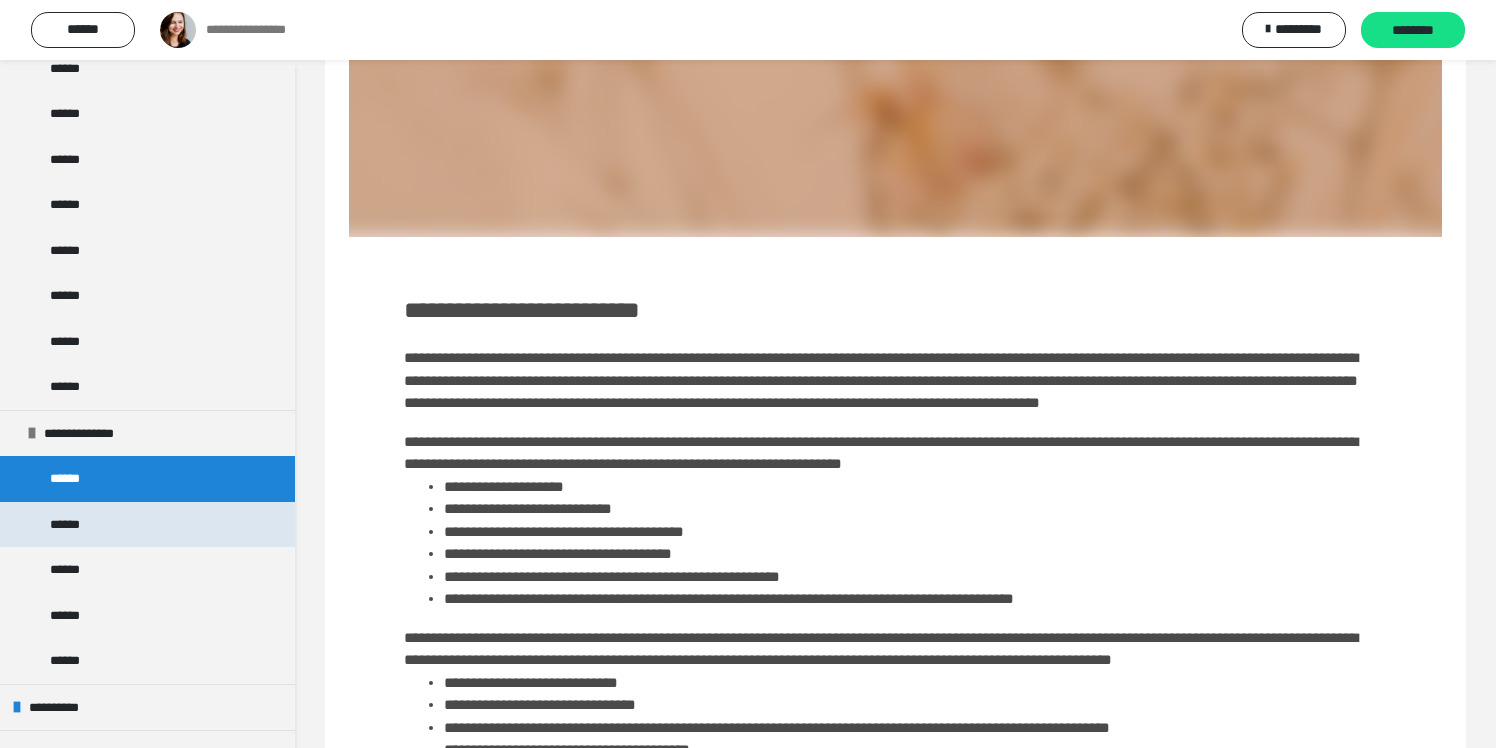 click on "******" at bounding box center [71, 525] 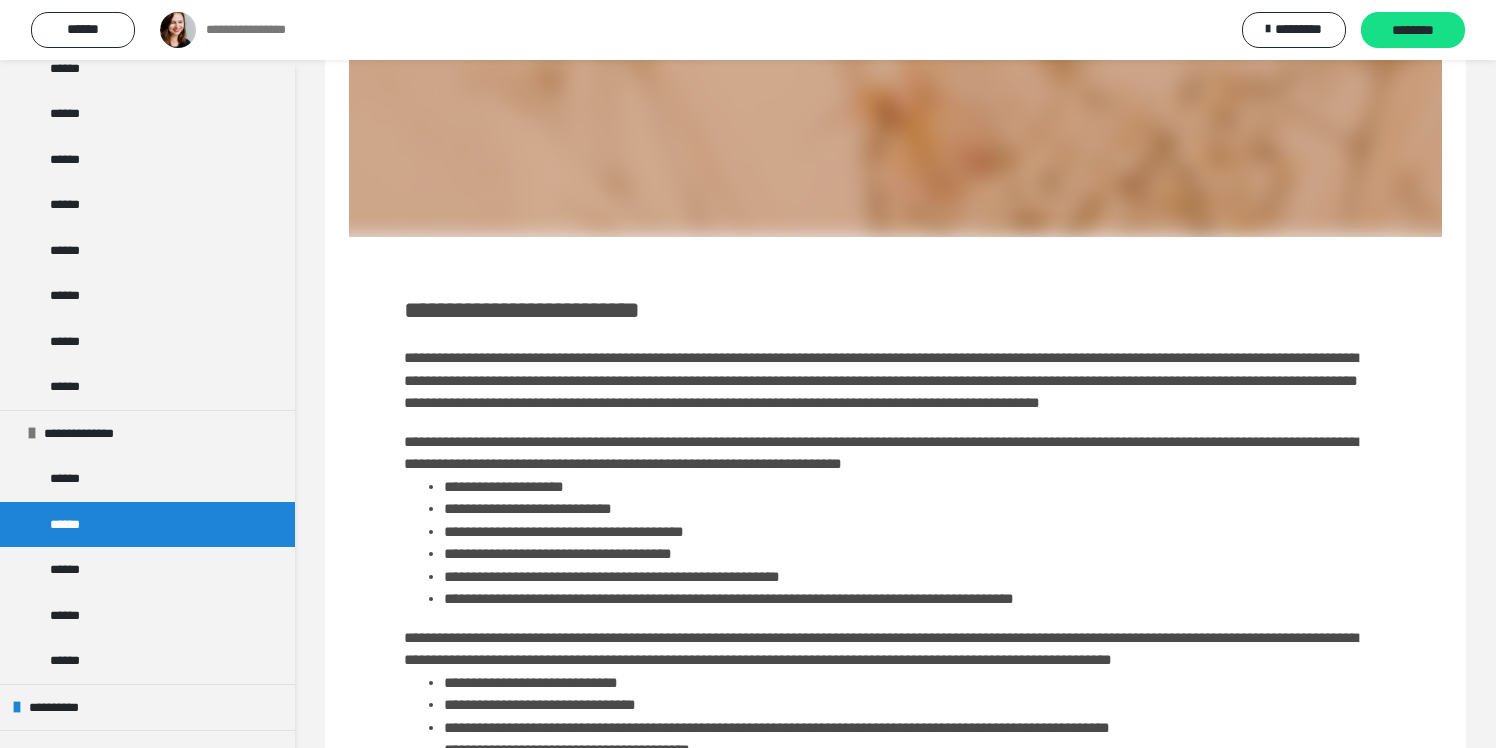 scroll, scrollTop: 424, scrollLeft: 0, axis: vertical 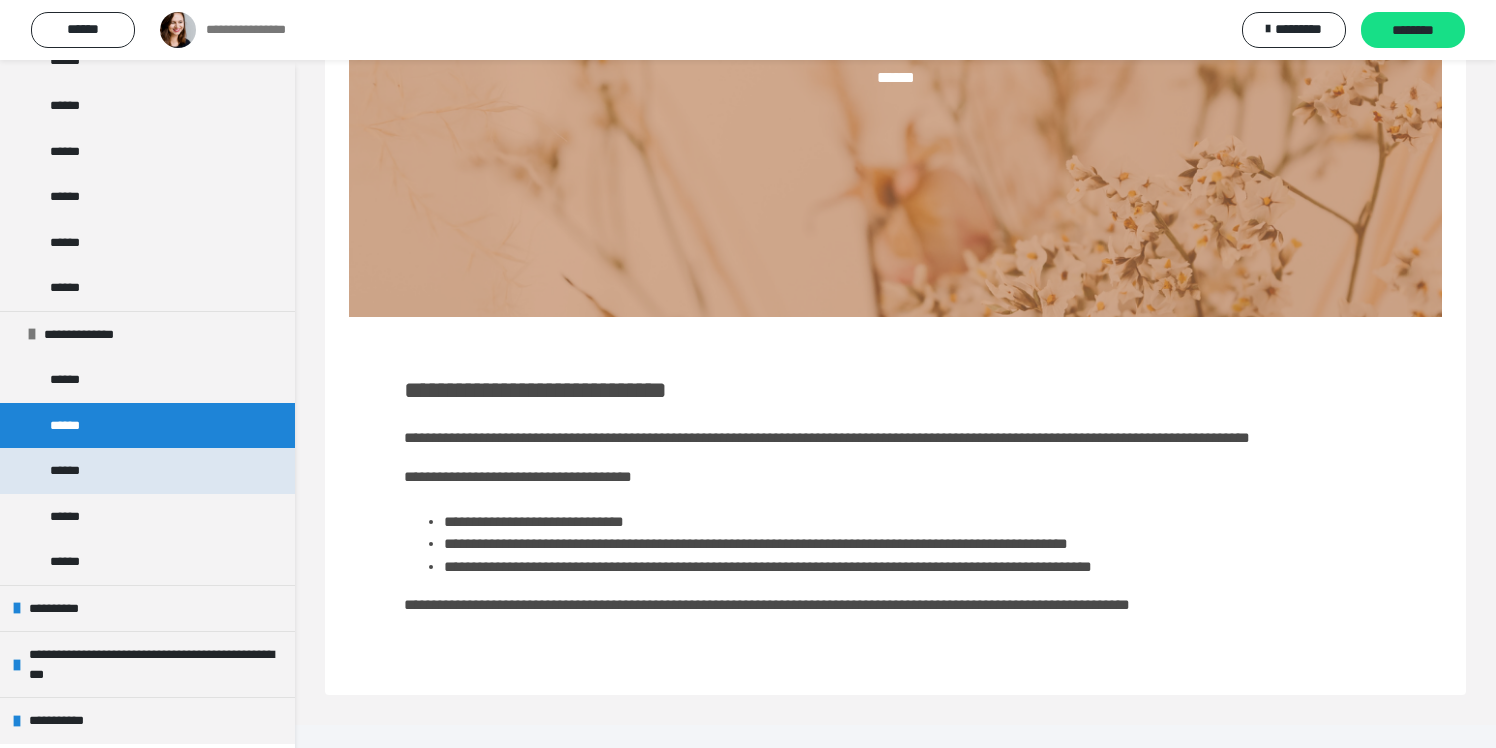 click on "******" at bounding box center [147, 471] 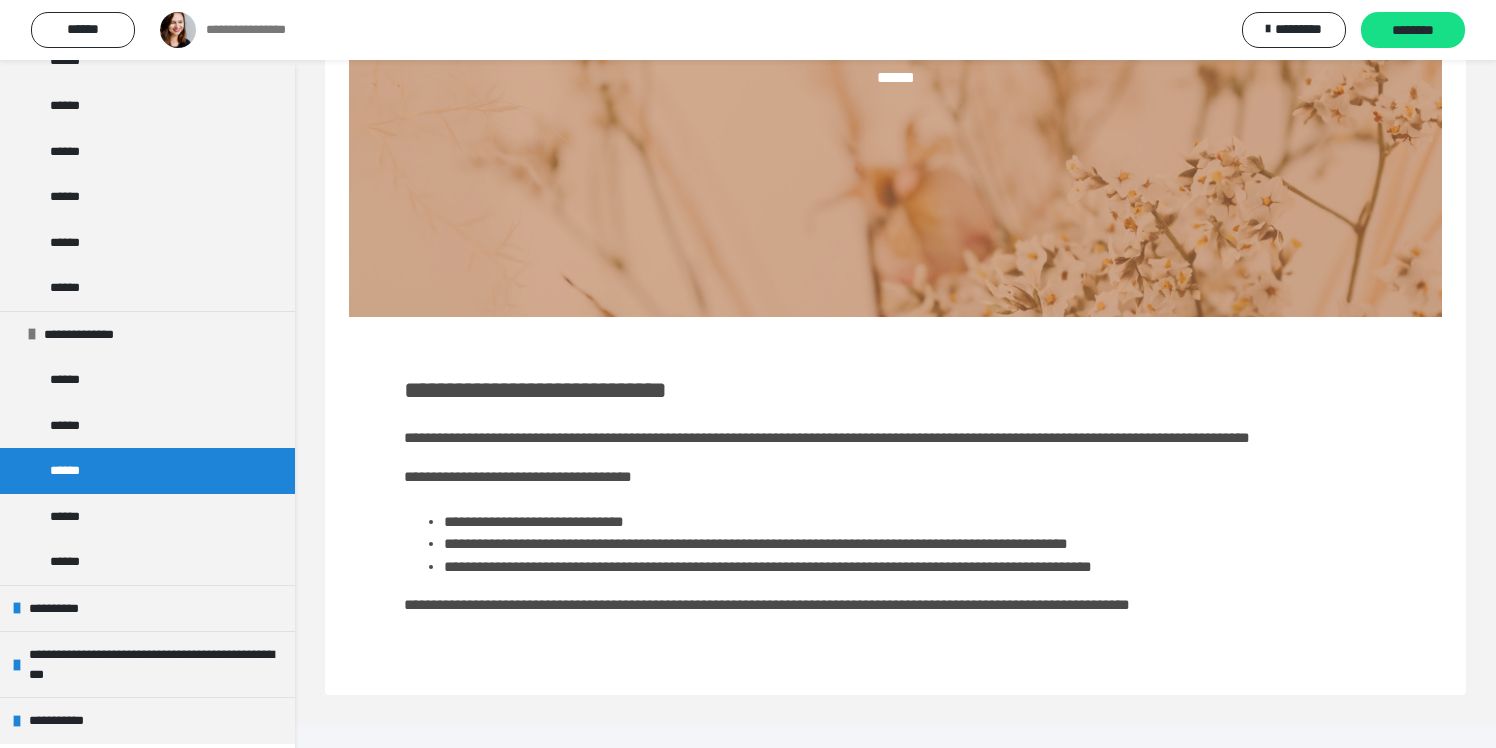 scroll, scrollTop: 340, scrollLeft: 0, axis: vertical 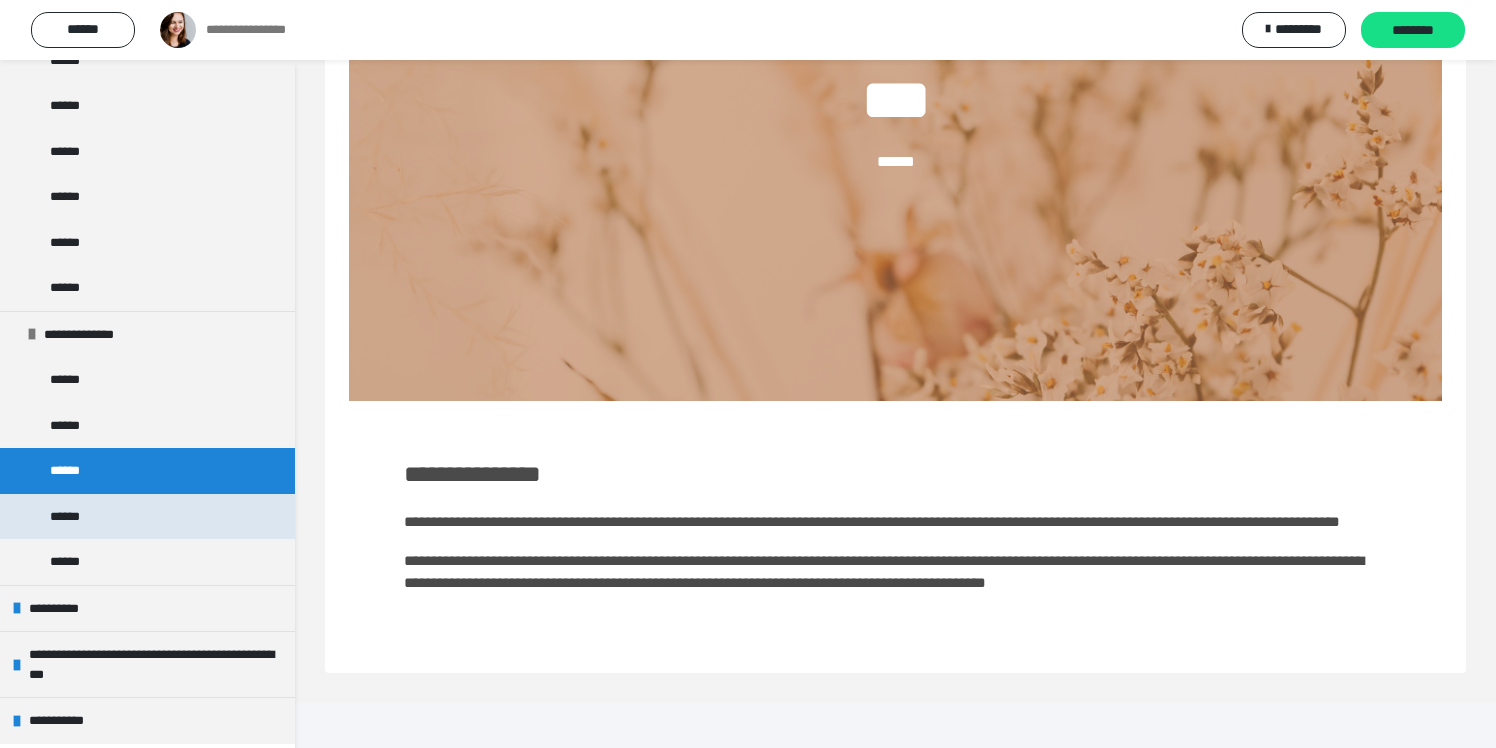 click on "******" at bounding box center (147, 517) 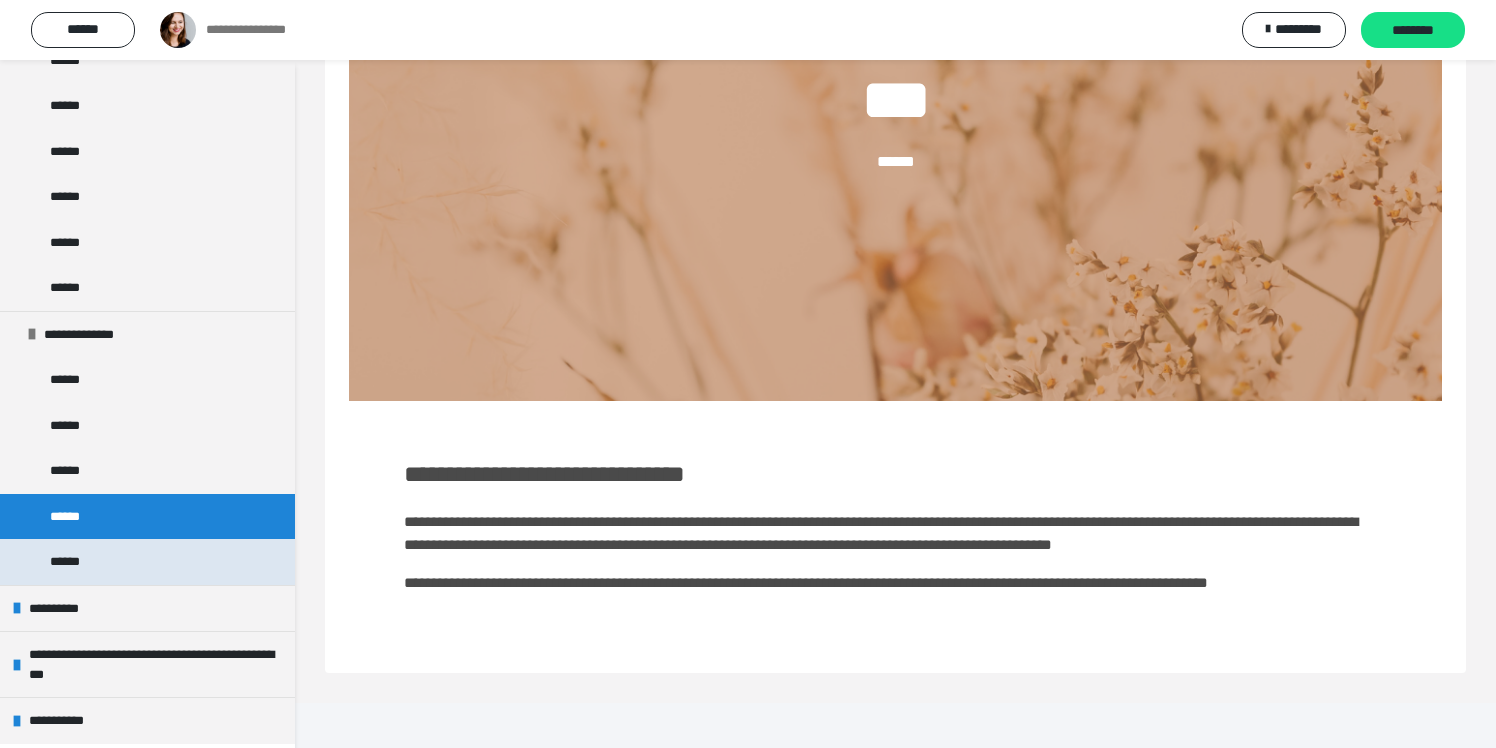 click on "******" at bounding box center (147, 562) 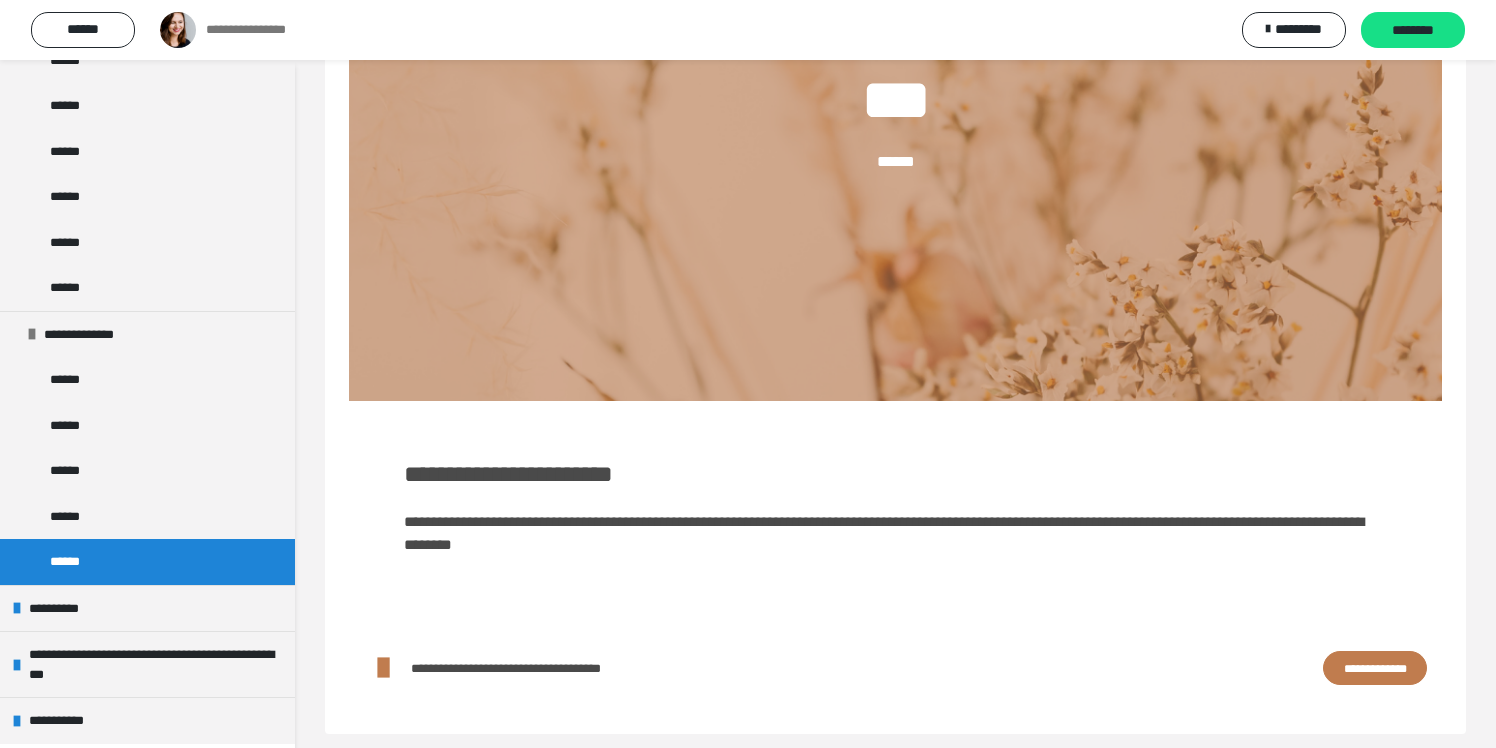scroll, scrollTop: 356, scrollLeft: 0, axis: vertical 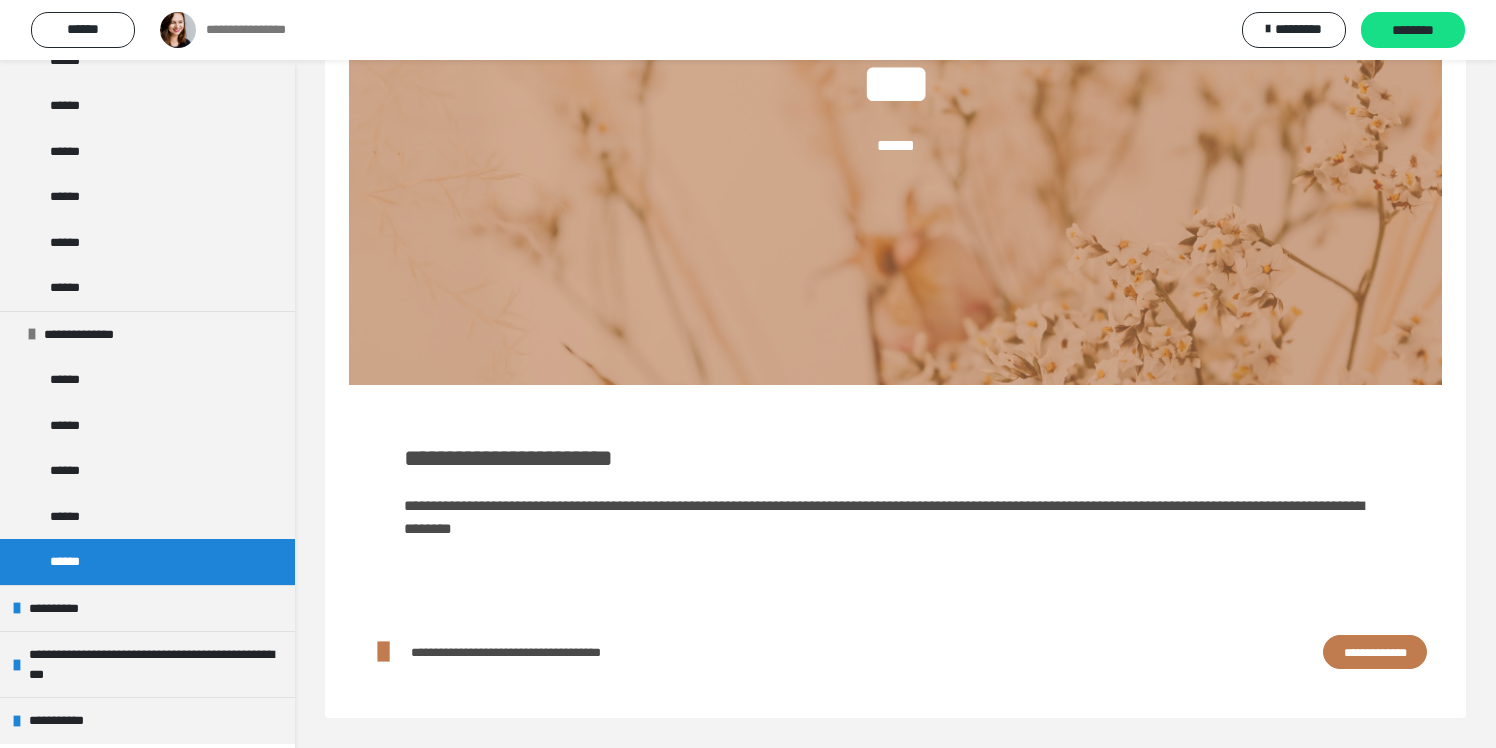 click on "**********" at bounding box center (1375, 652) 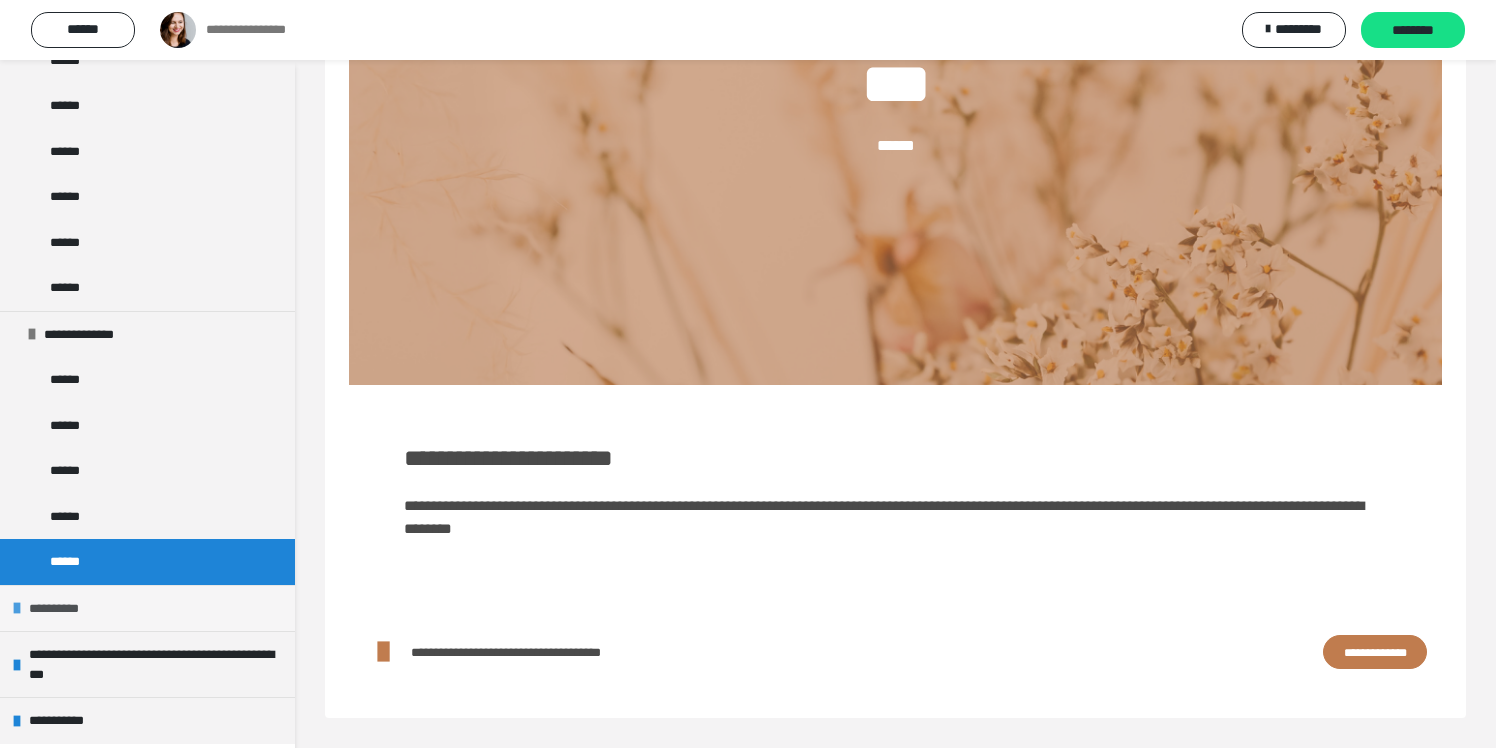 click on "**********" at bounding box center (147, 608) 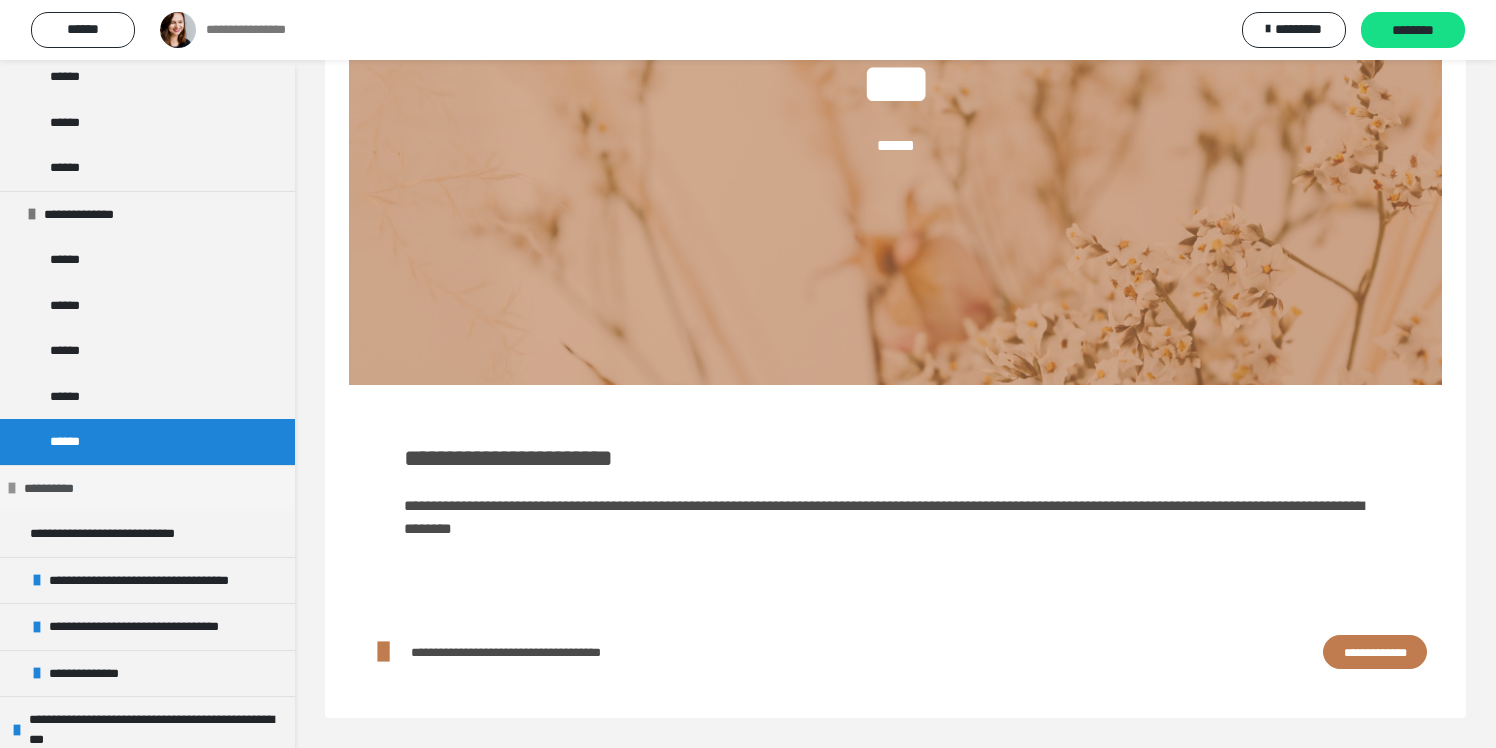 scroll, scrollTop: 2404, scrollLeft: 0, axis: vertical 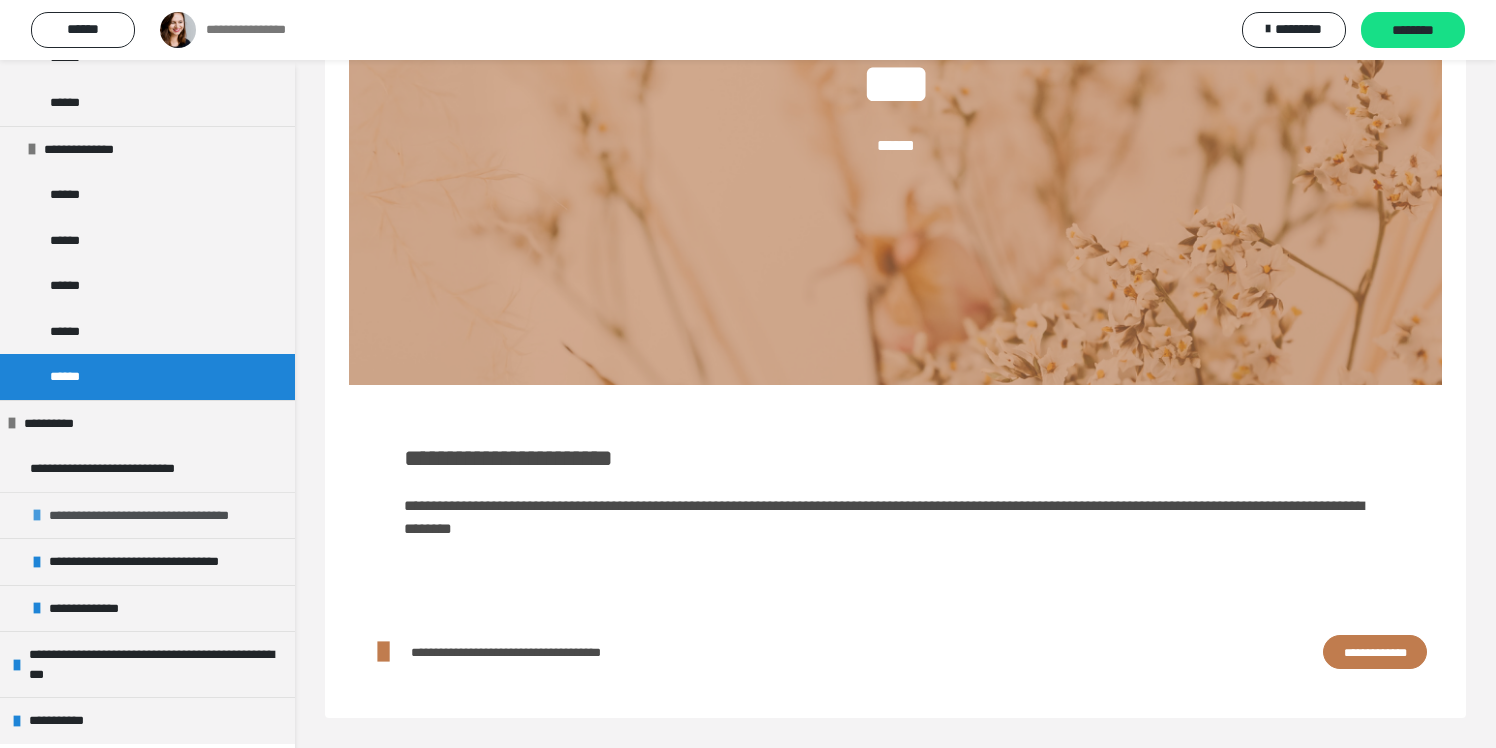 click on "**********" at bounding box center [147, 515] 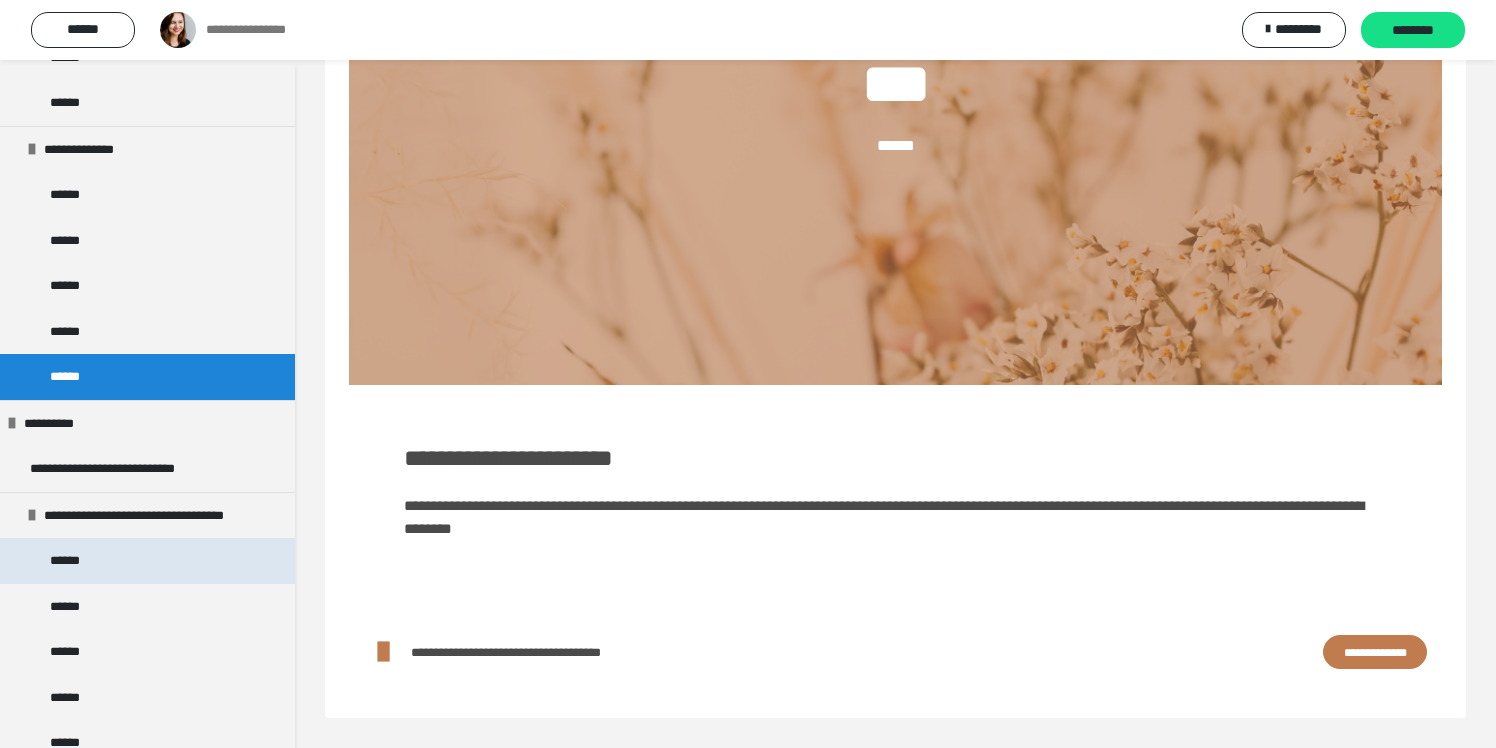 click on "******" at bounding box center [147, 561] 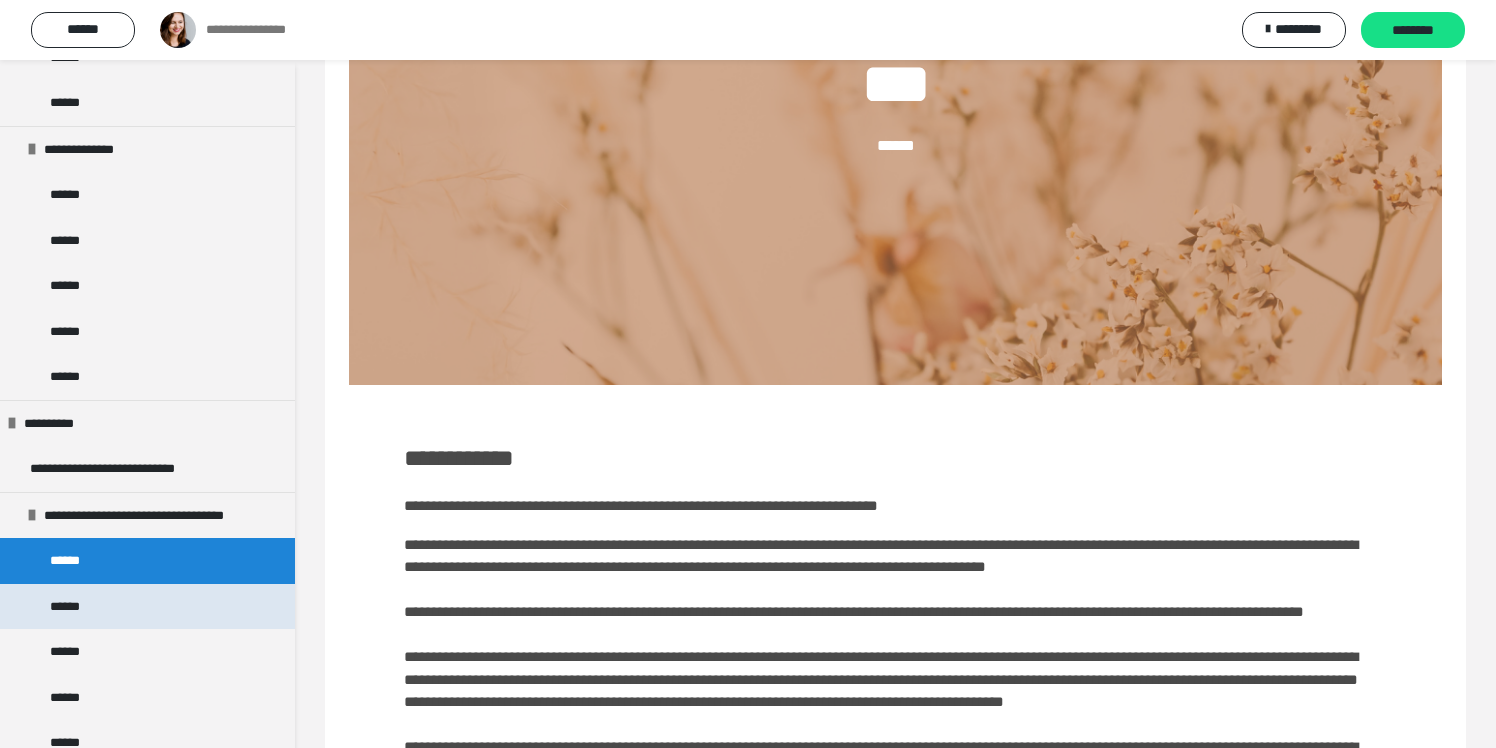 click on "******" at bounding box center [147, 607] 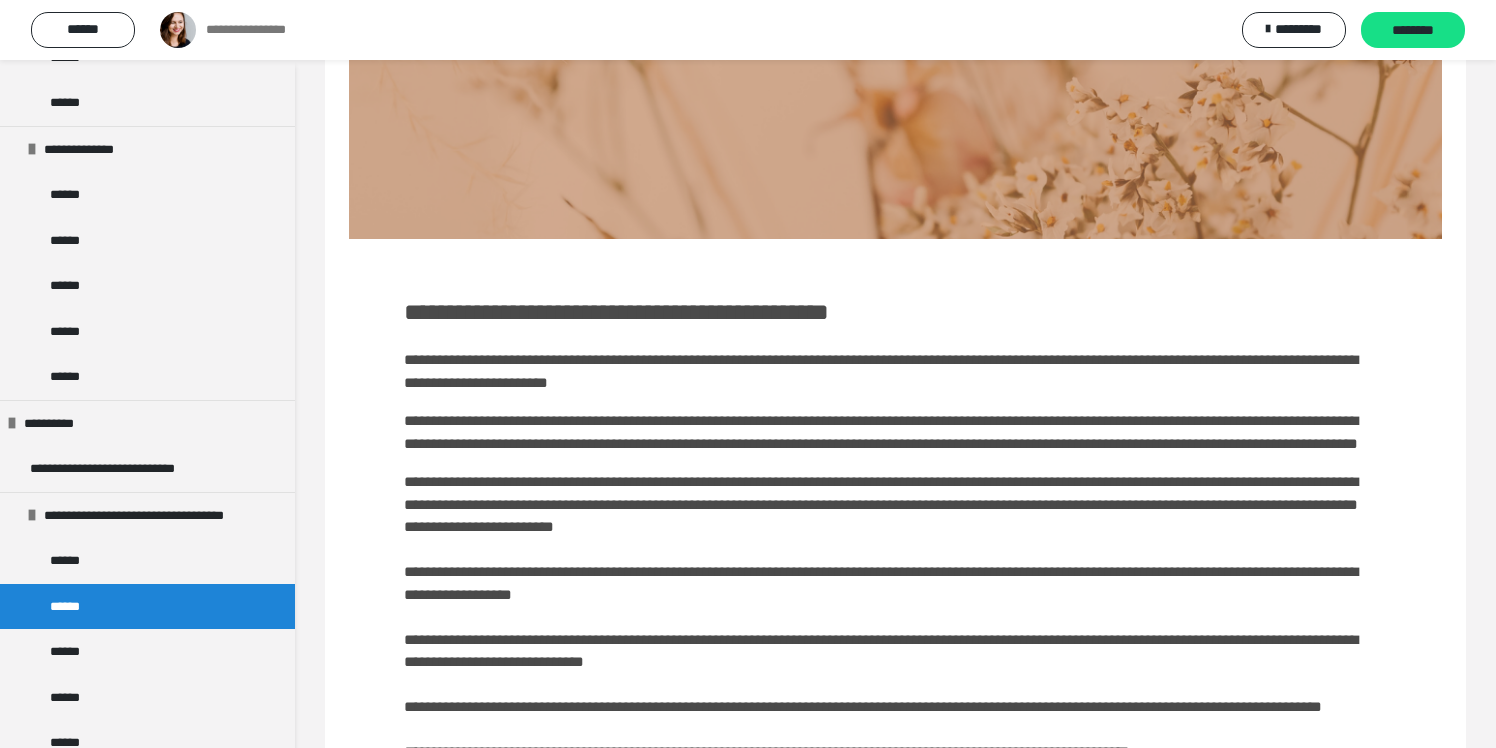 scroll, scrollTop: 530, scrollLeft: 0, axis: vertical 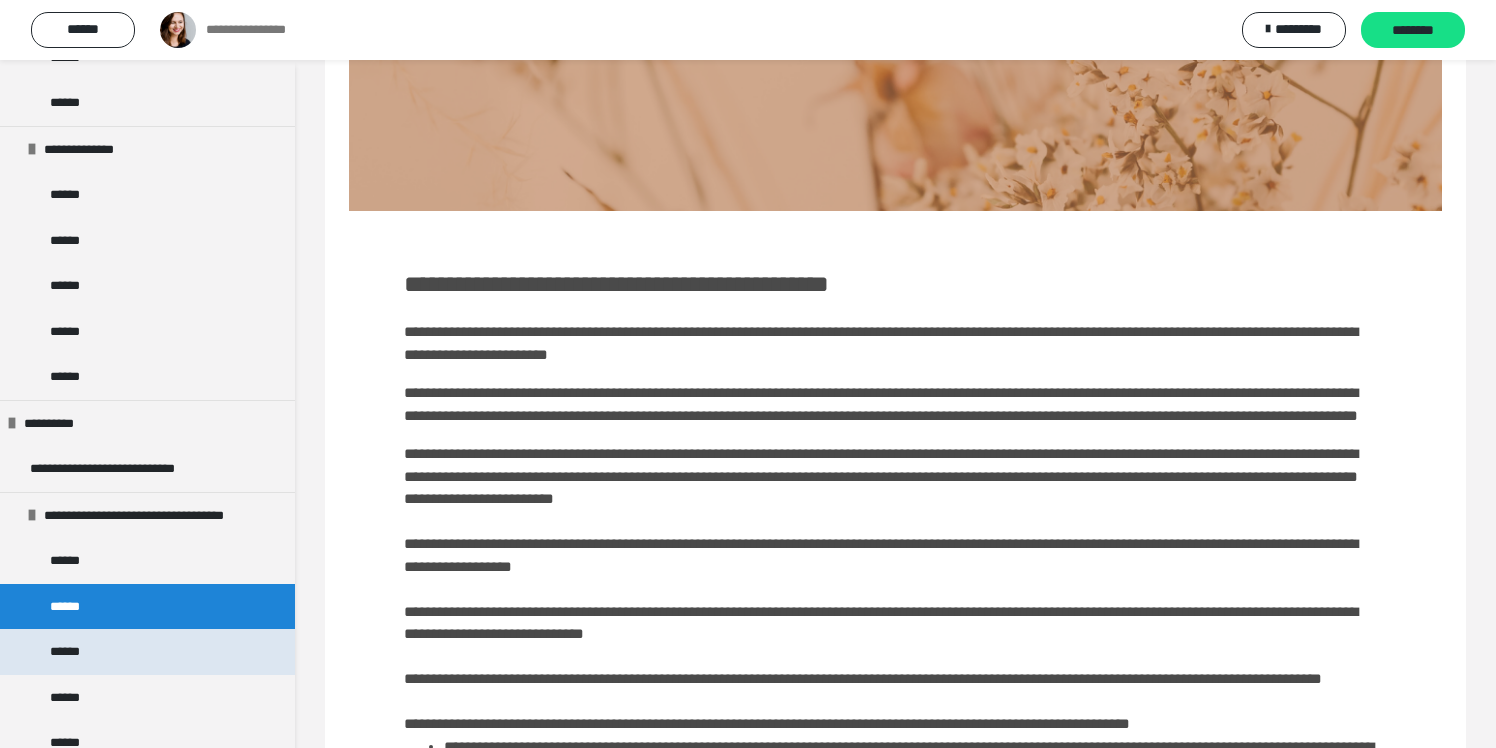 click on "******" at bounding box center [147, 652] 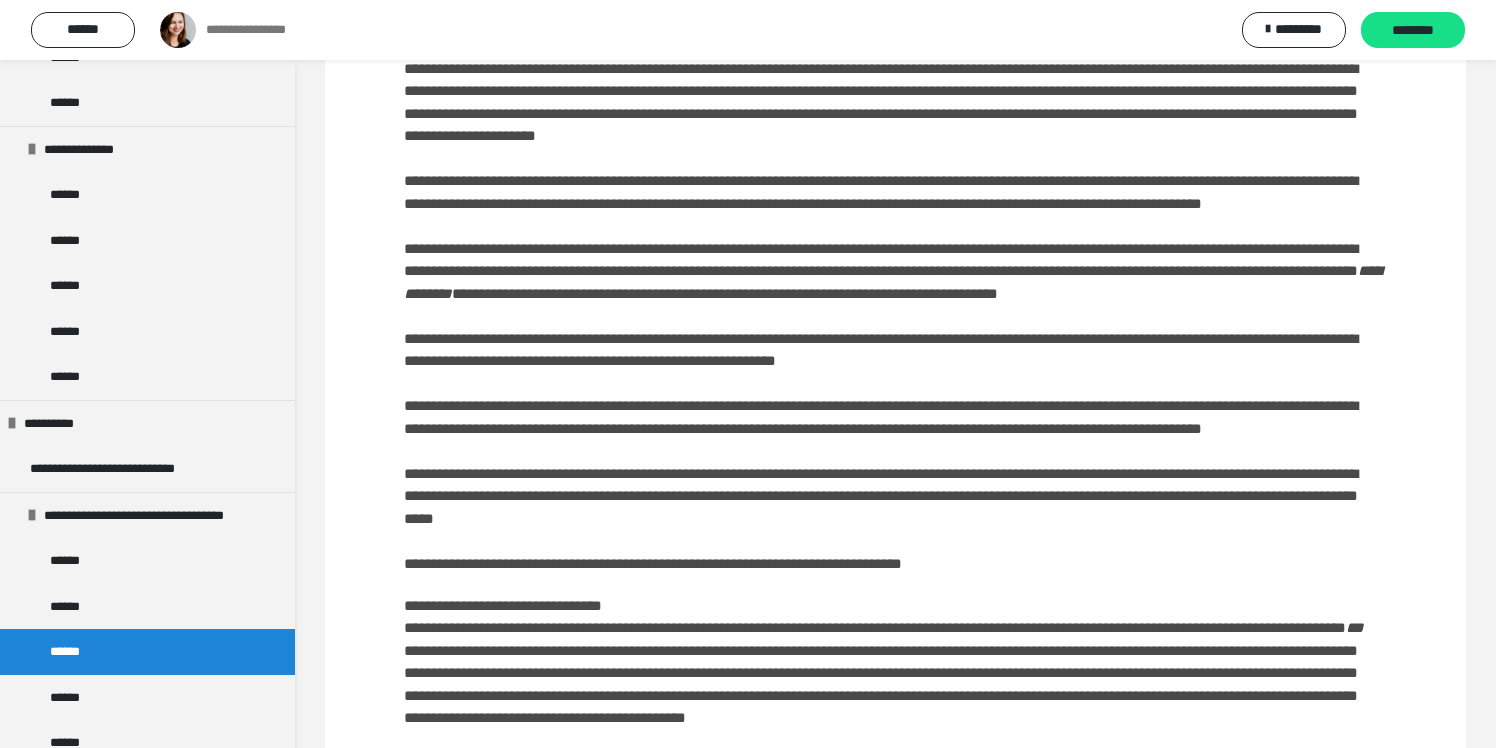 scroll, scrollTop: 846, scrollLeft: 0, axis: vertical 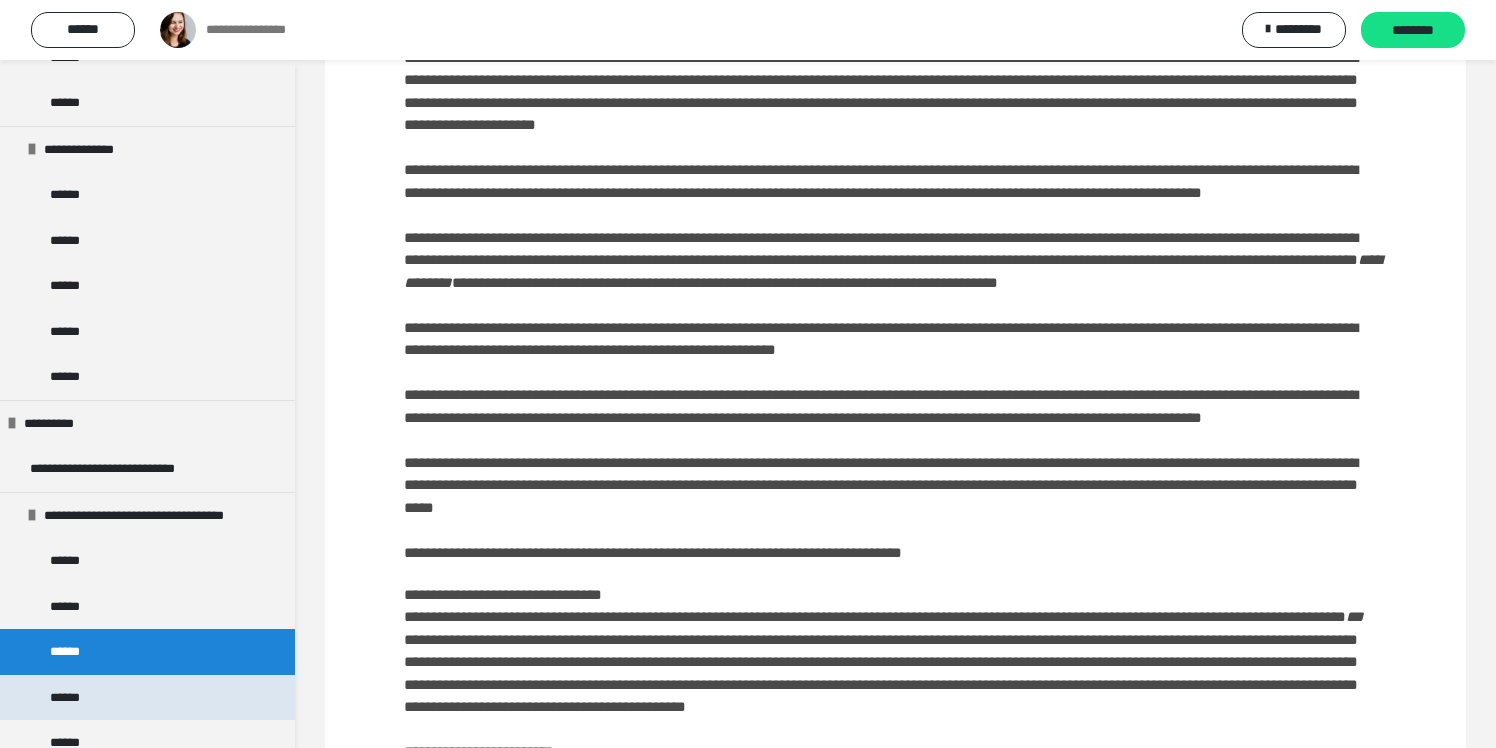 click on "******" at bounding box center [147, 698] 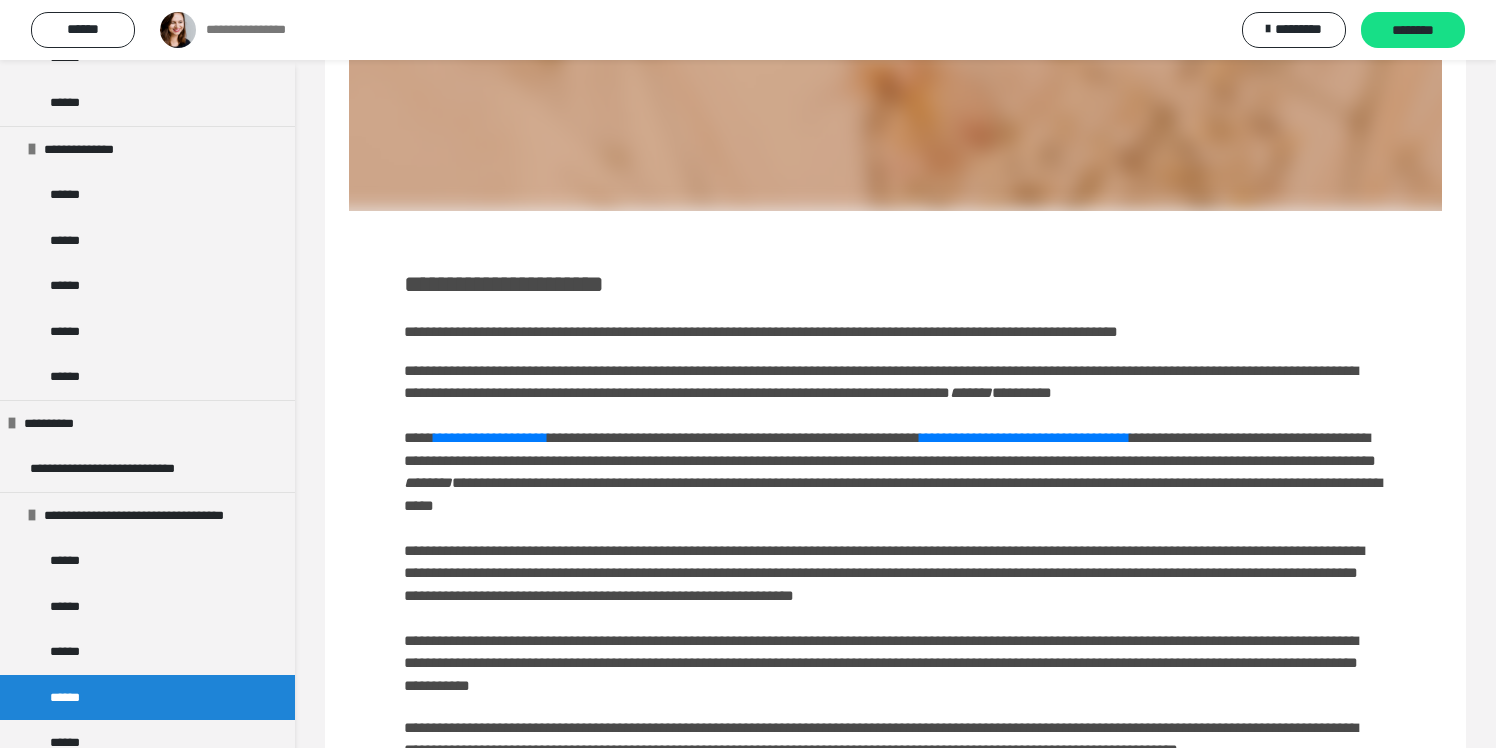 scroll, scrollTop: 533, scrollLeft: 0, axis: vertical 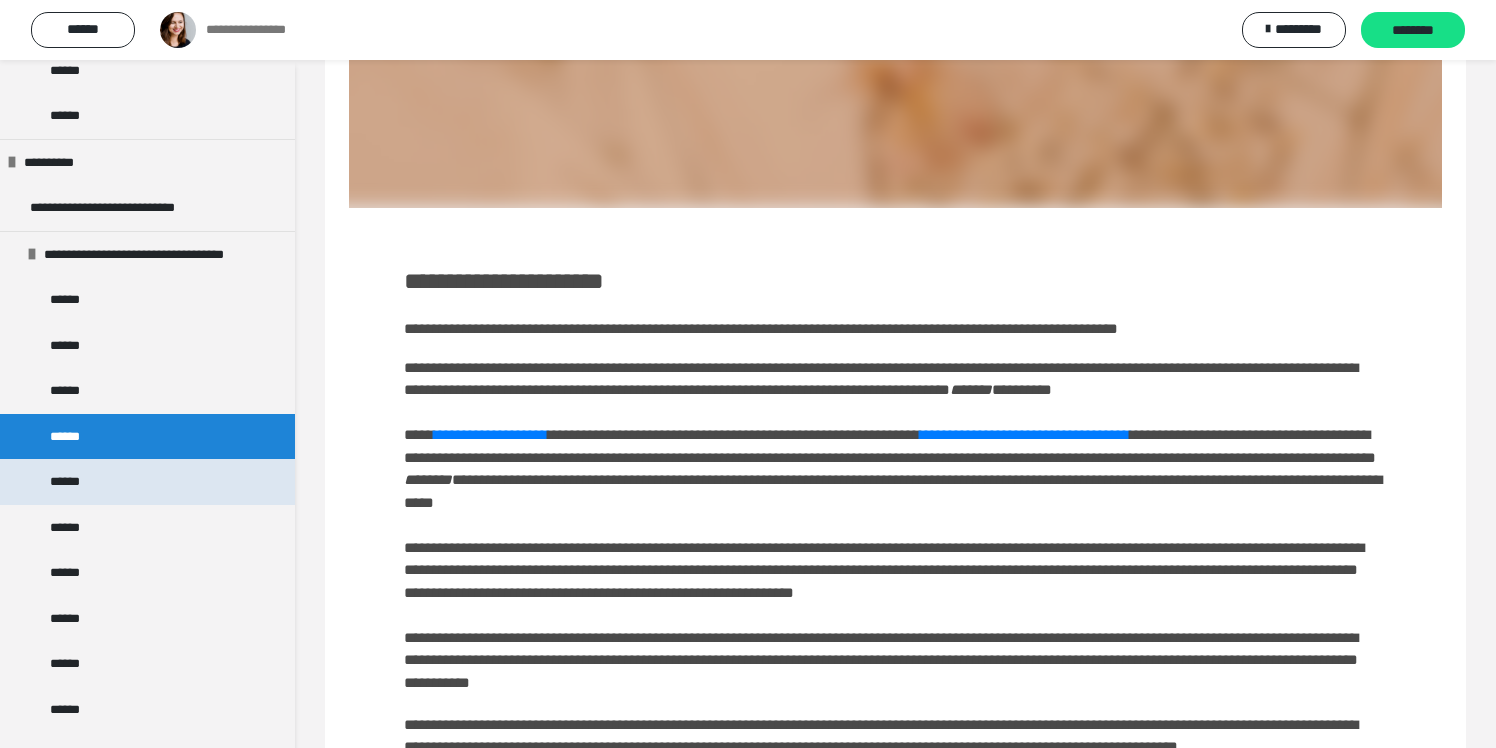click on "******" at bounding box center (147, 482) 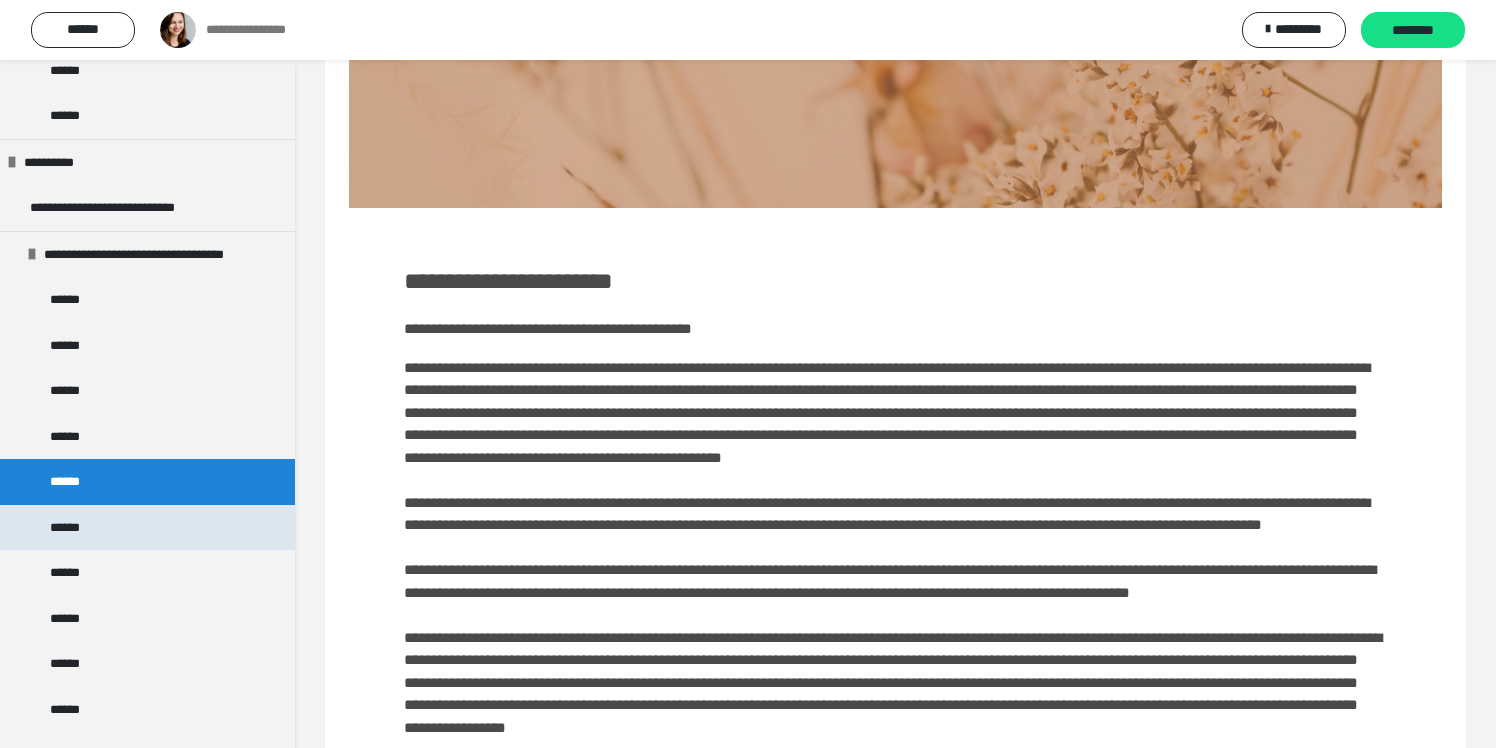 click on "******" at bounding box center [147, 528] 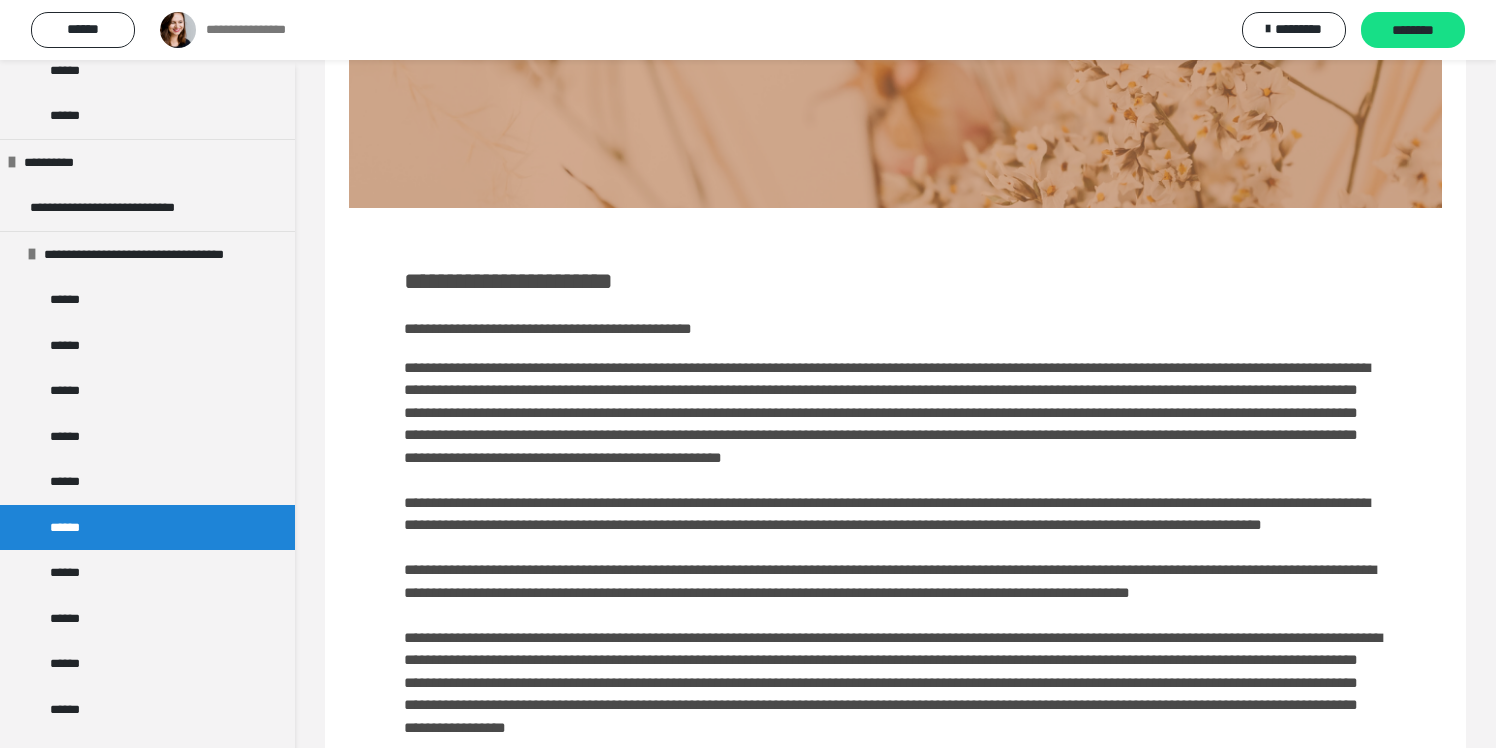 scroll, scrollTop: 498, scrollLeft: 0, axis: vertical 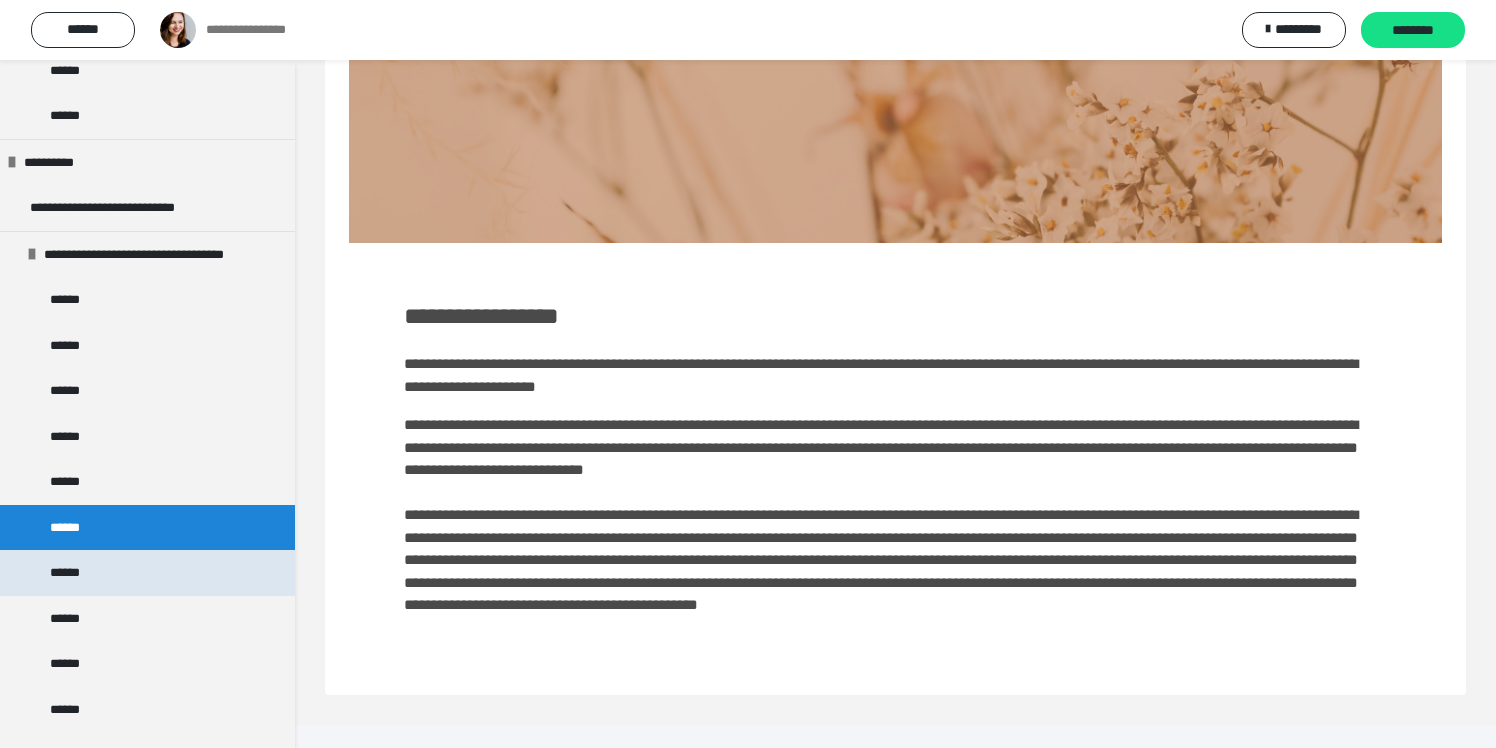 click on "******" at bounding box center [147, 573] 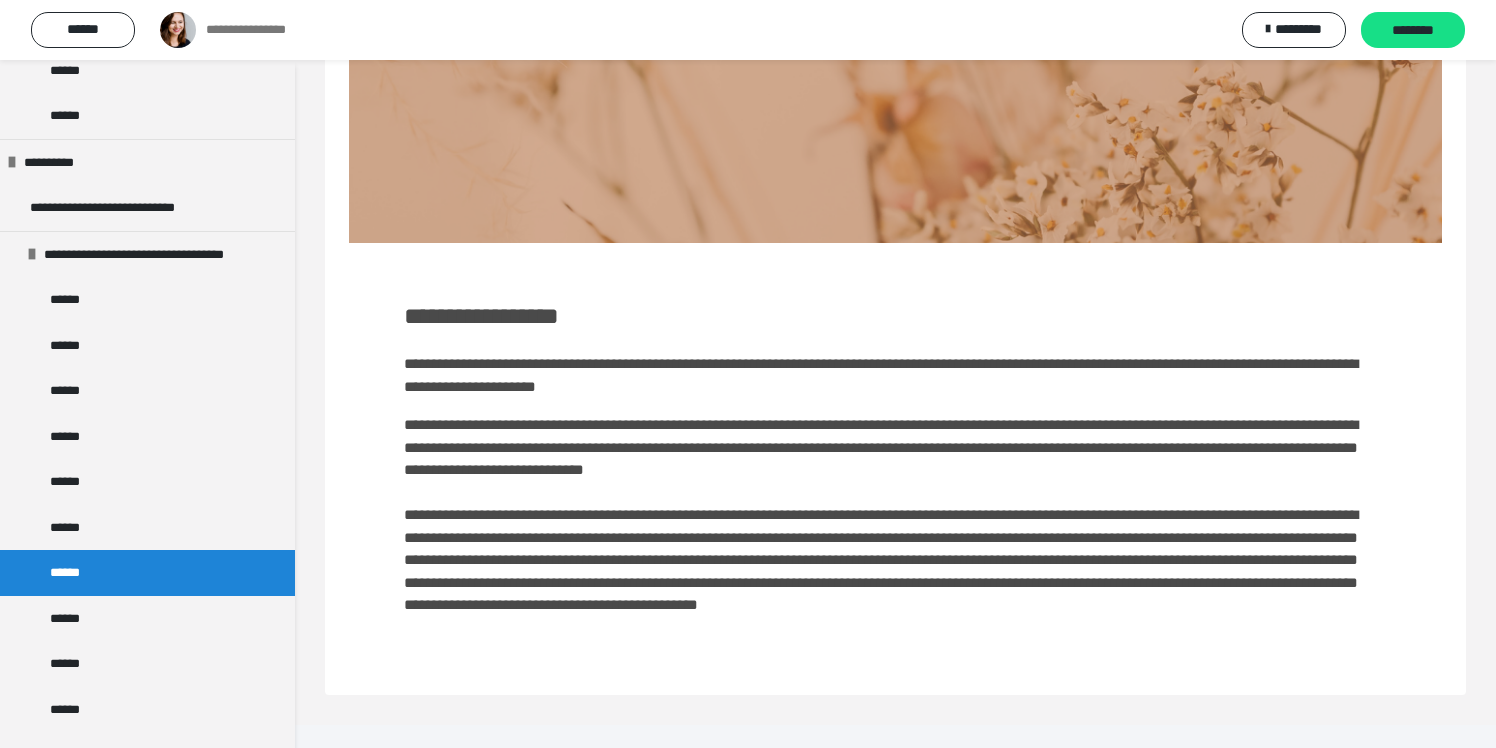 scroll, scrollTop: 533, scrollLeft: 0, axis: vertical 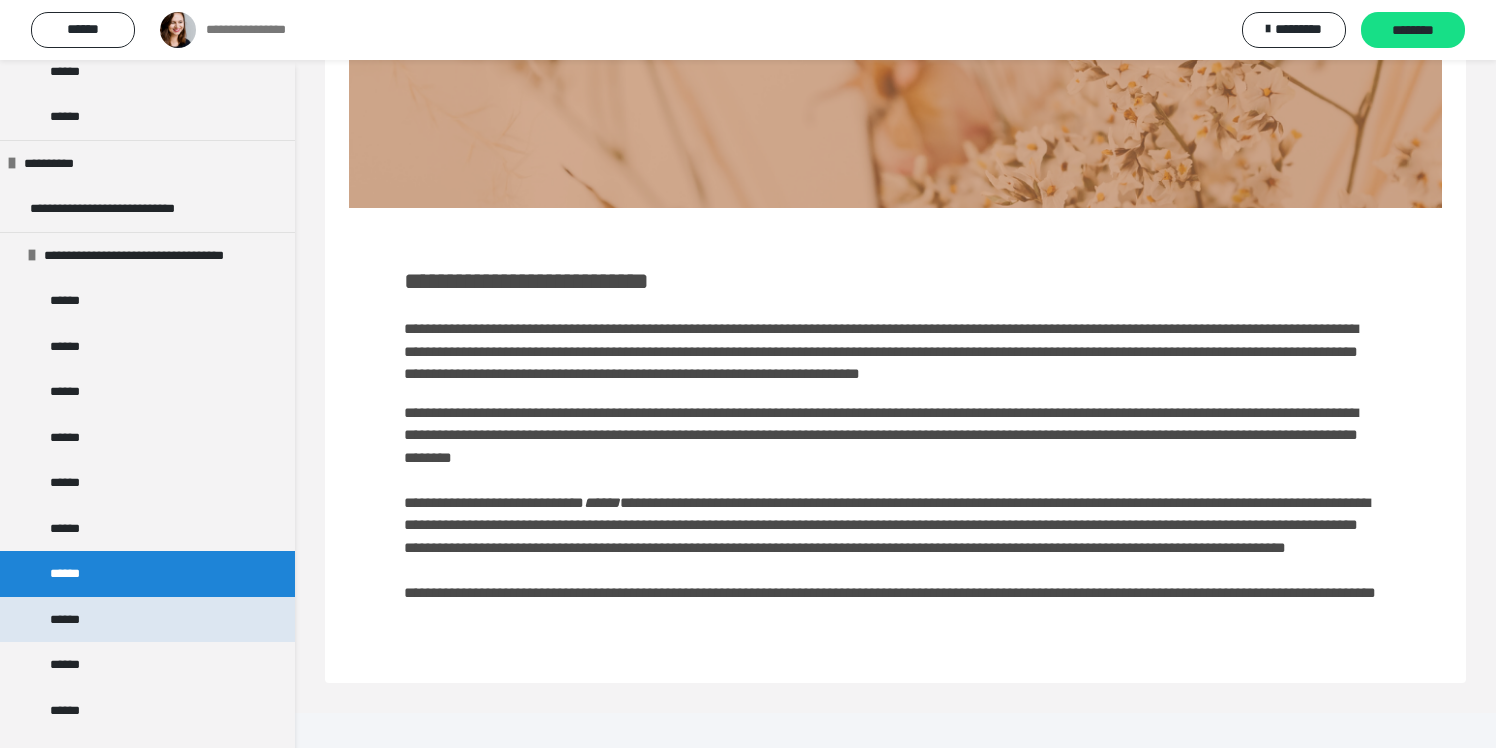 click on "******" at bounding box center (147, 620) 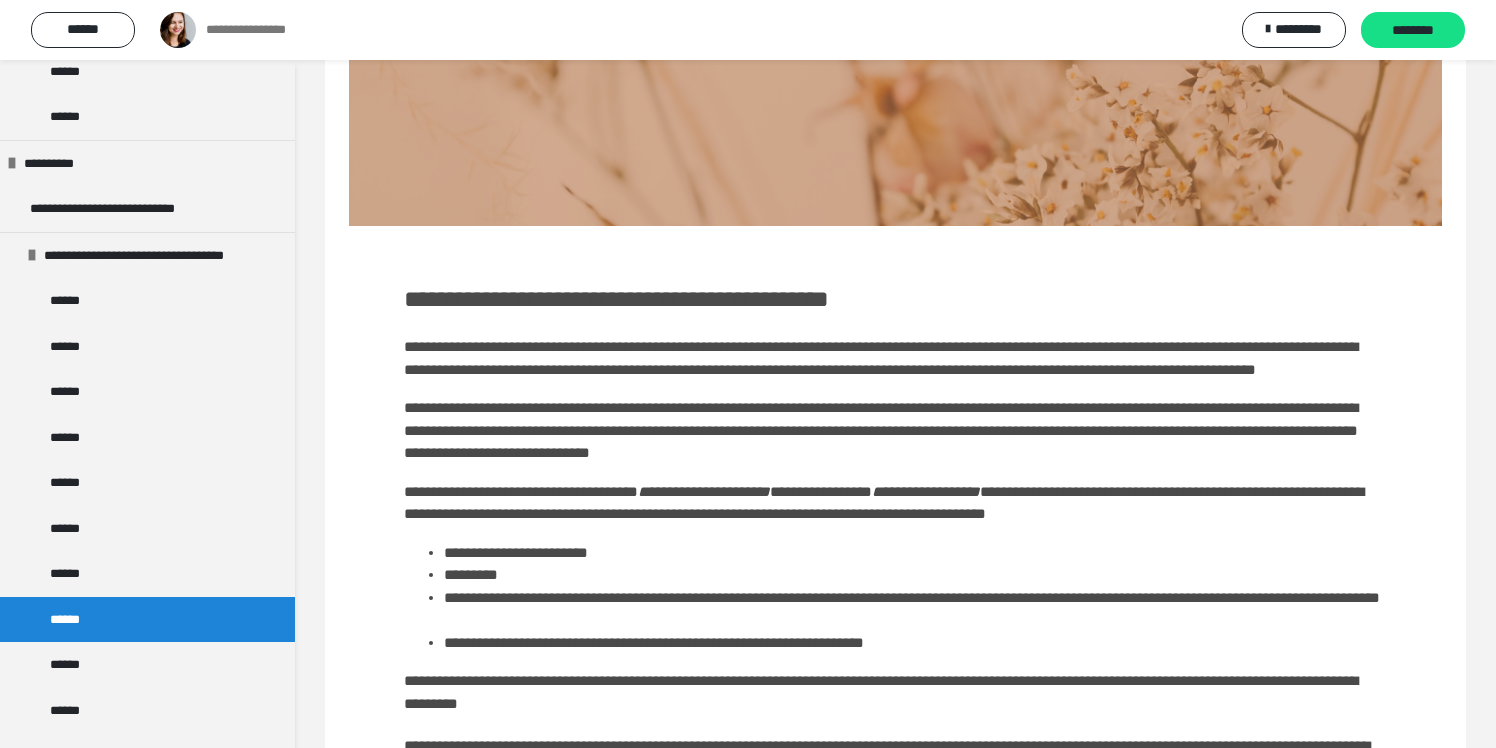scroll, scrollTop: 500, scrollLeft: 0, axis: vertical 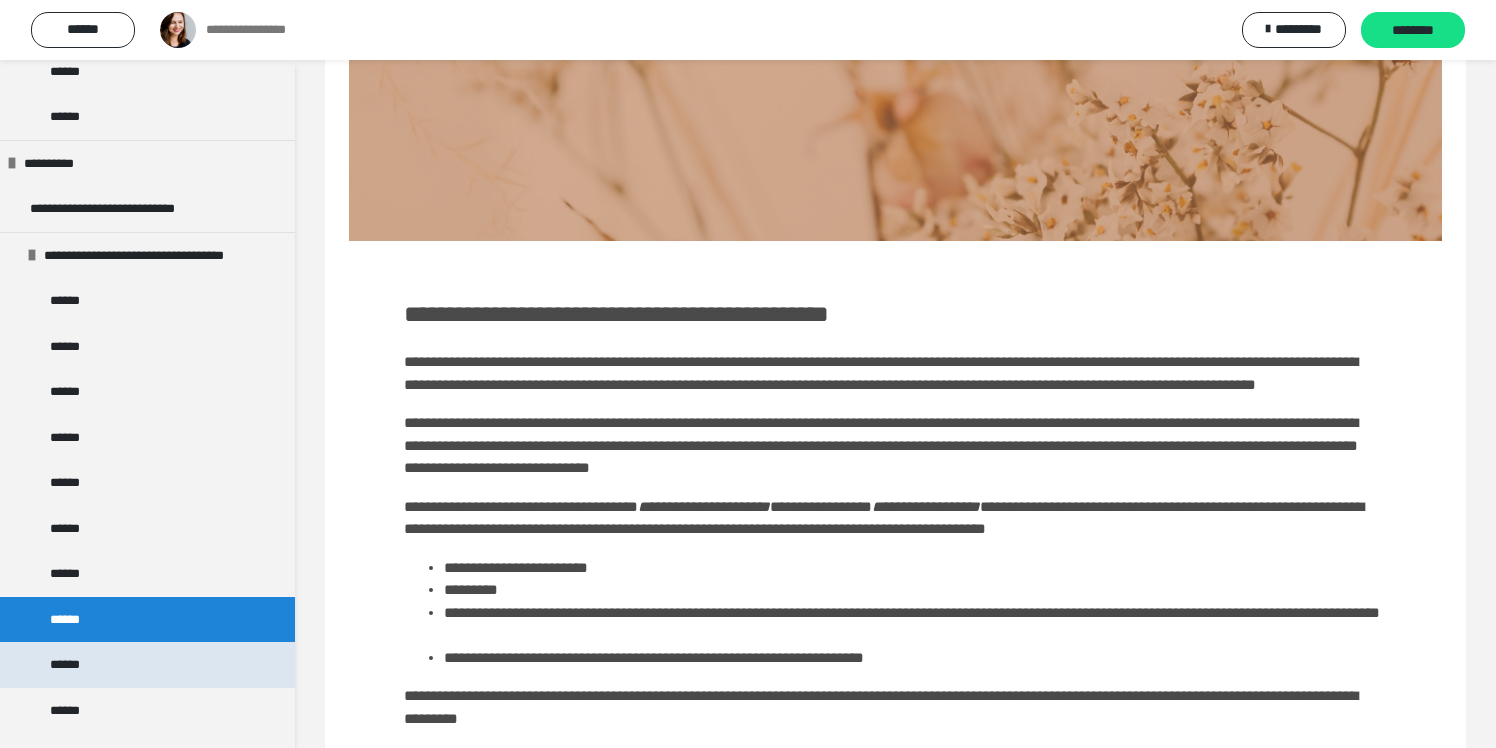 click on "******" at bounding box center (147, 665) 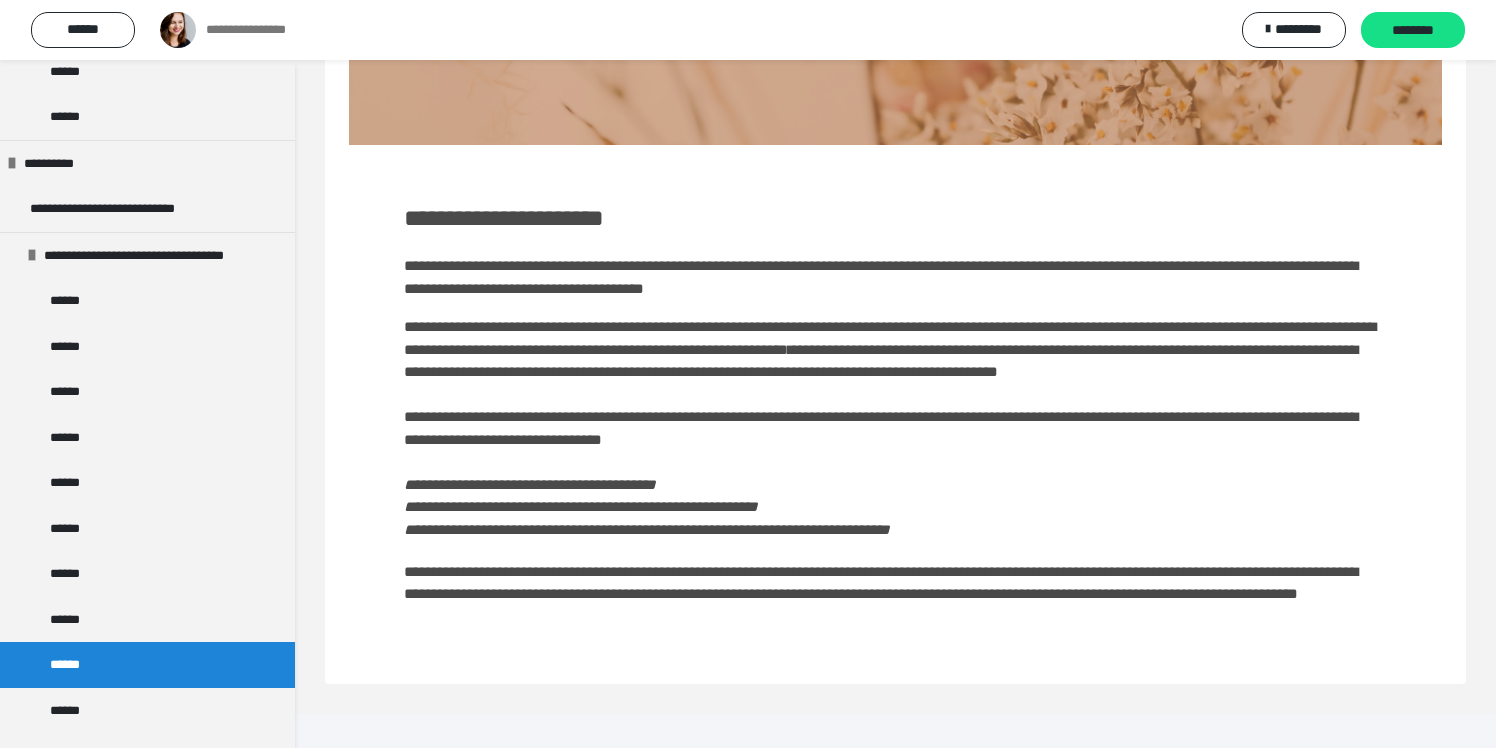 scroll, scrollTop: 607, scrollLeft: 0, axis: vertical 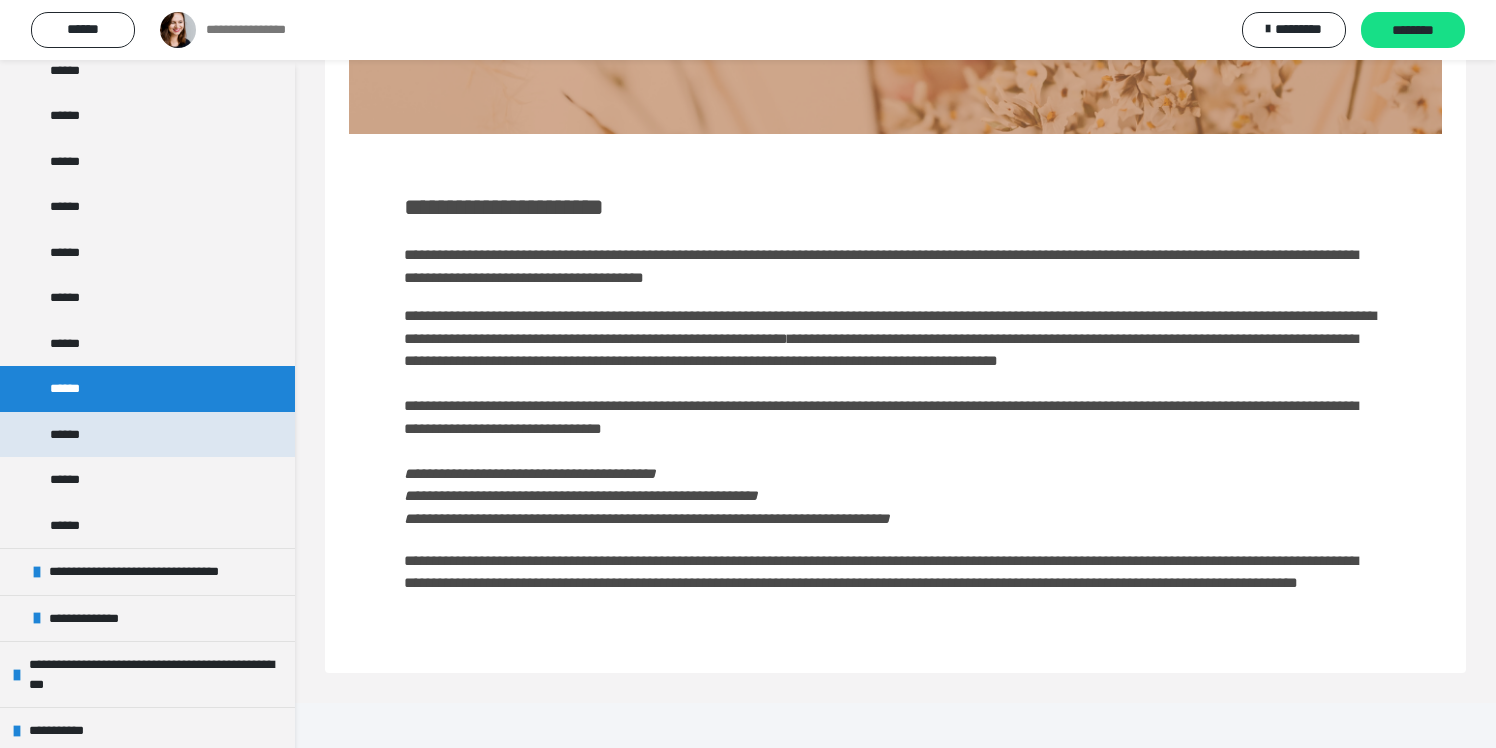 click on "******" at bounding box center (147, 435) 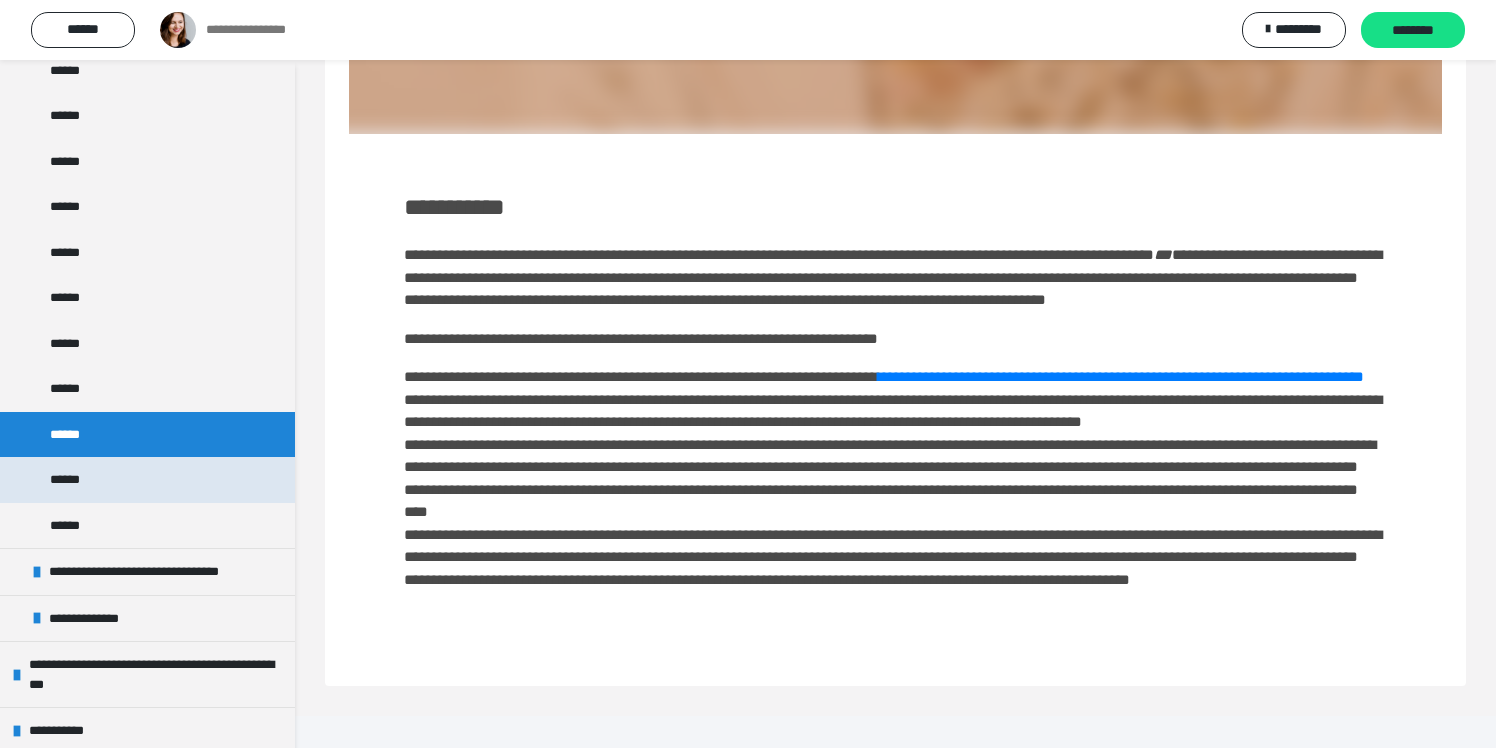 click on "******" at bounding box center [147, 480] 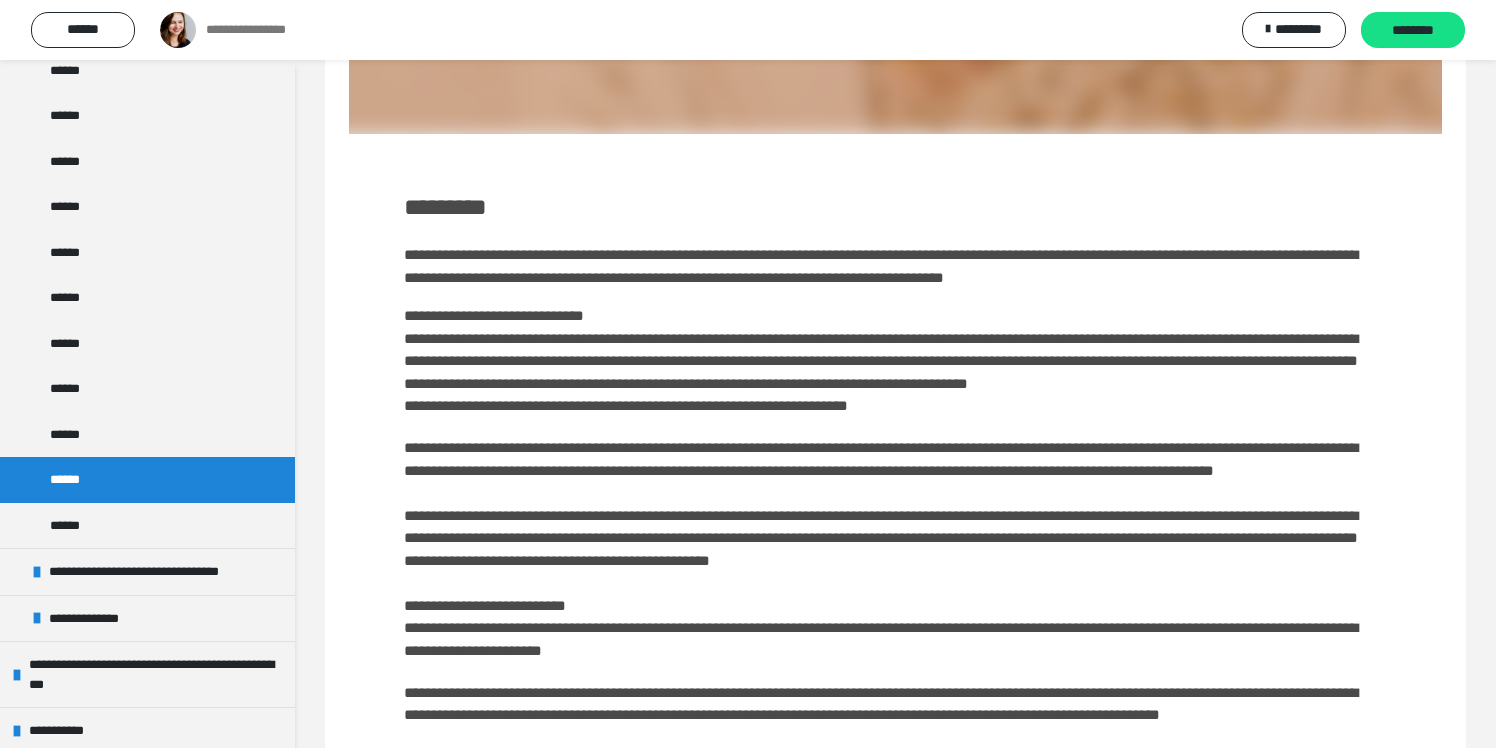 scroll, scrollTop: 2950, scrollLeft: 0, axis: vertical 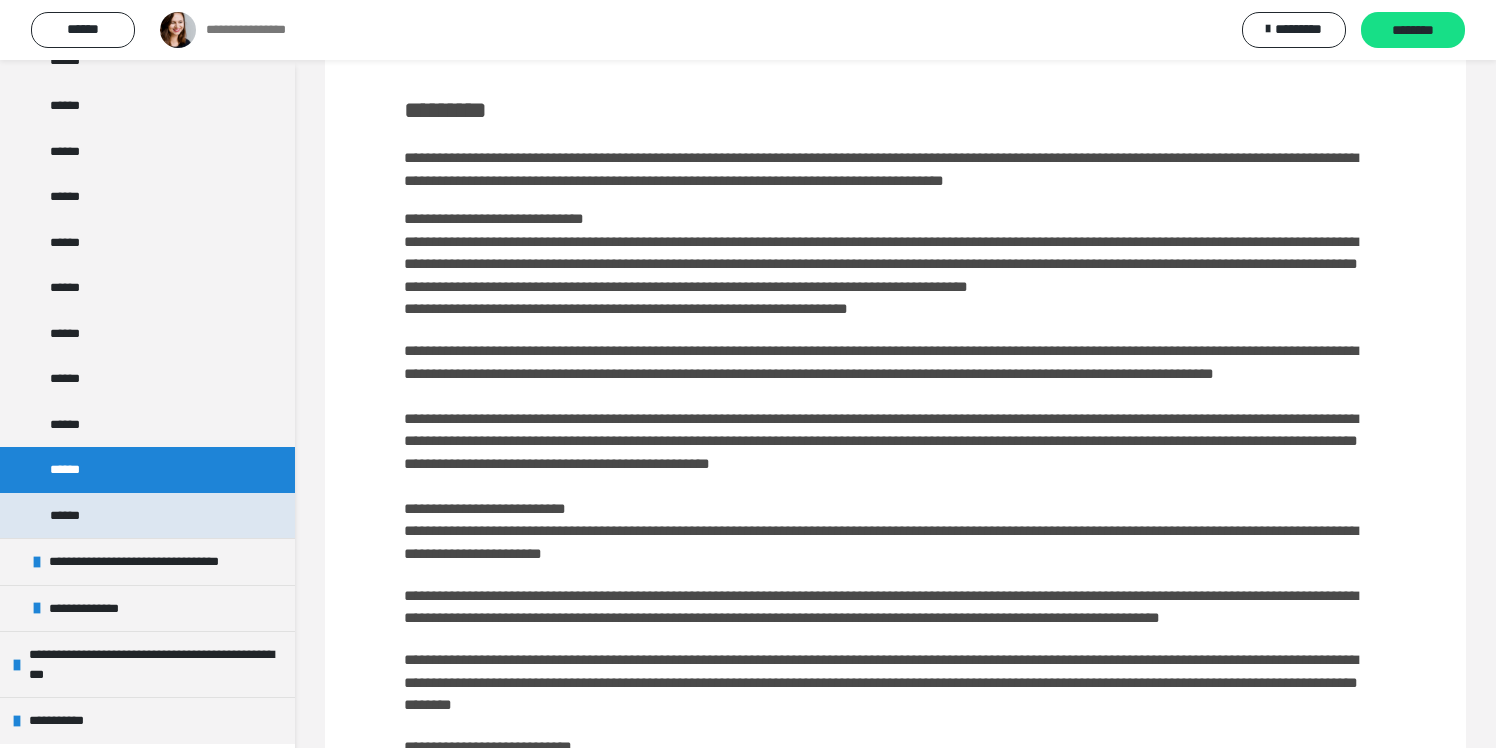 click on "******" at bounding box center (147, 516) 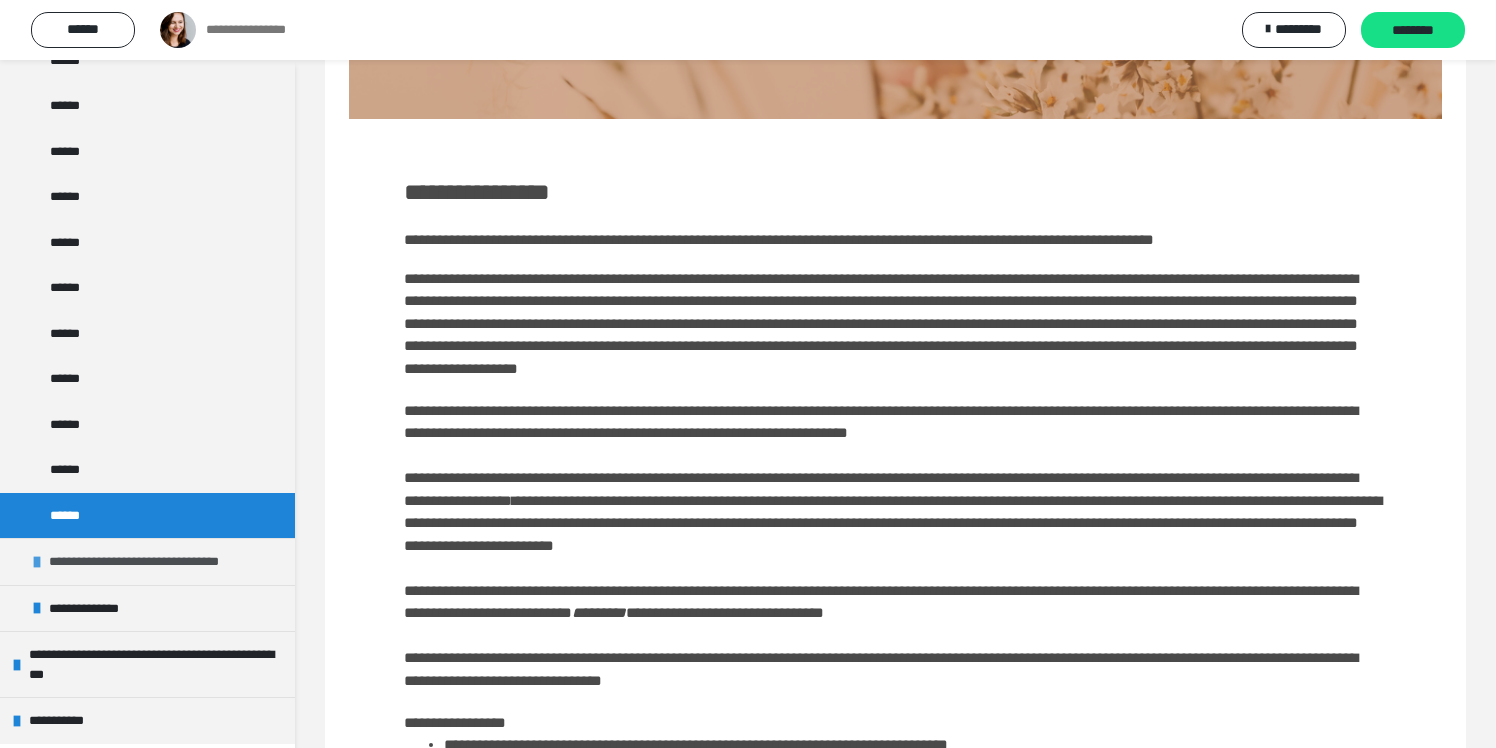 scroll, scrollTop: 643, scrollLeft: 0, axis: vertical 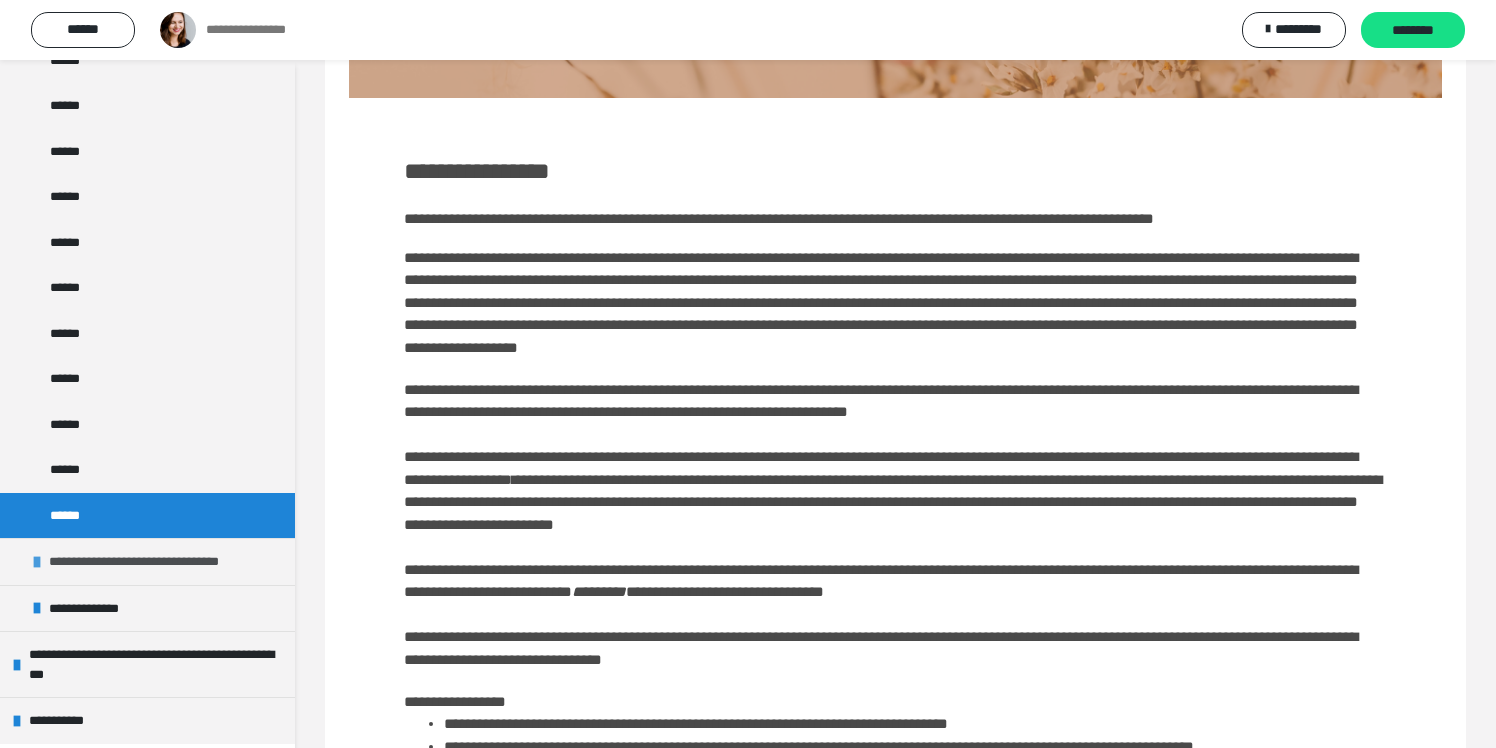 click on "**********" at bounding box center [157, 562] 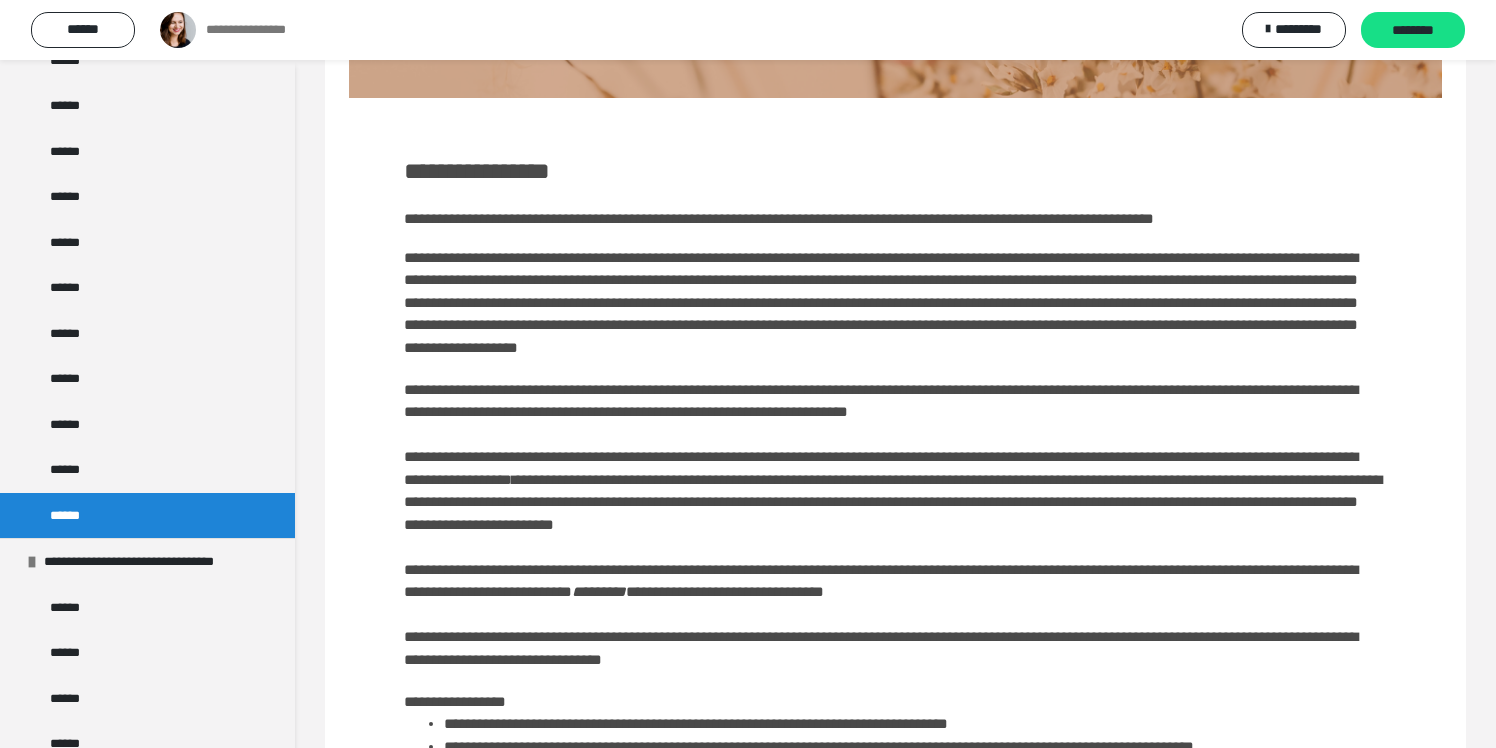 drag, startPoint x: 176, startPoint y: 598, endPoint x: 312, endPoint y: 561, distance: 140.94325 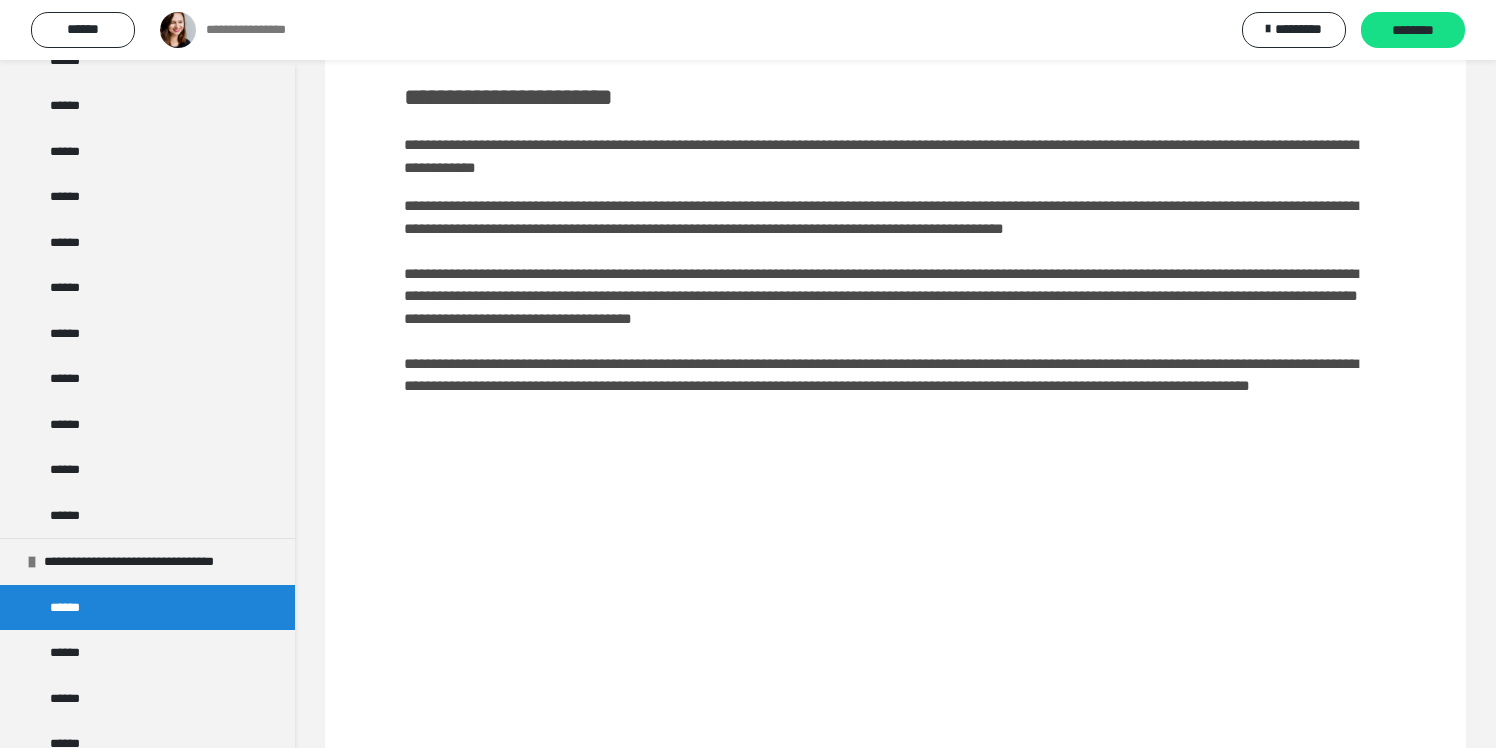 scroll, scrollTop: 725, scrollLeft: 0, axis: vertical 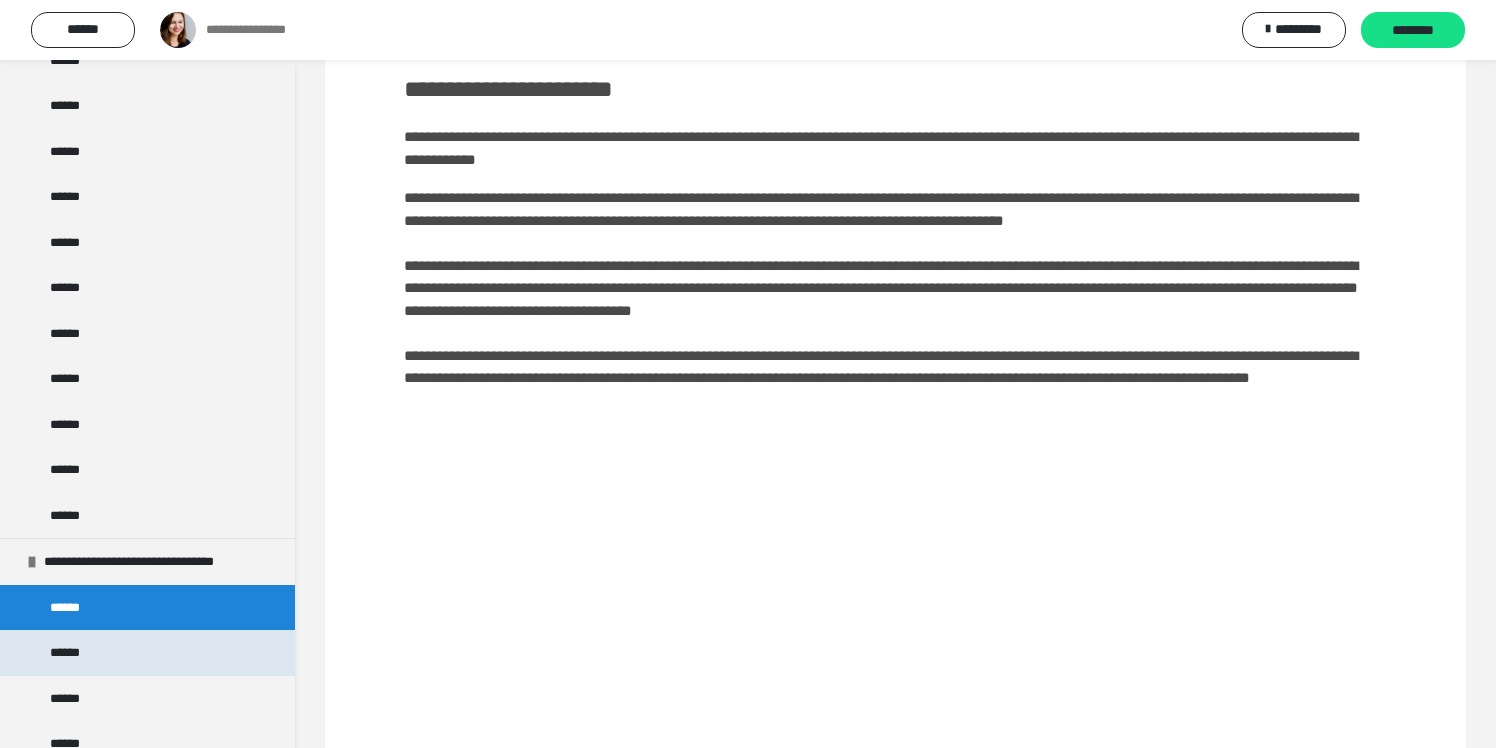click on "******" at bounding box center (147, 653) 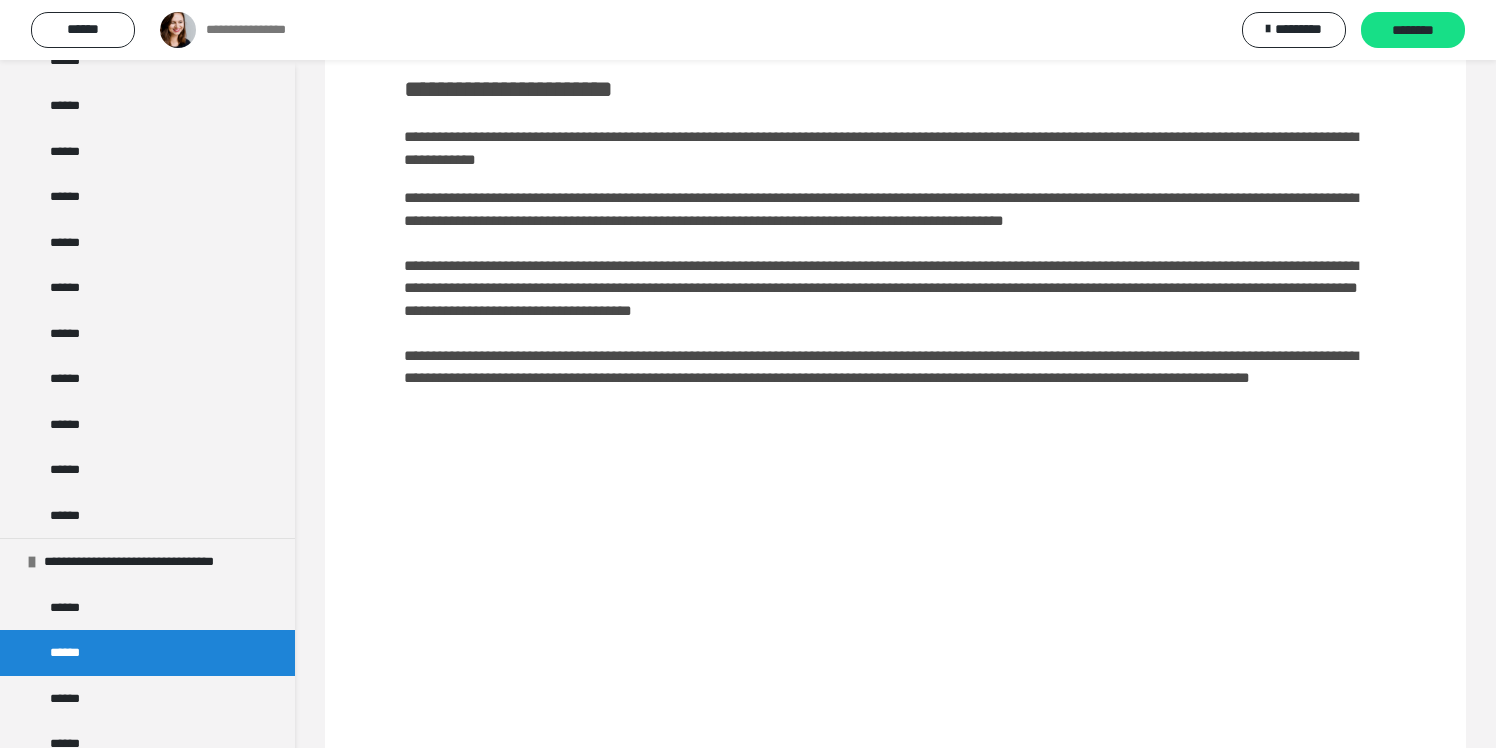 scroll, scrollTop: 610, scrollLeft: 0, axis: vertical 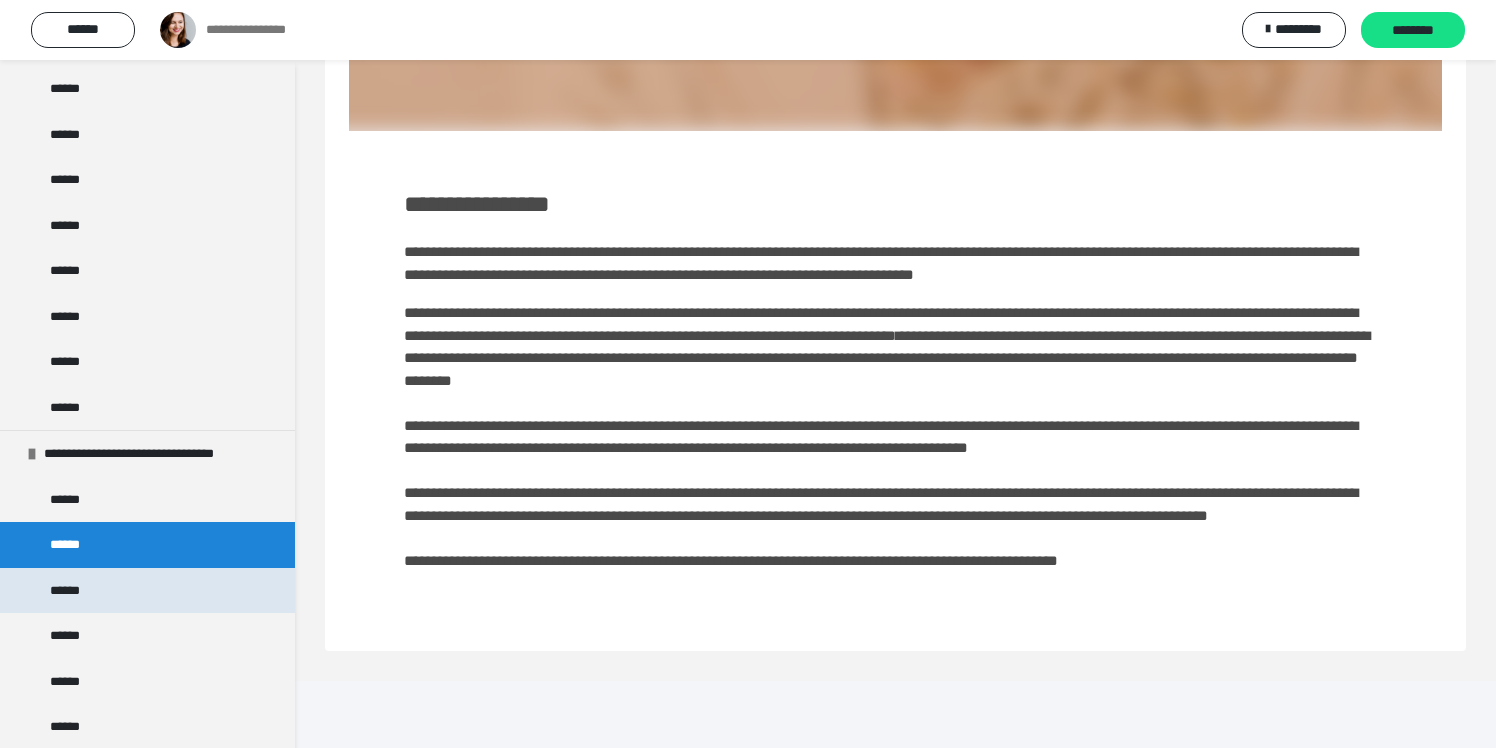 click on "******" at bounding box center [147, 591] 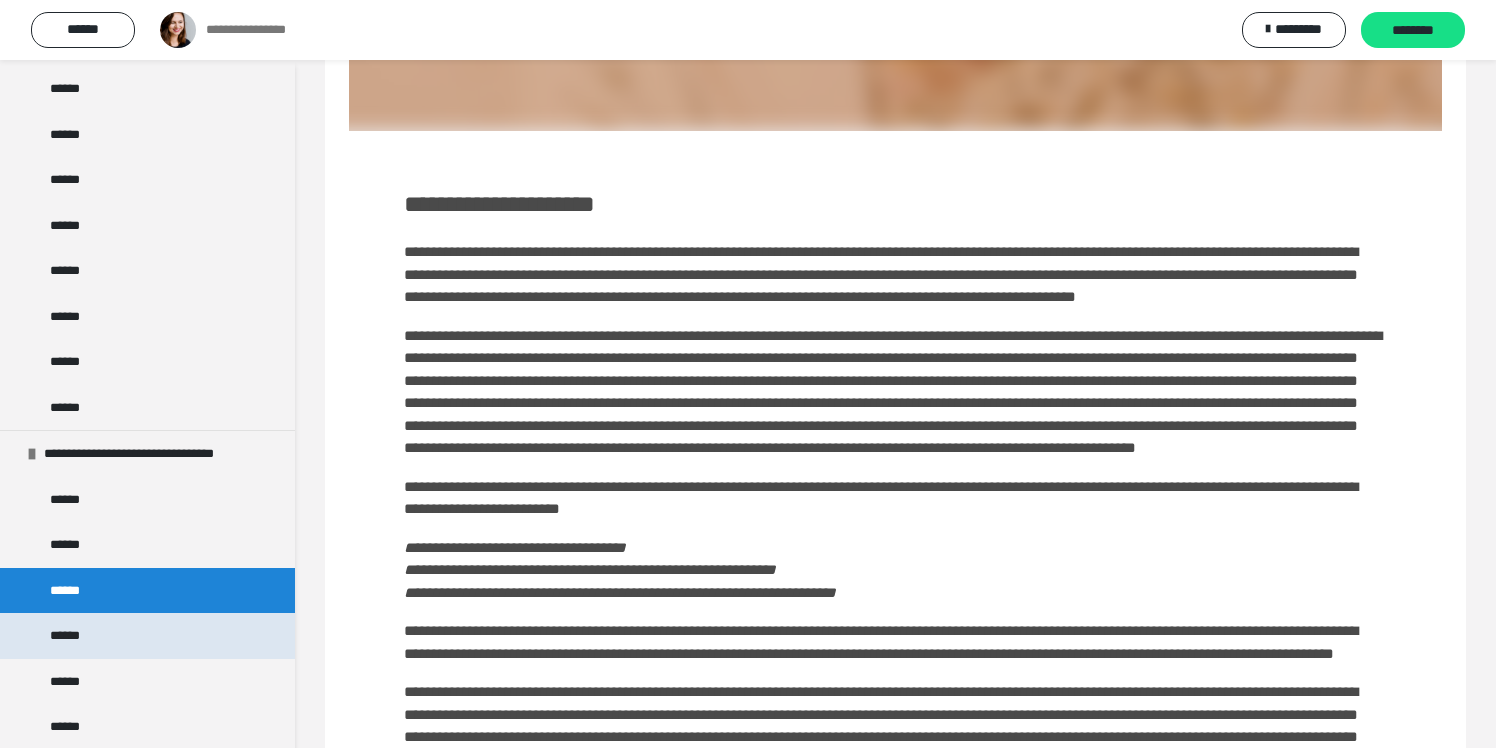 click on "******" at bounding box center [71, 636] 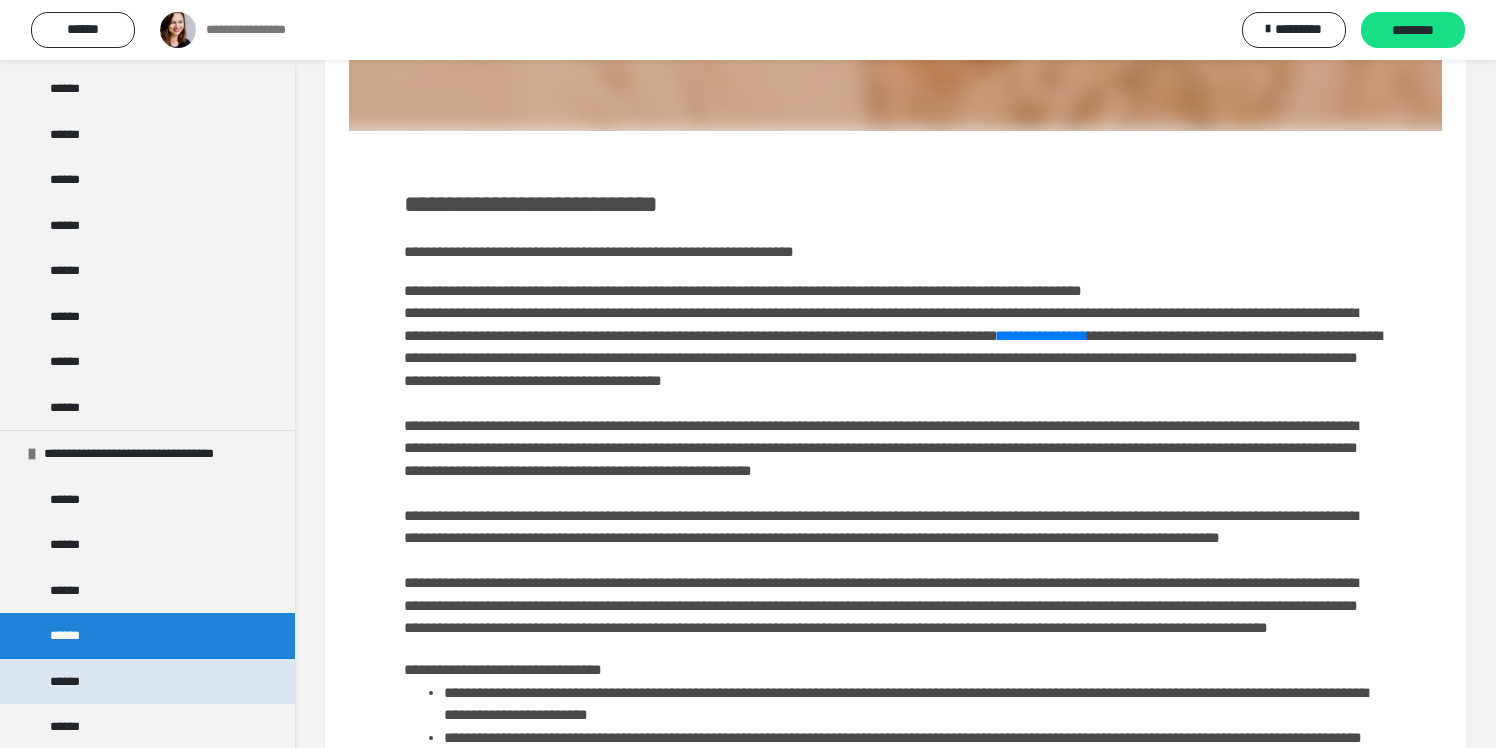 click on "******" at bounding box center [147, 682] 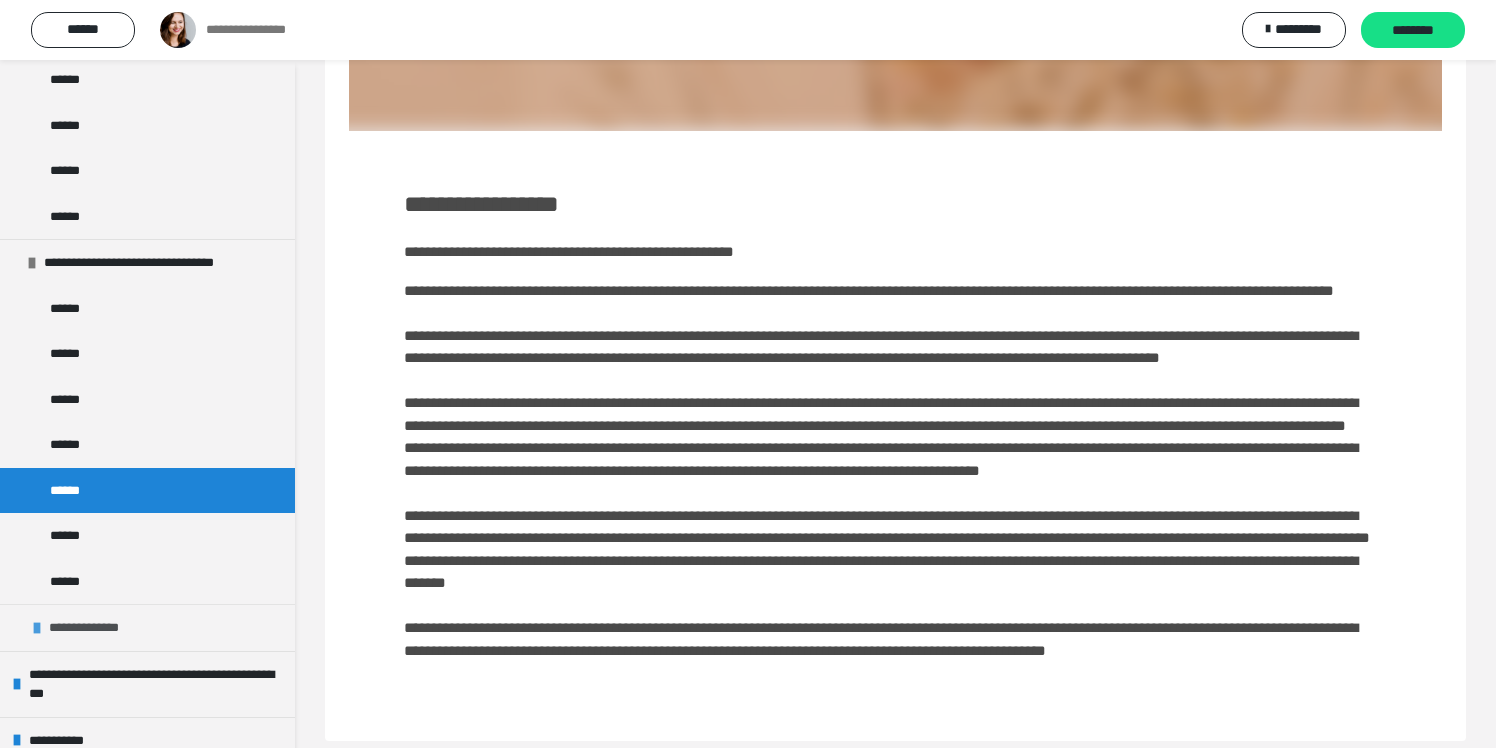 scroll, scrollTop: 3269, scrollLeft: 0, axis: vertical 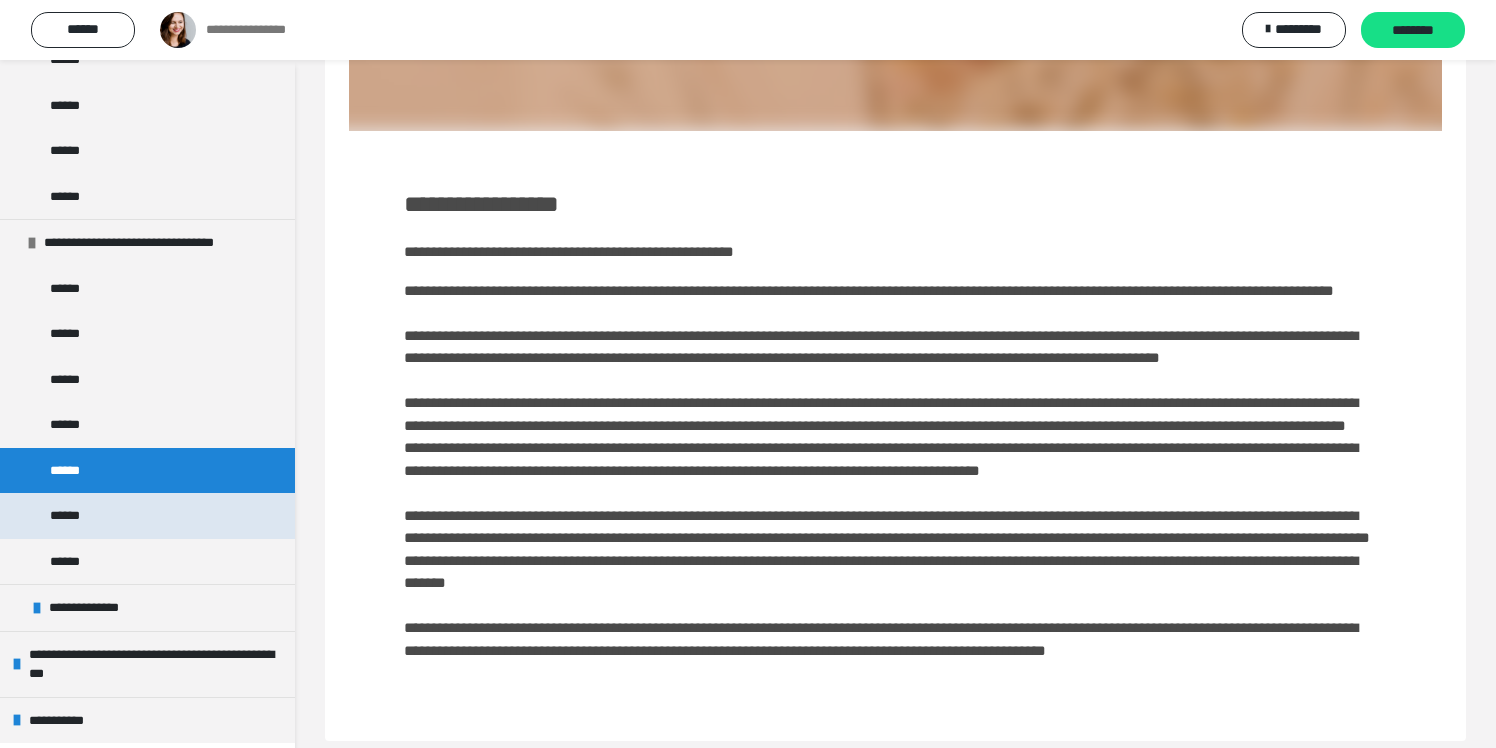 click on "******" at bounding box center (147, 516) 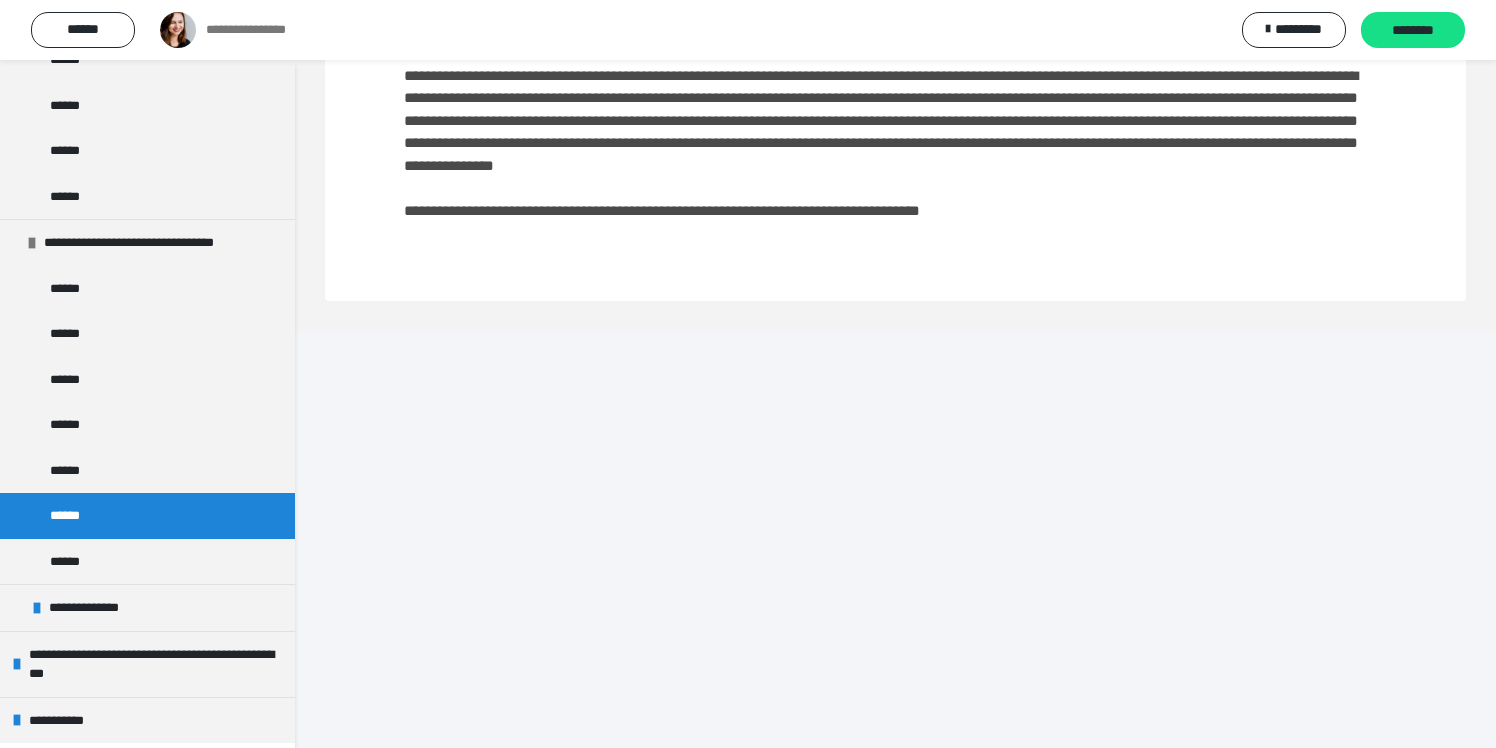 scroll, scrollTop: 3019, scrollLeft: 0, axis: vertical 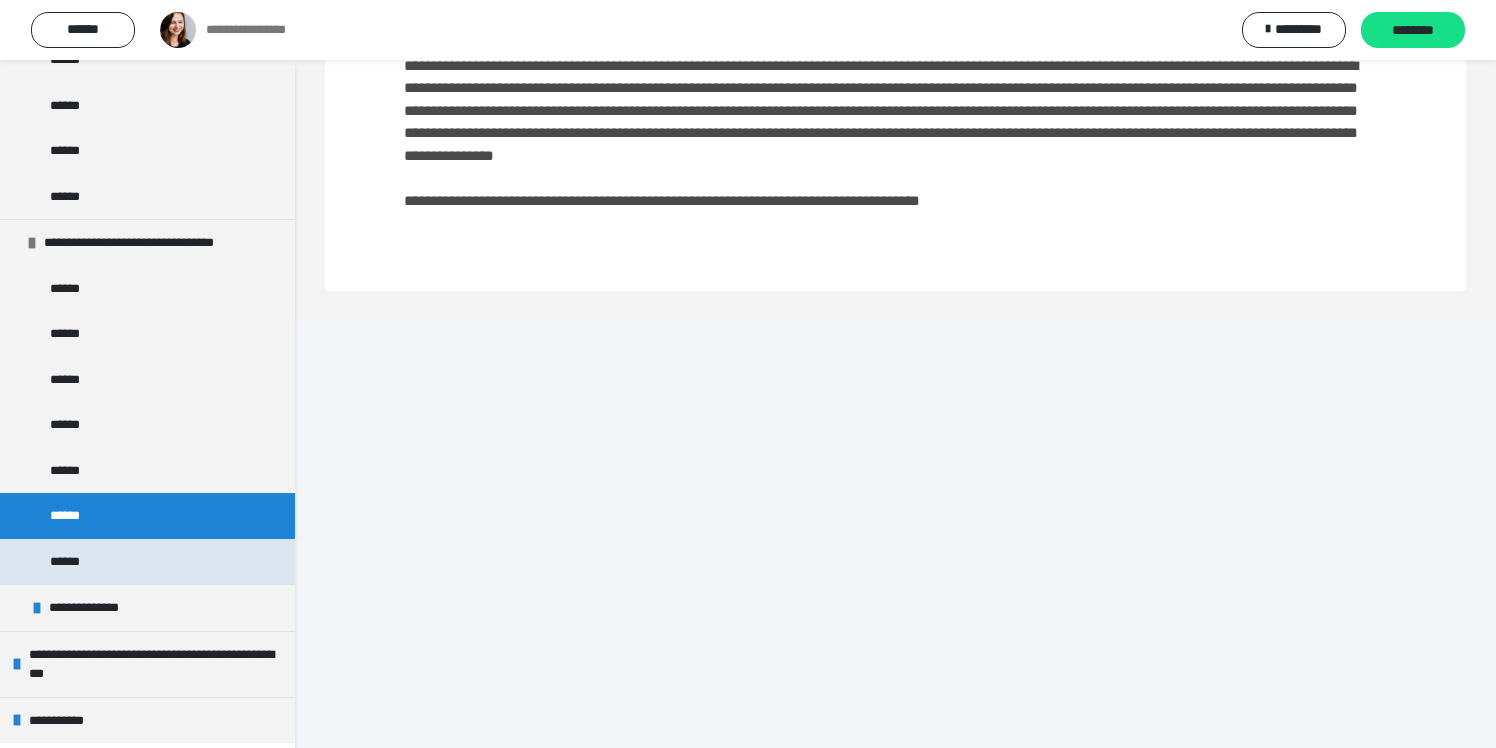 click on "******" at bounding box center (147, 562) 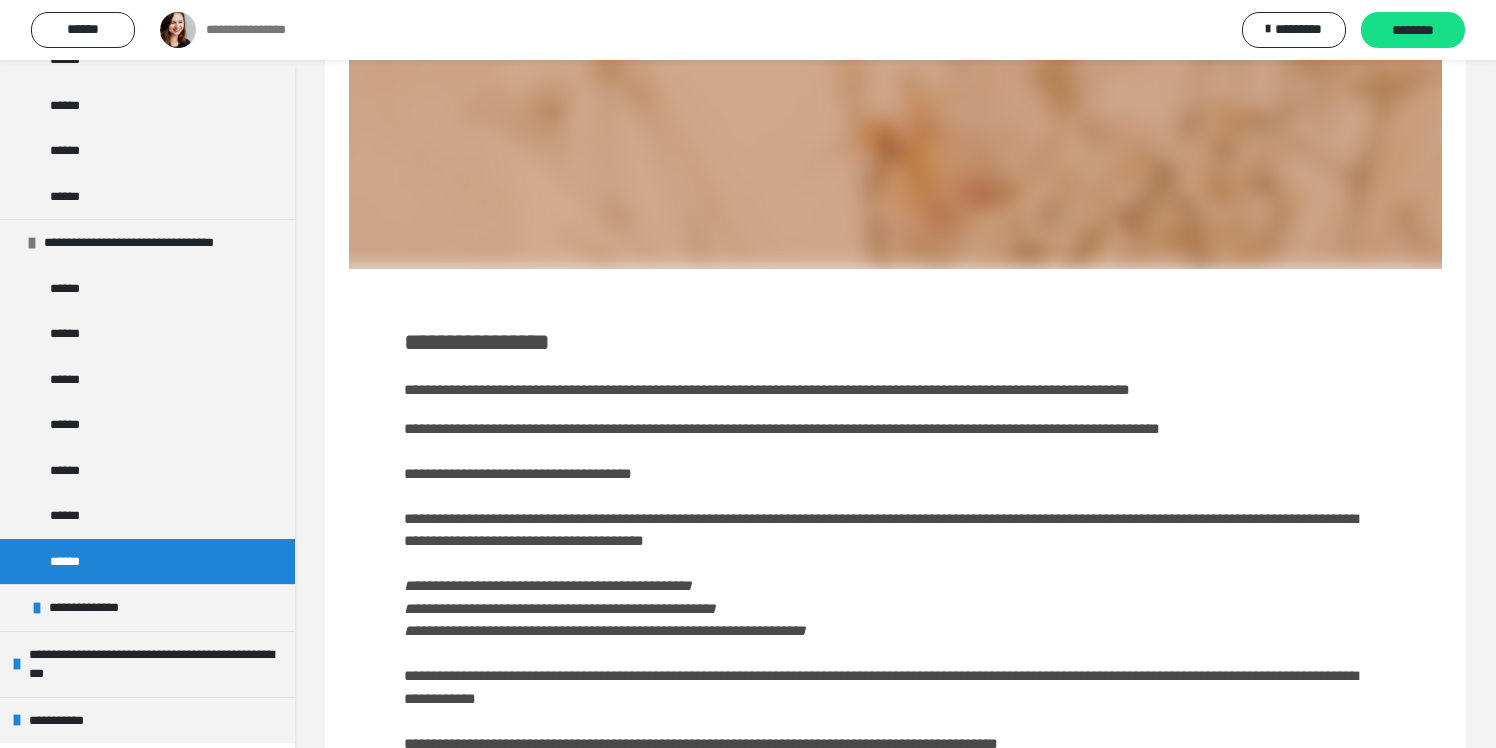 scroll, scrollTop: 459, scrollLeft: 0, axis: vertical 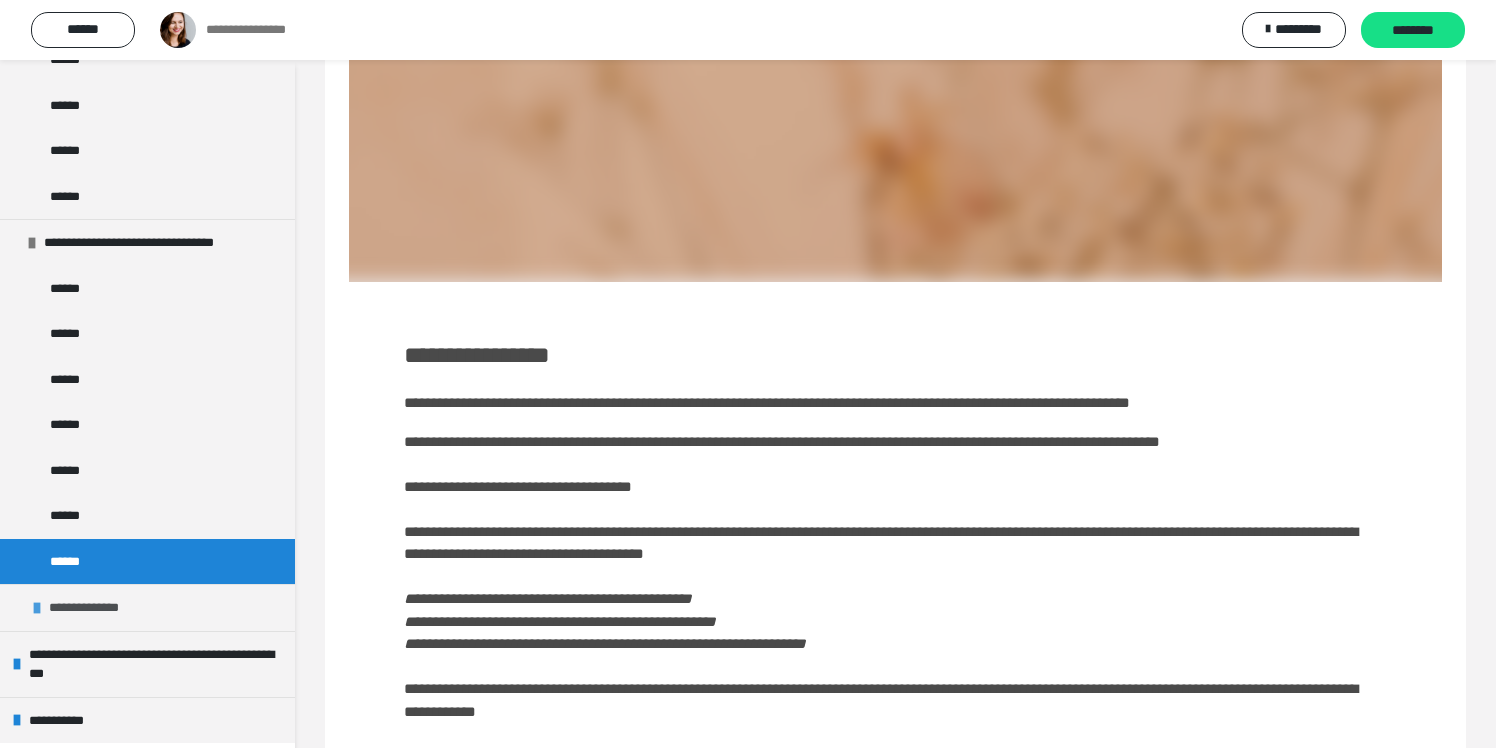 click on "**********" at bounding box center [97, 608] 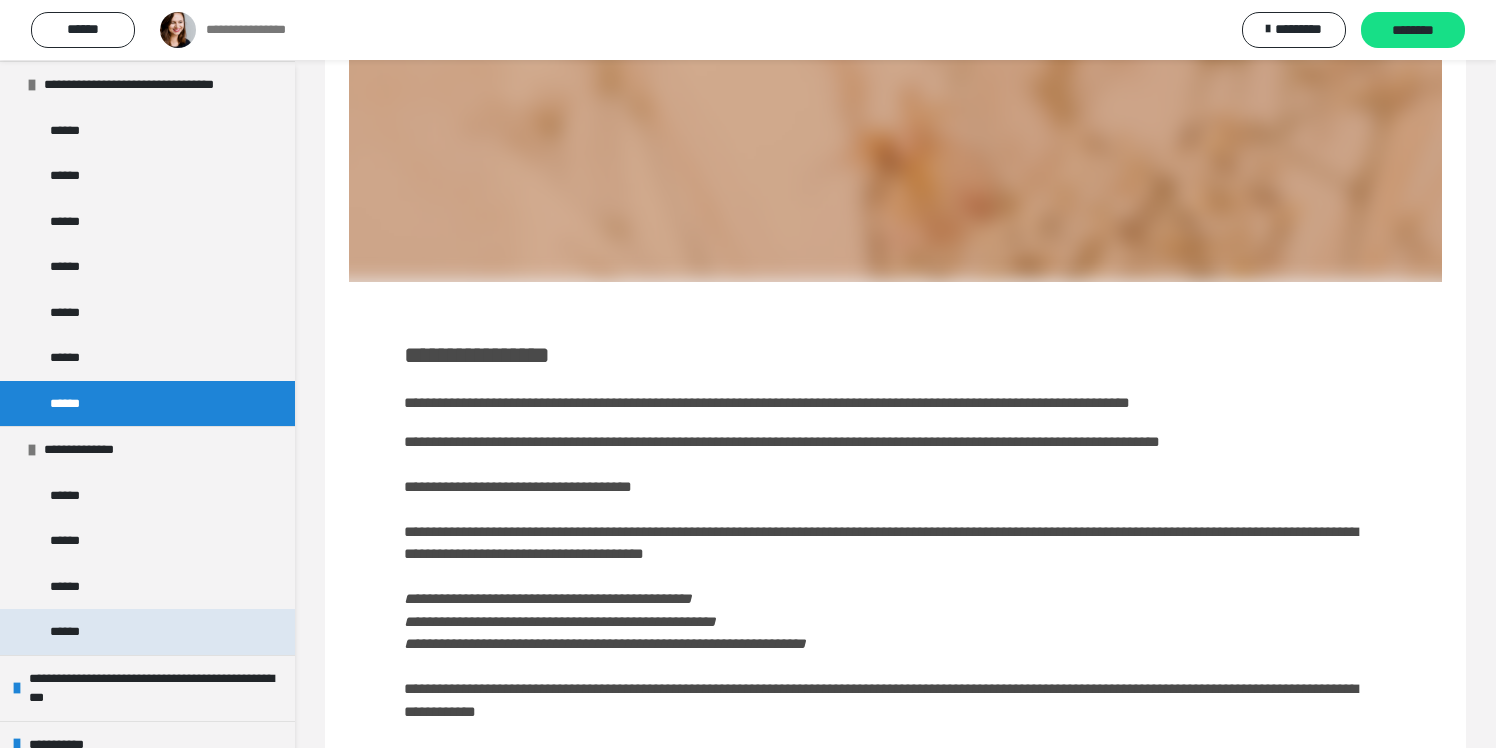 scroll, scrollTop: 3451, scrollLeft: 0, axis: vertical 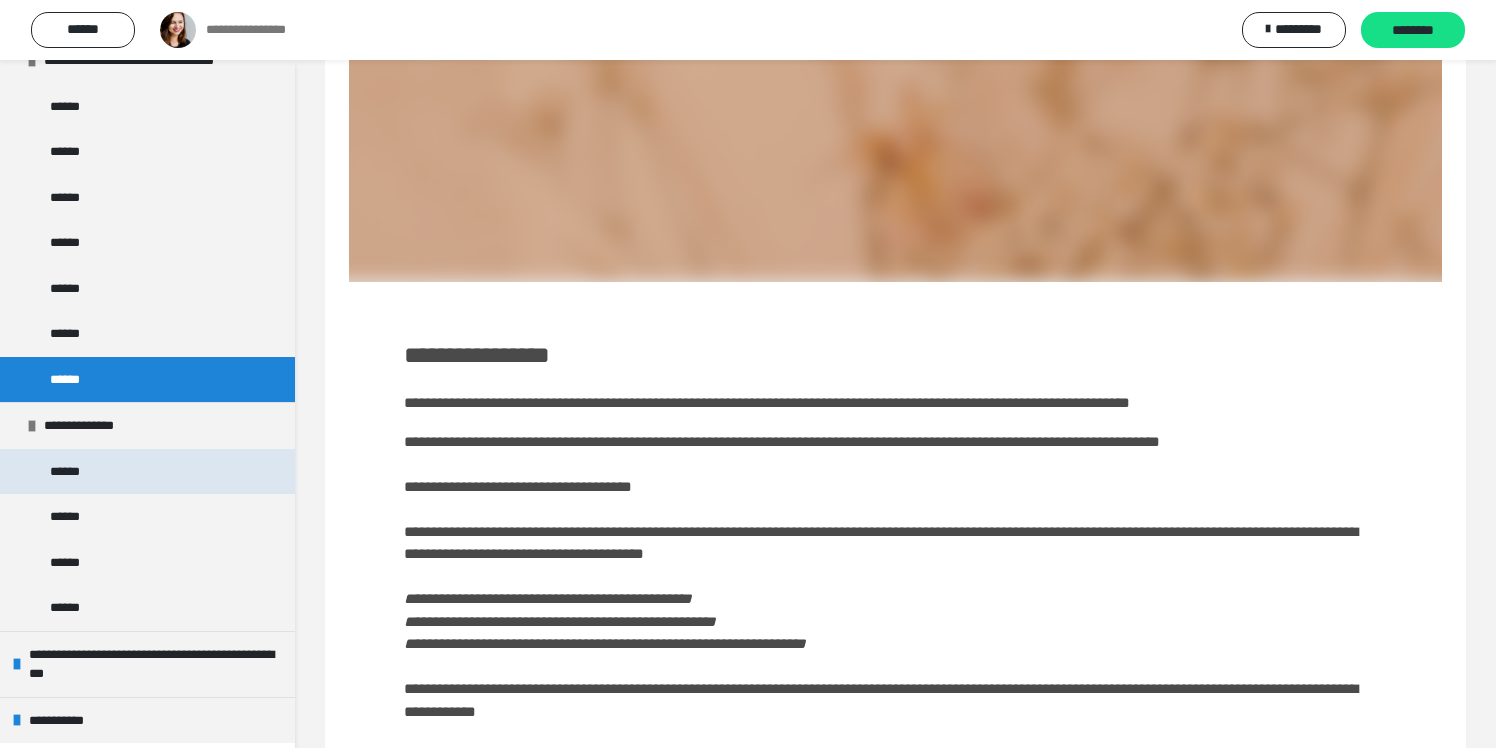 click on "******" at bounding box center [147, 472] 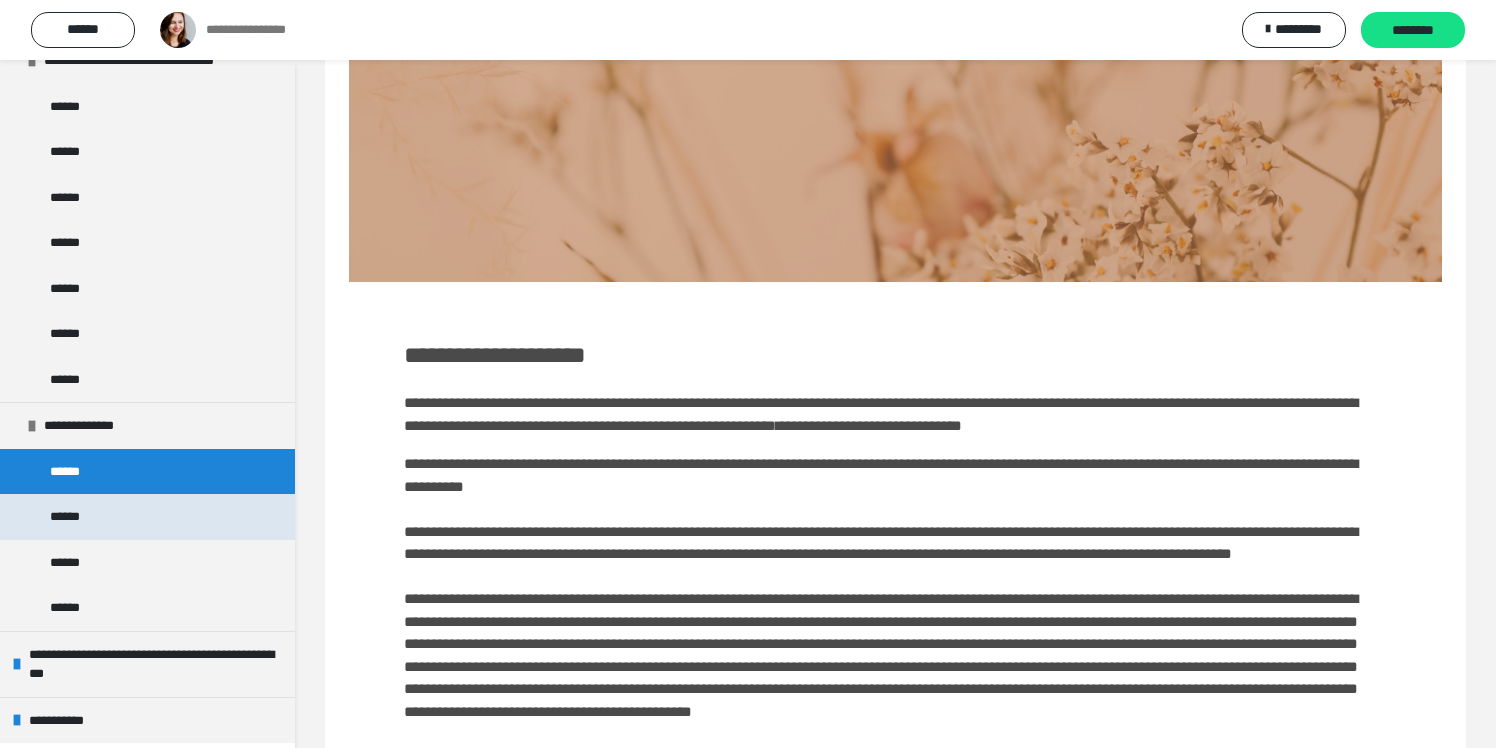 click on "******" at bounding box center (147, 517) 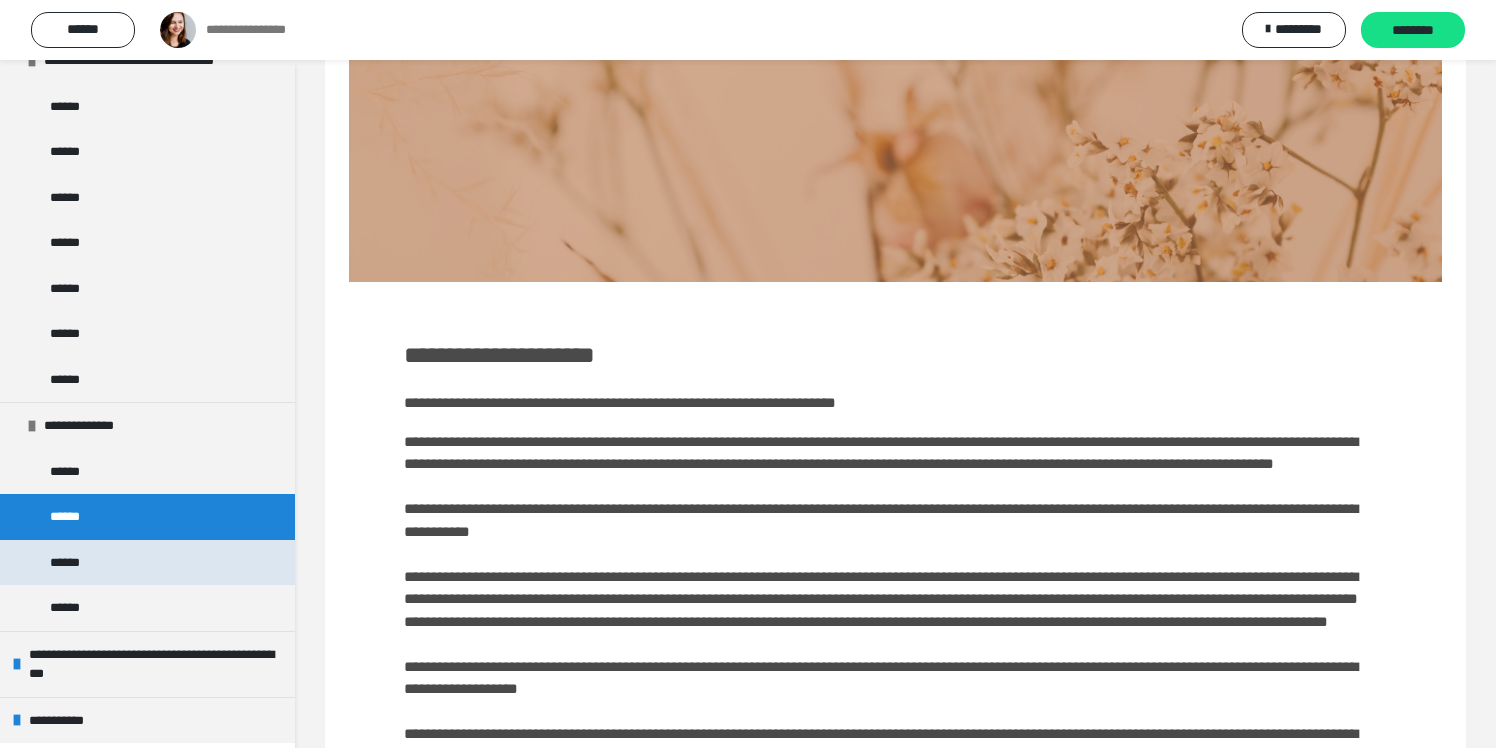 click on "******" at bounding box center (147, 563) 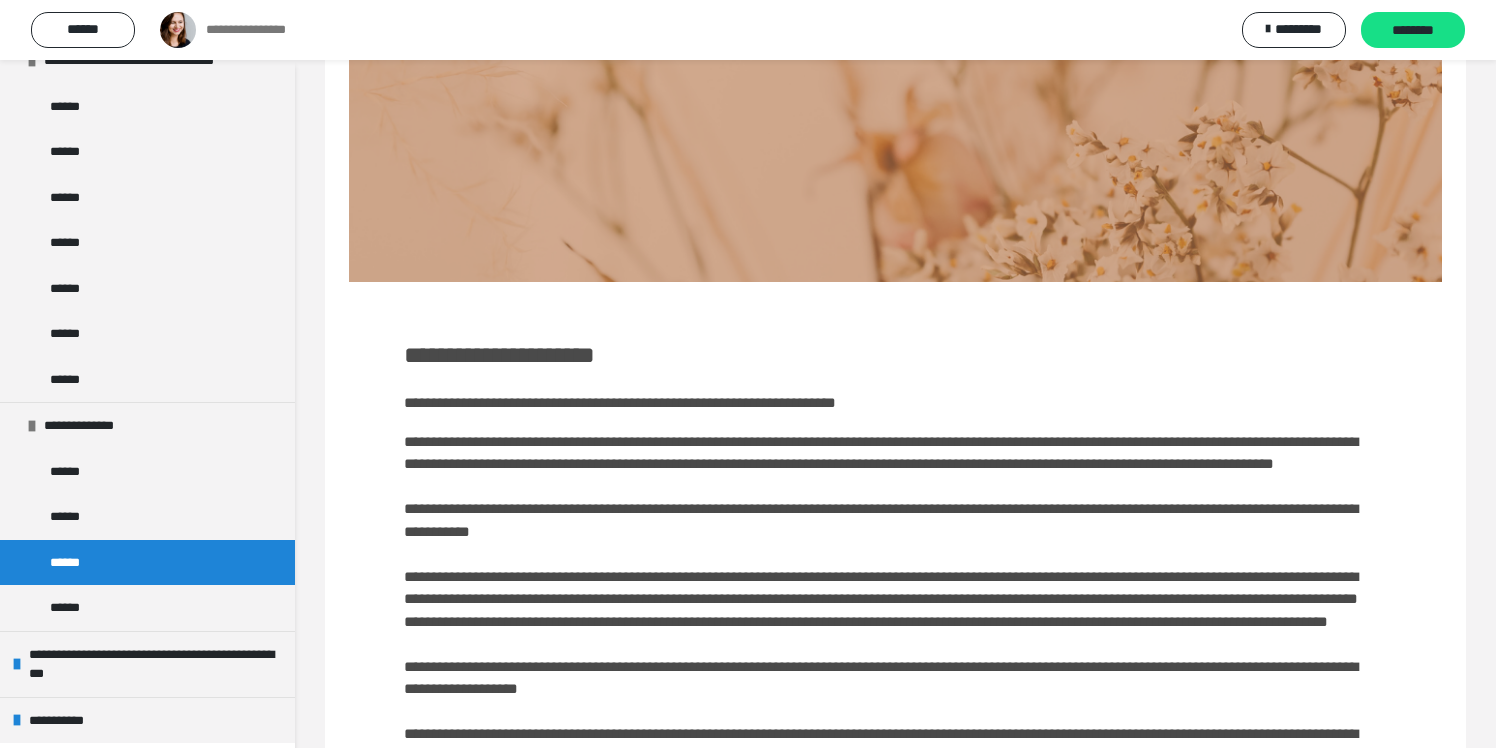 scroll, scrollTop: 340, scrollLeft: 0, axis: vertical 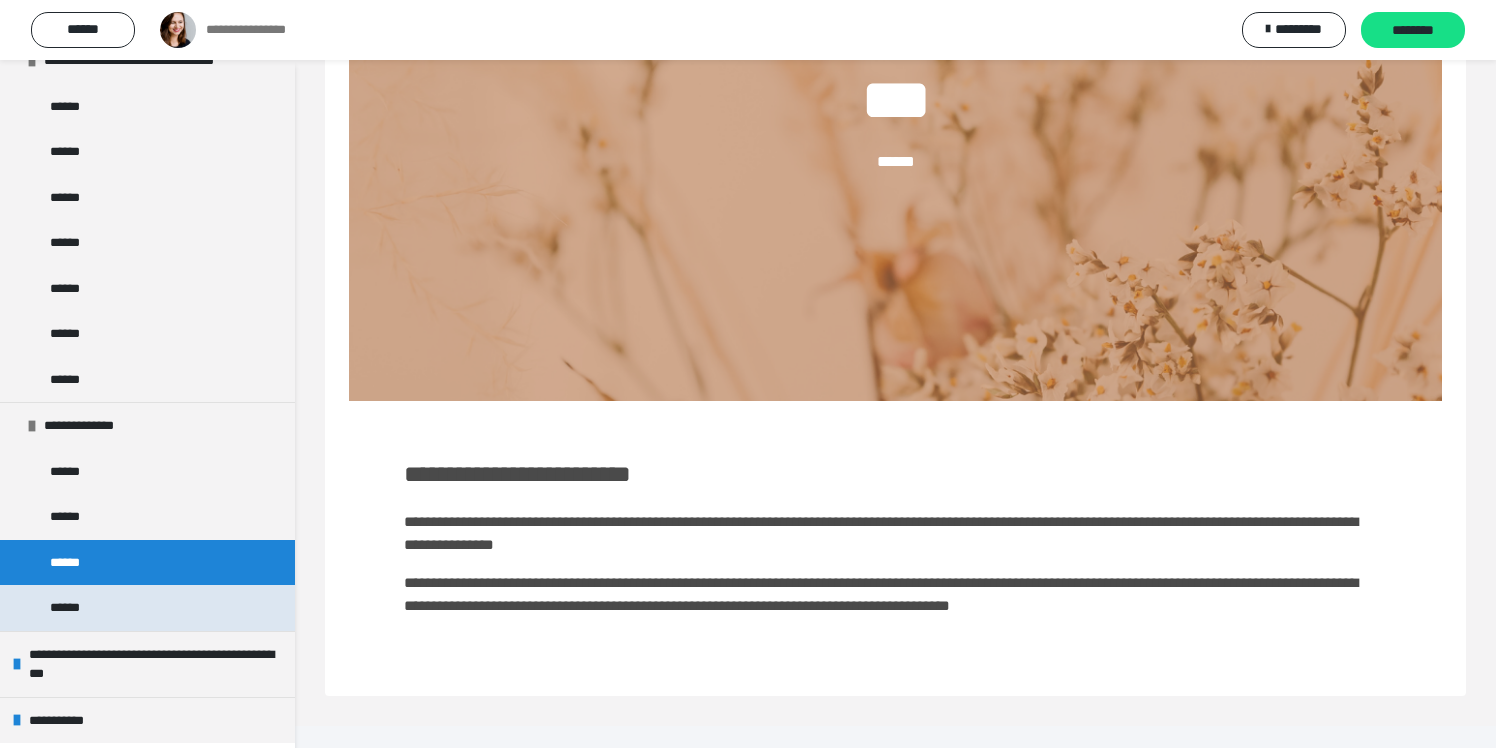 click on "******" at bounding box center [147, 608] 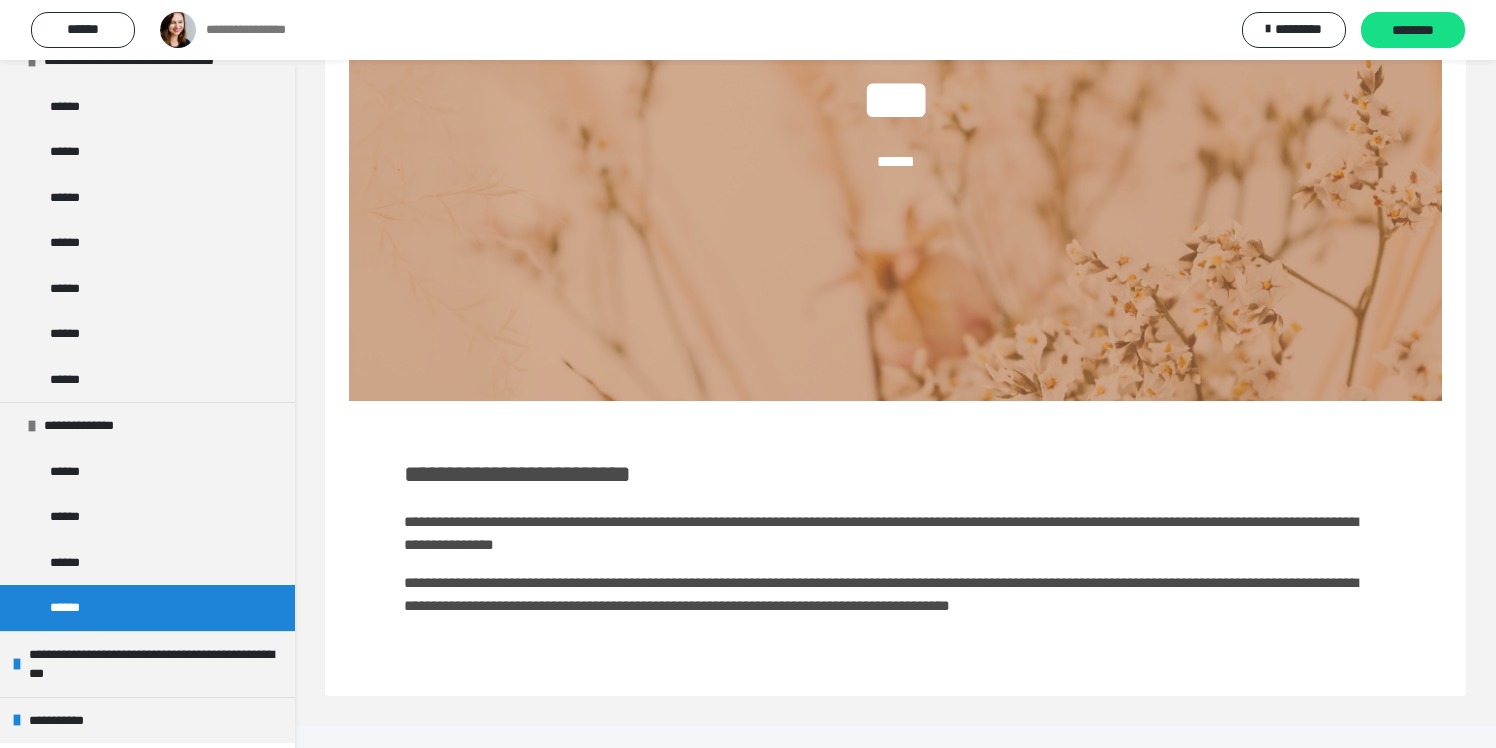 scroll, scrollTop: 333, scrollLeft: 0, axis: vertical 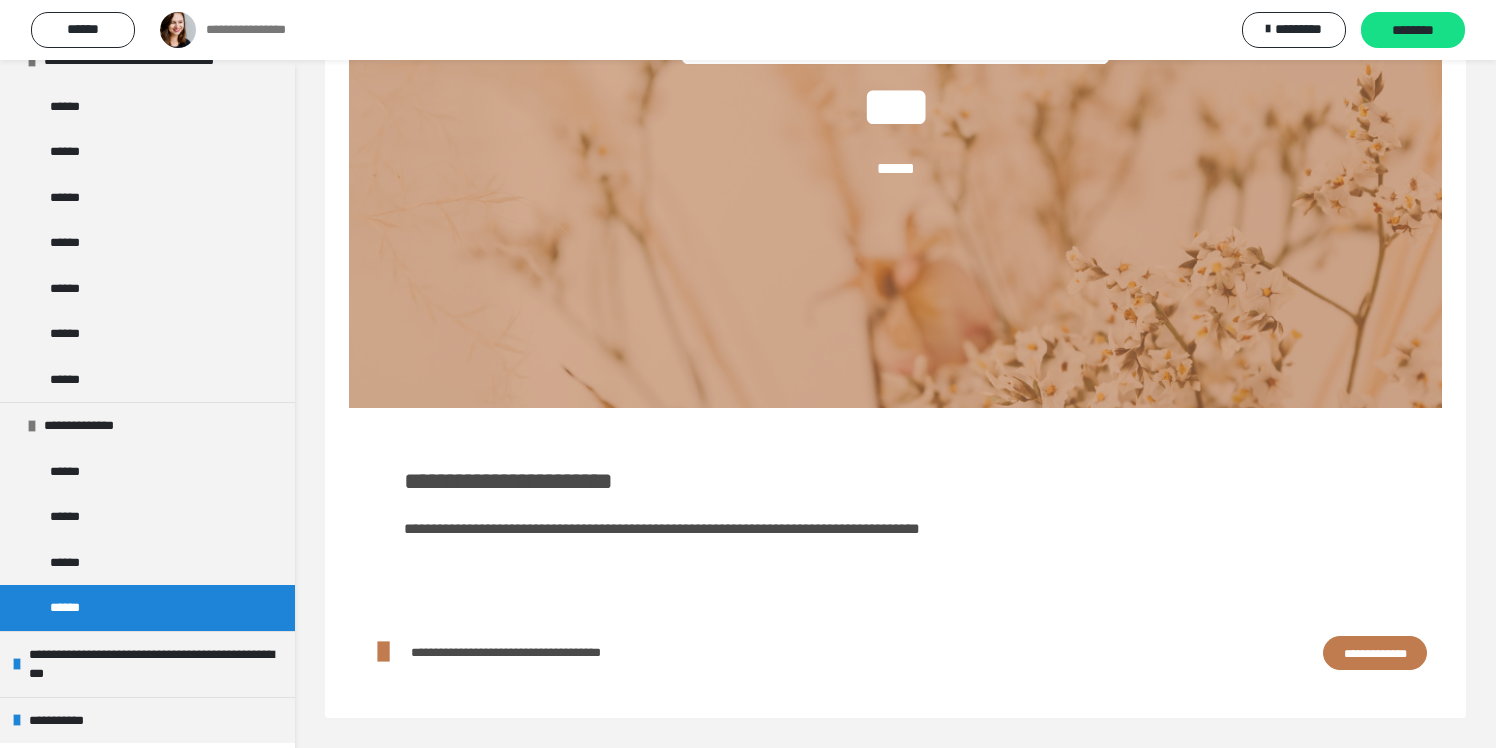 click on "**********" at bounding box center [1375, 653] 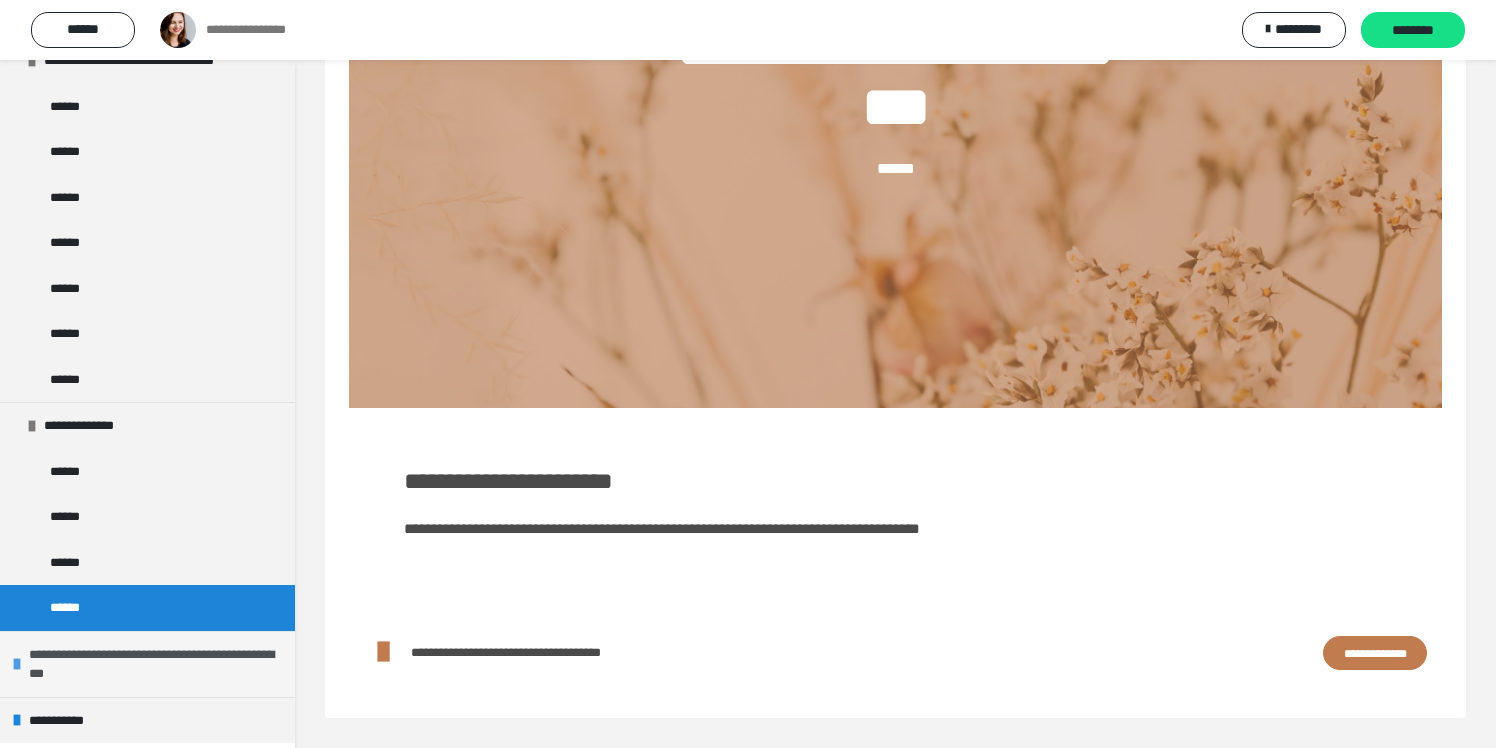 click on "**********" at bounding box center [157, 664] 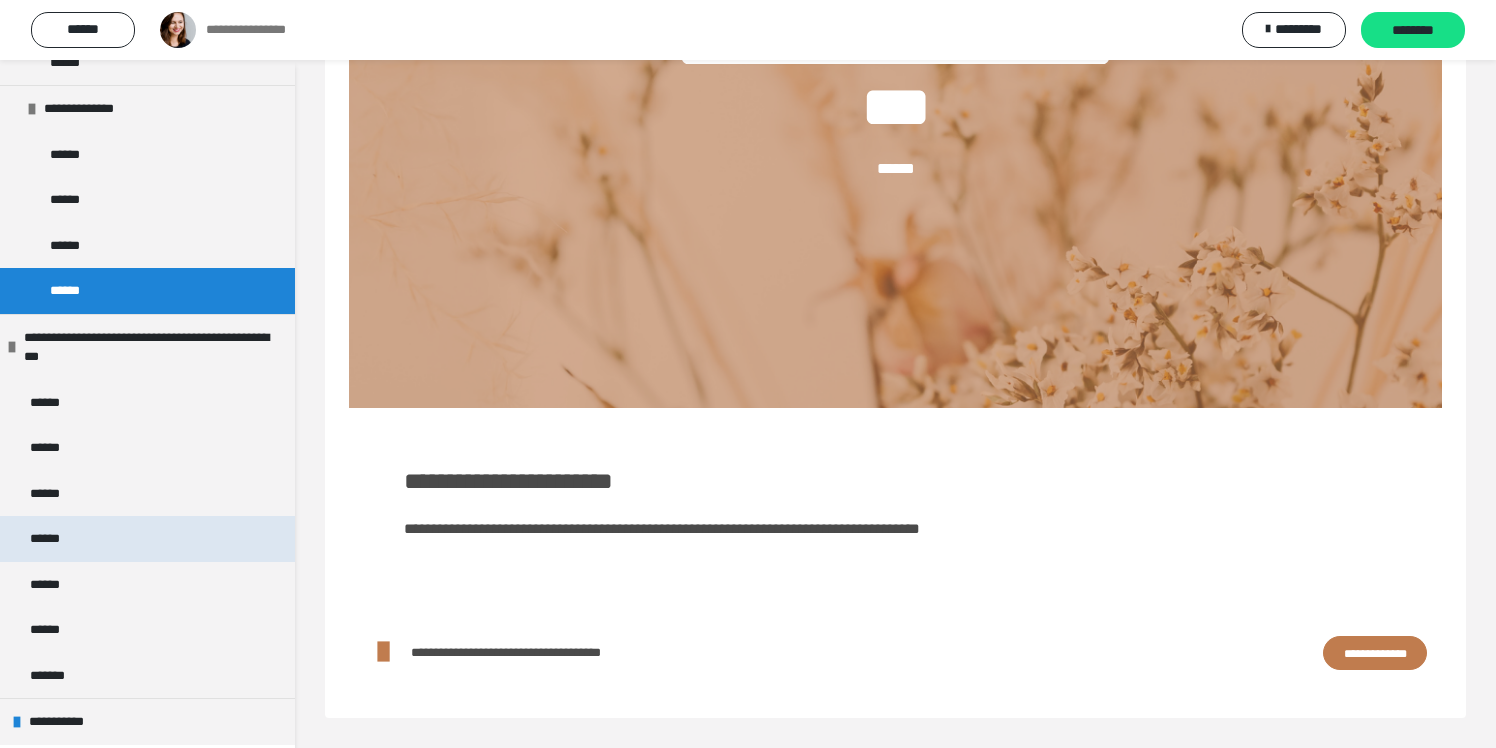 scroll, scrollTop: 3769, scrollLeft: 0, axis: vertical 